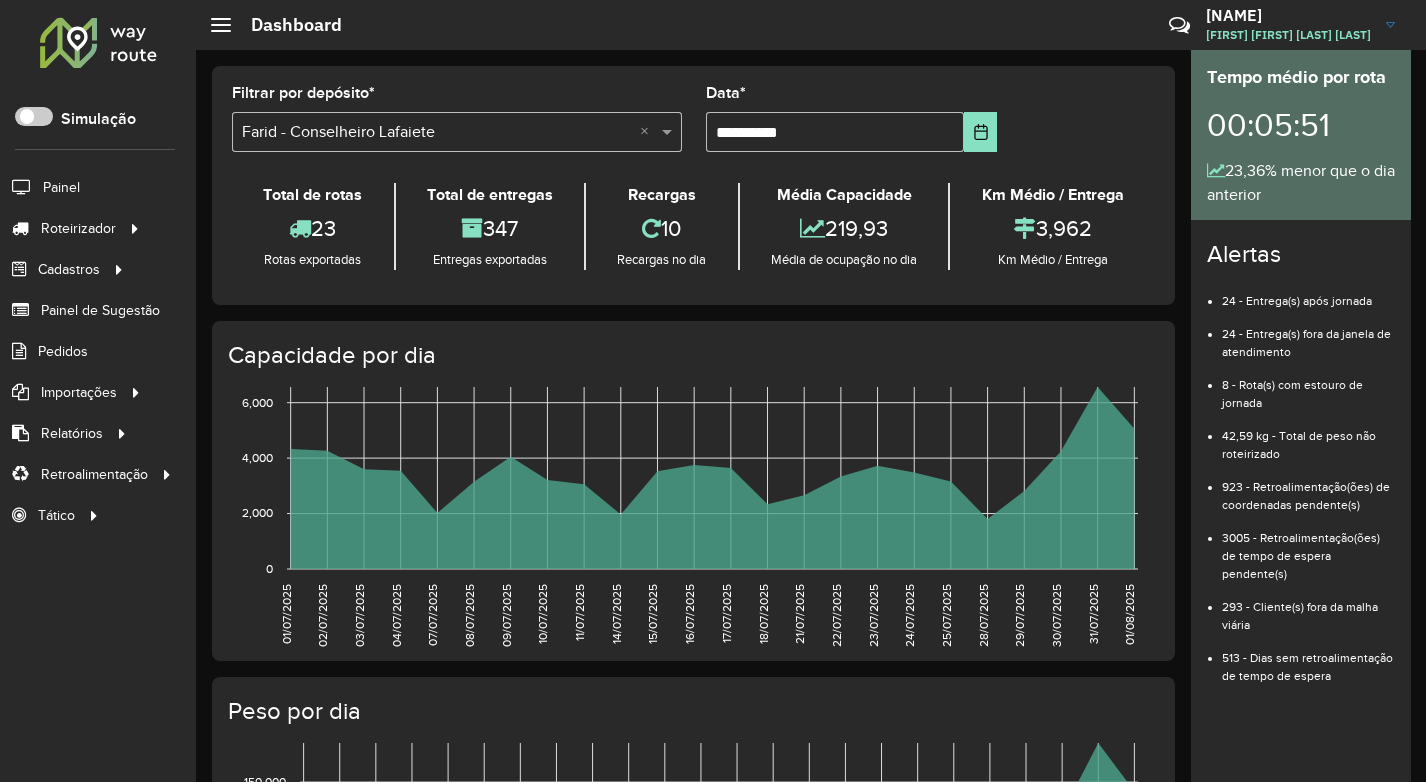 scroll, scrollTop: 0, scrollLeft: 0, axis: both 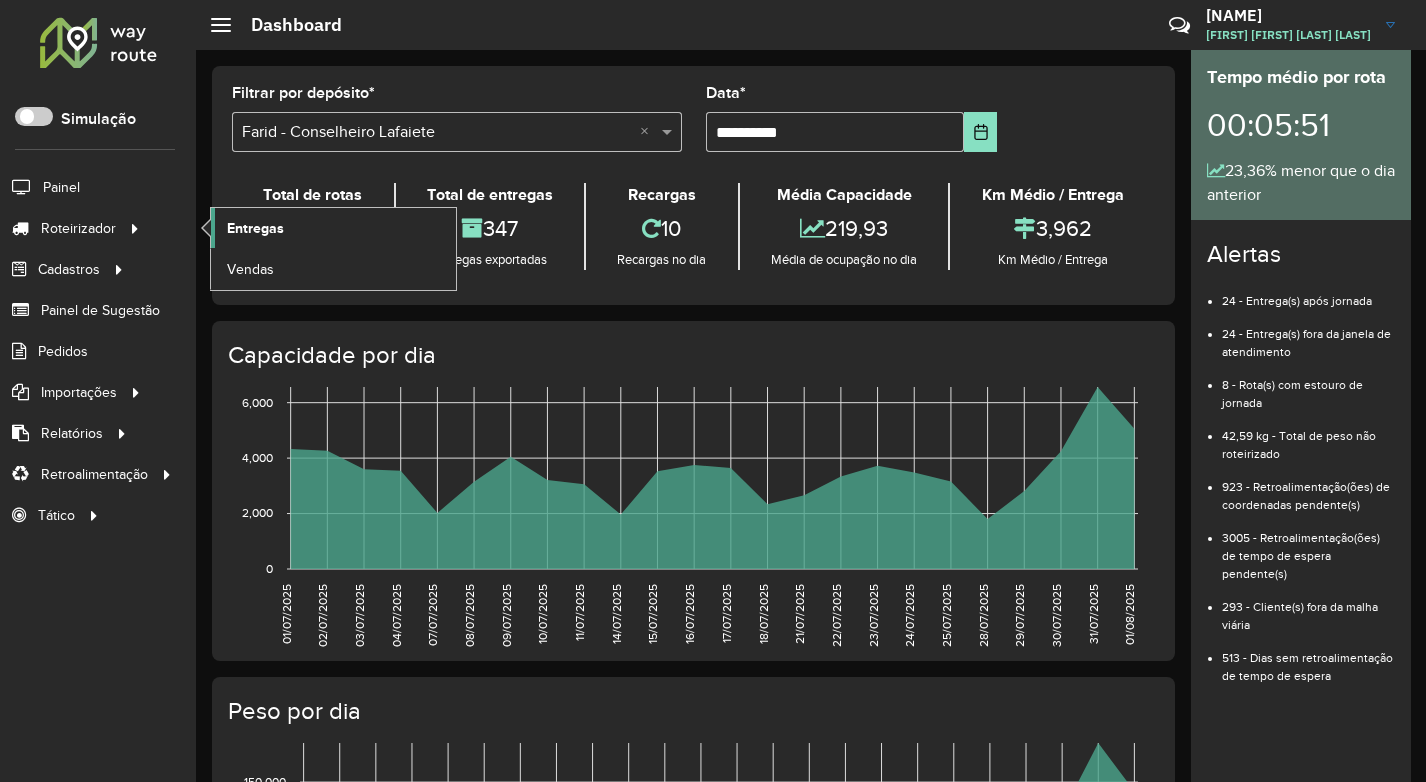 click on "Entregas" 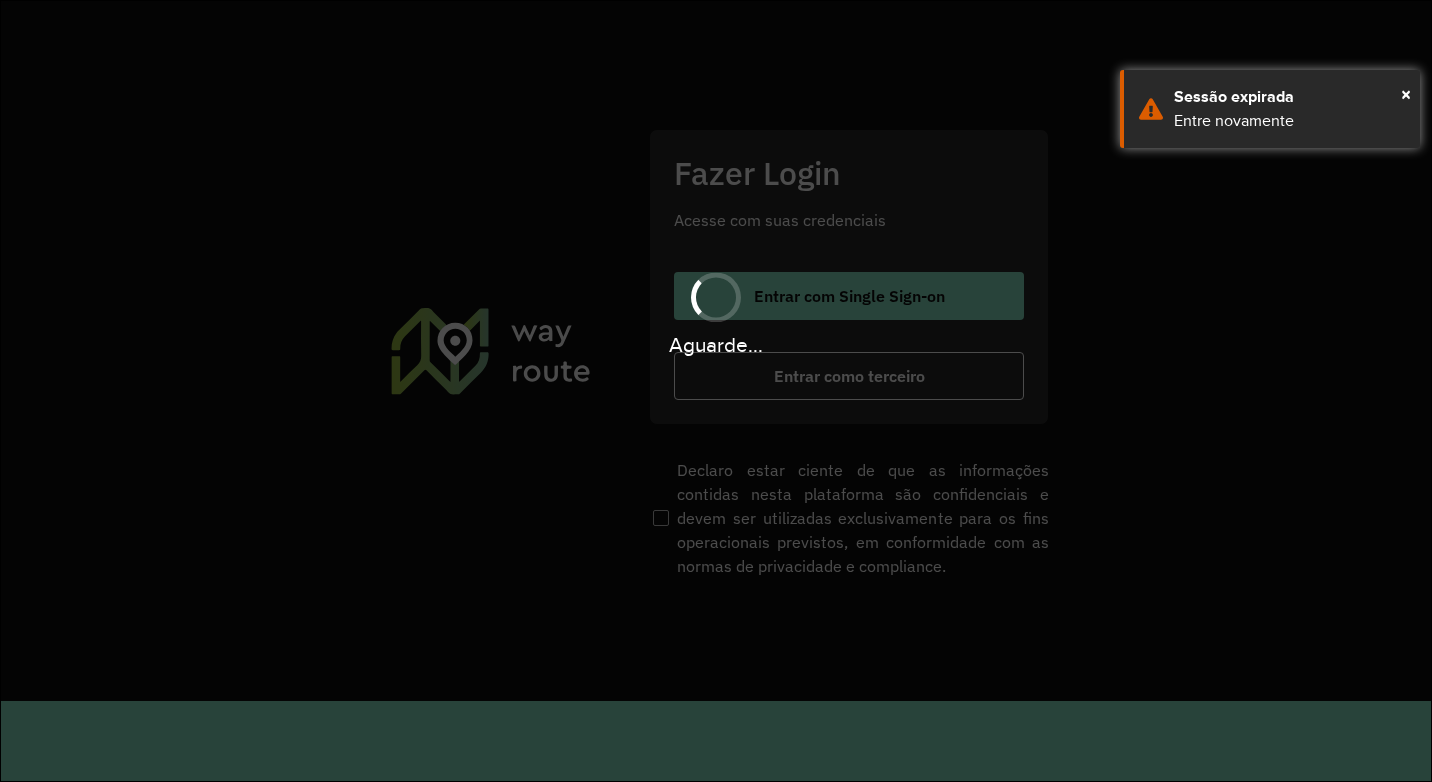 scroll, scrollTop: 0, scrollLeft: 0, axis: both 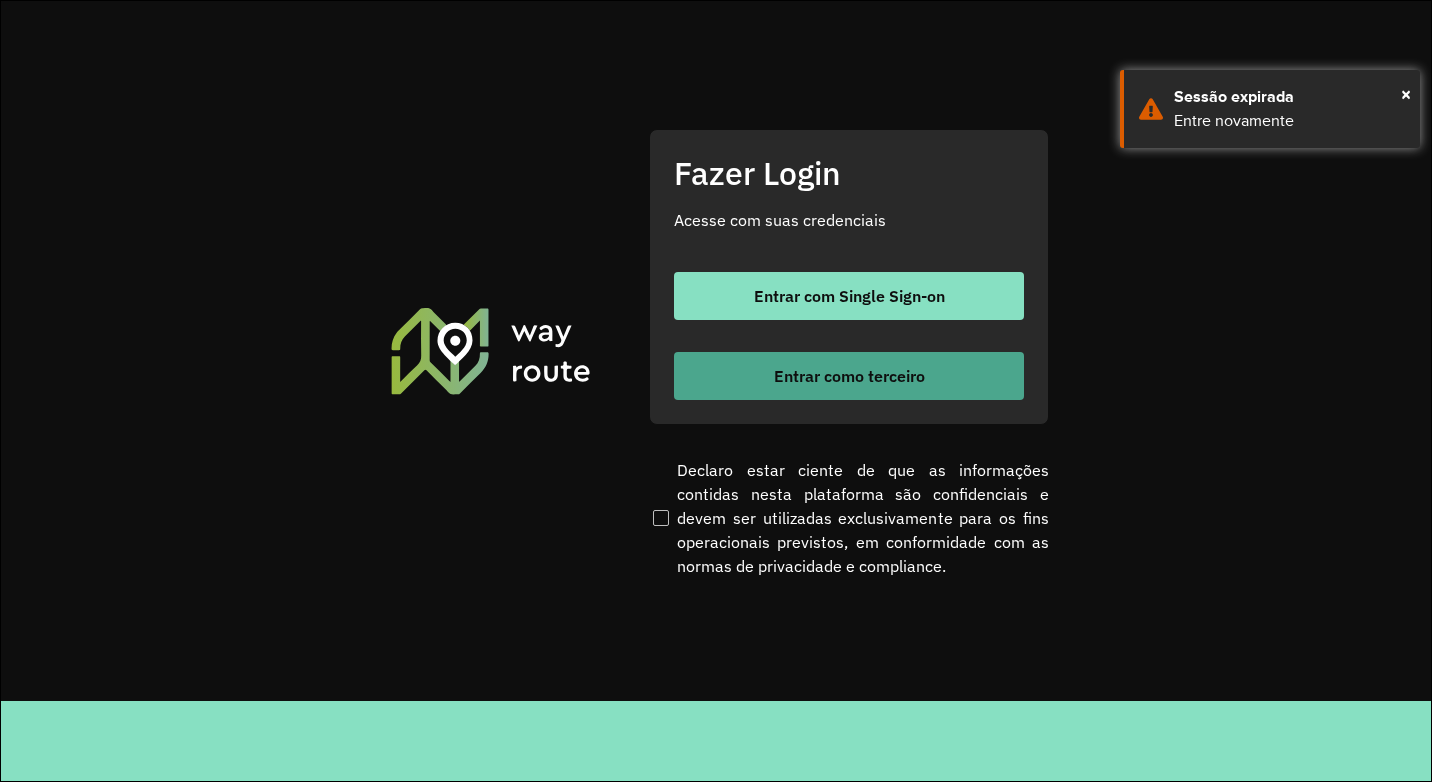 click on "Entrar como terceiro" at bounding box center [849, 376] 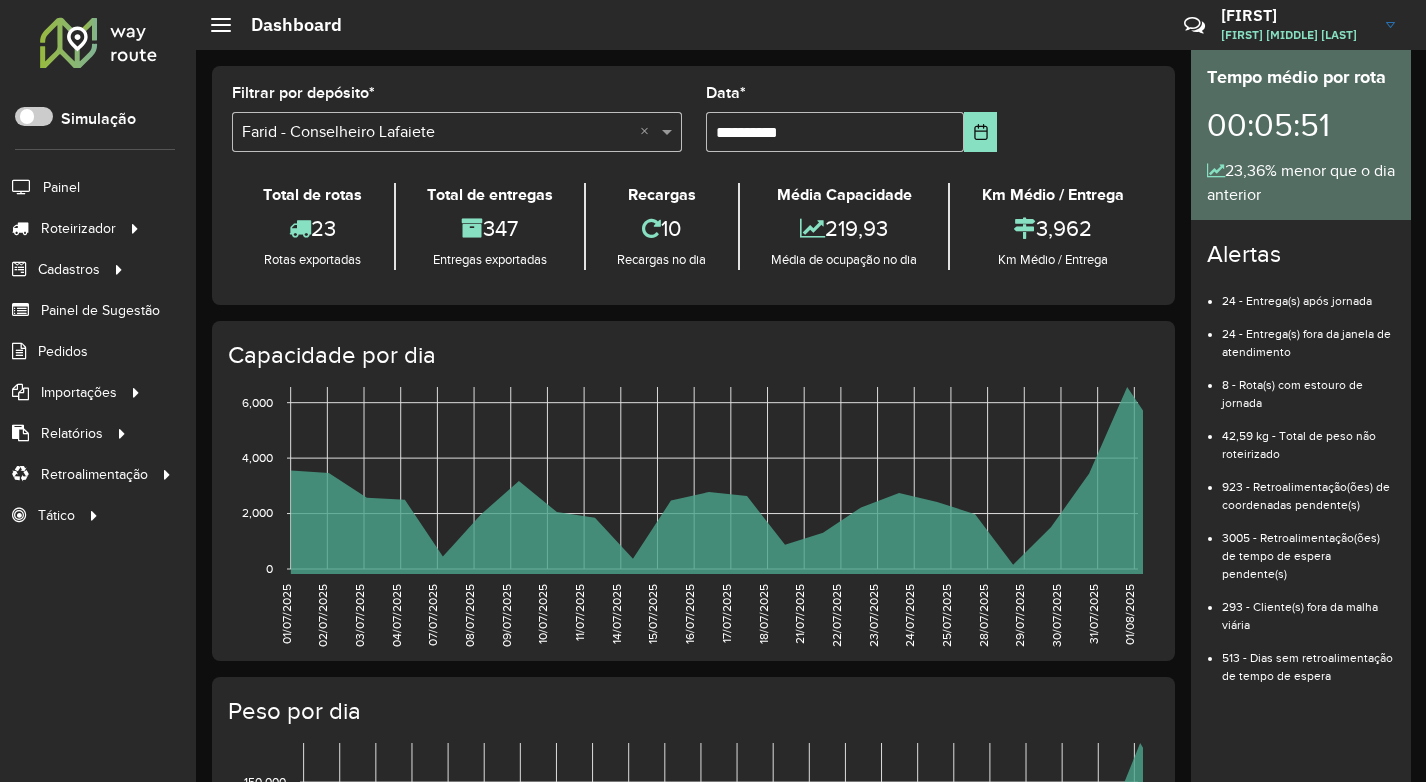 scroll, scrollTop: 0, scrollLeft: 0, axis: both 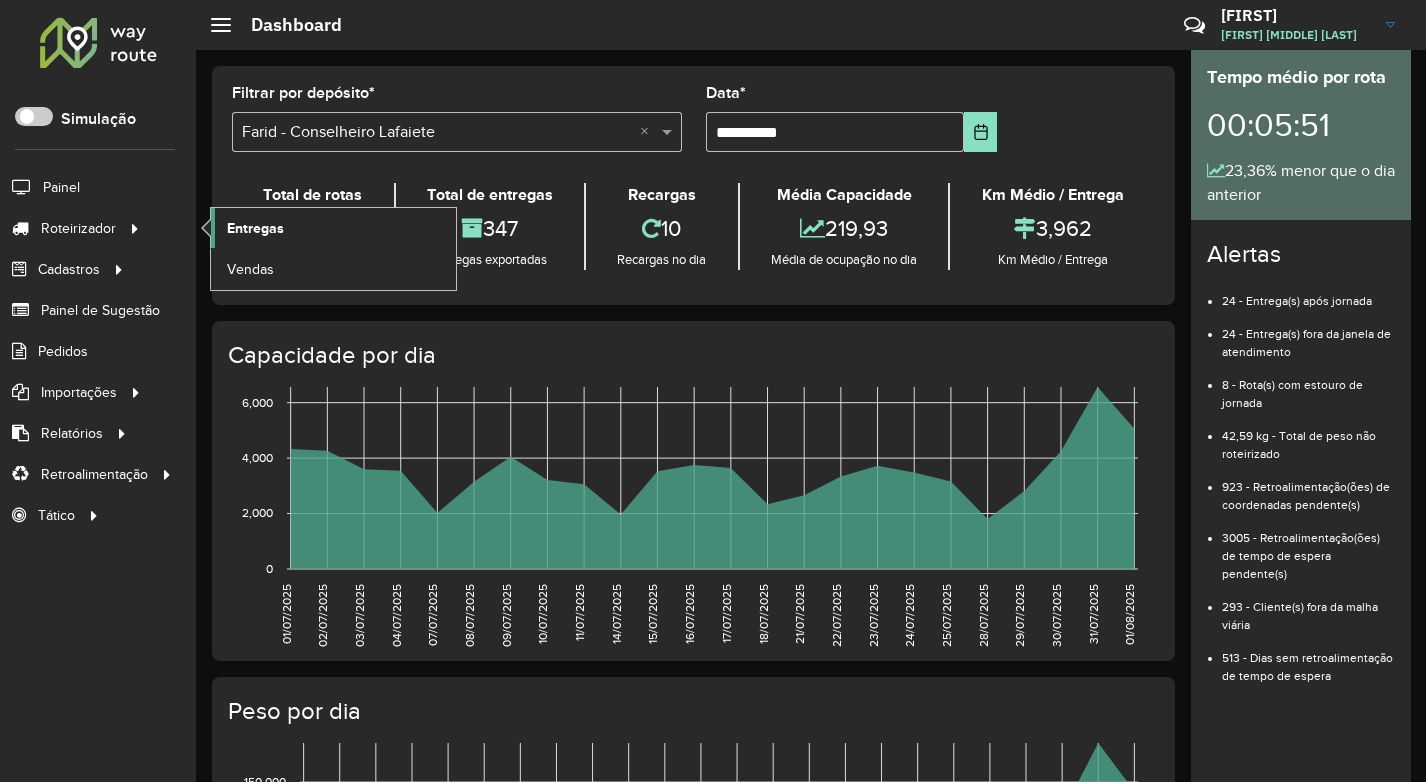 click on "Entregas" 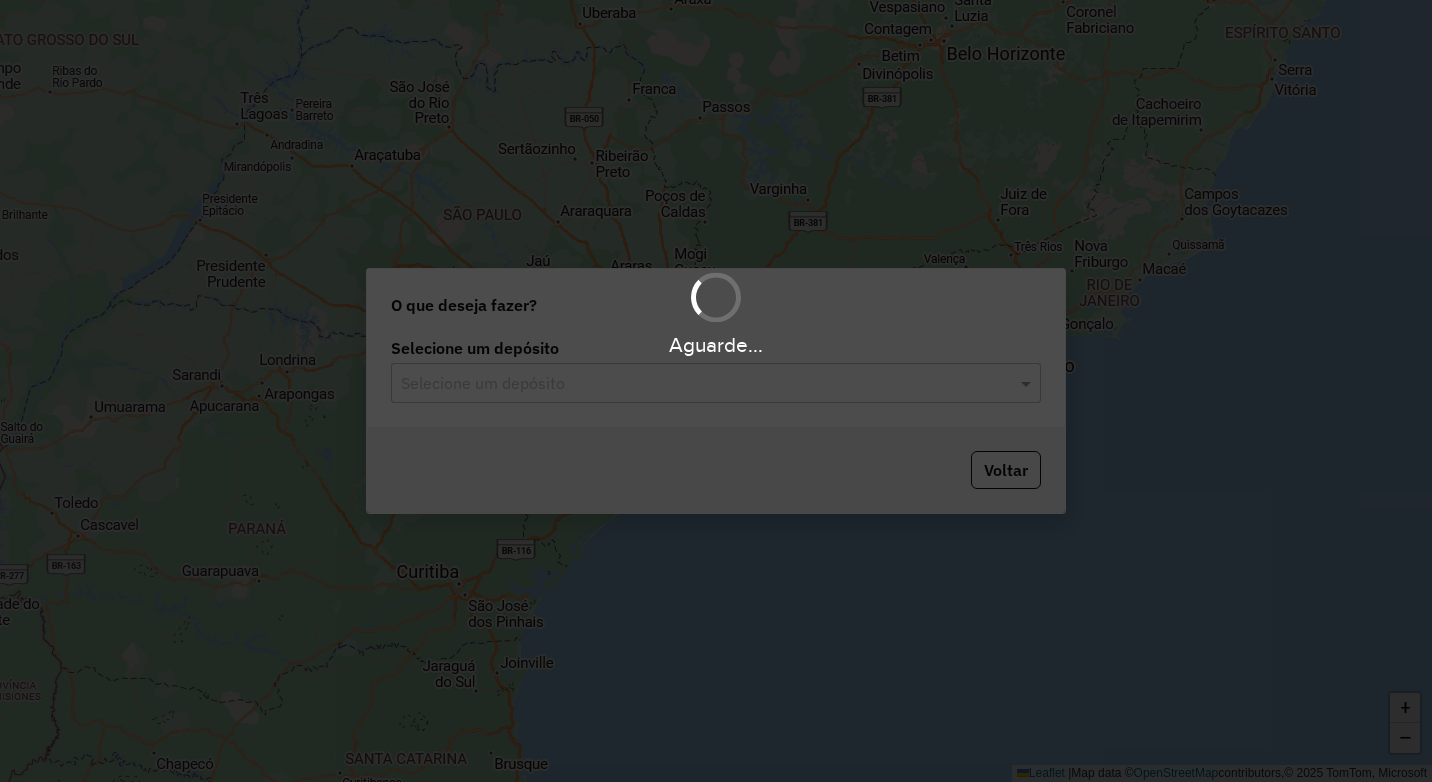 scroll, scrollTop: 0, scrollLeft: 0, axis: both 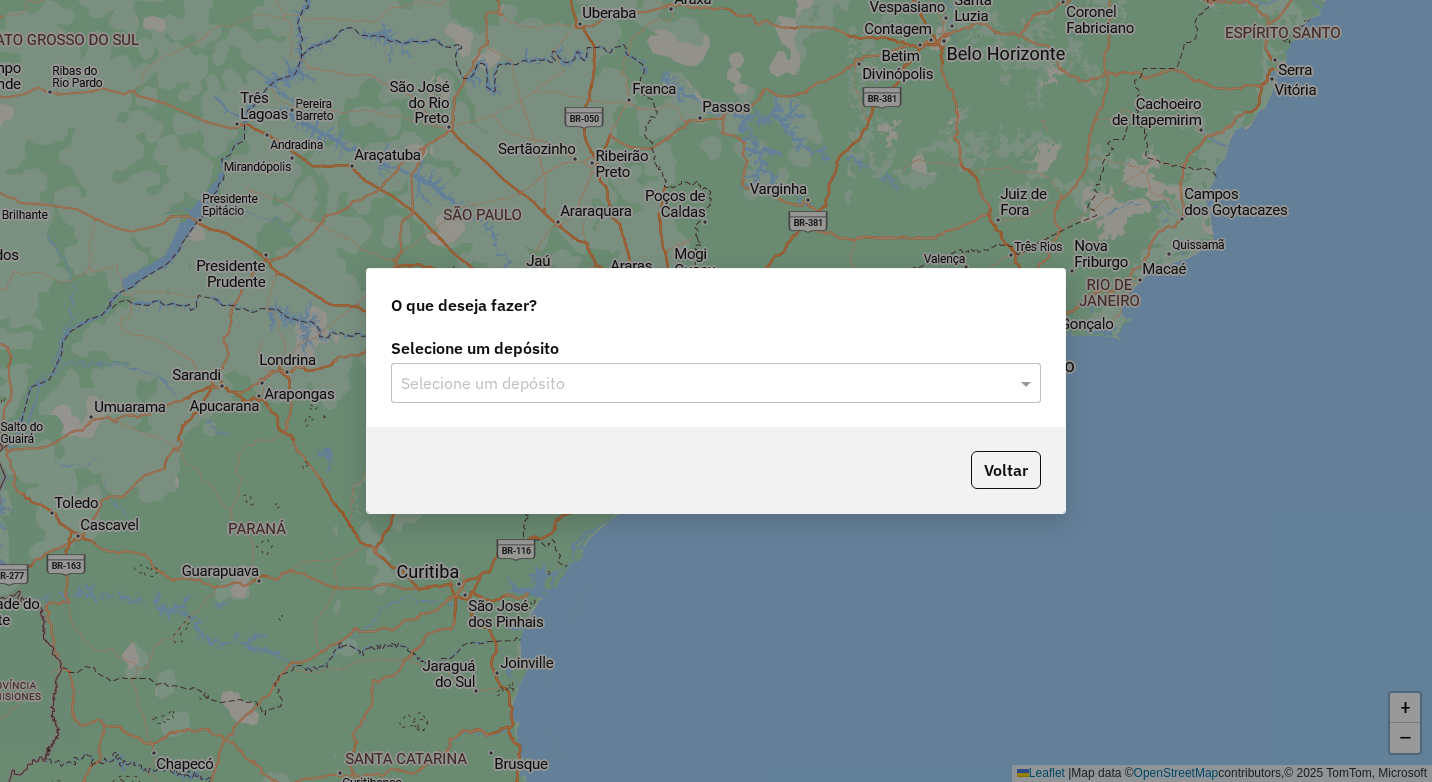 click 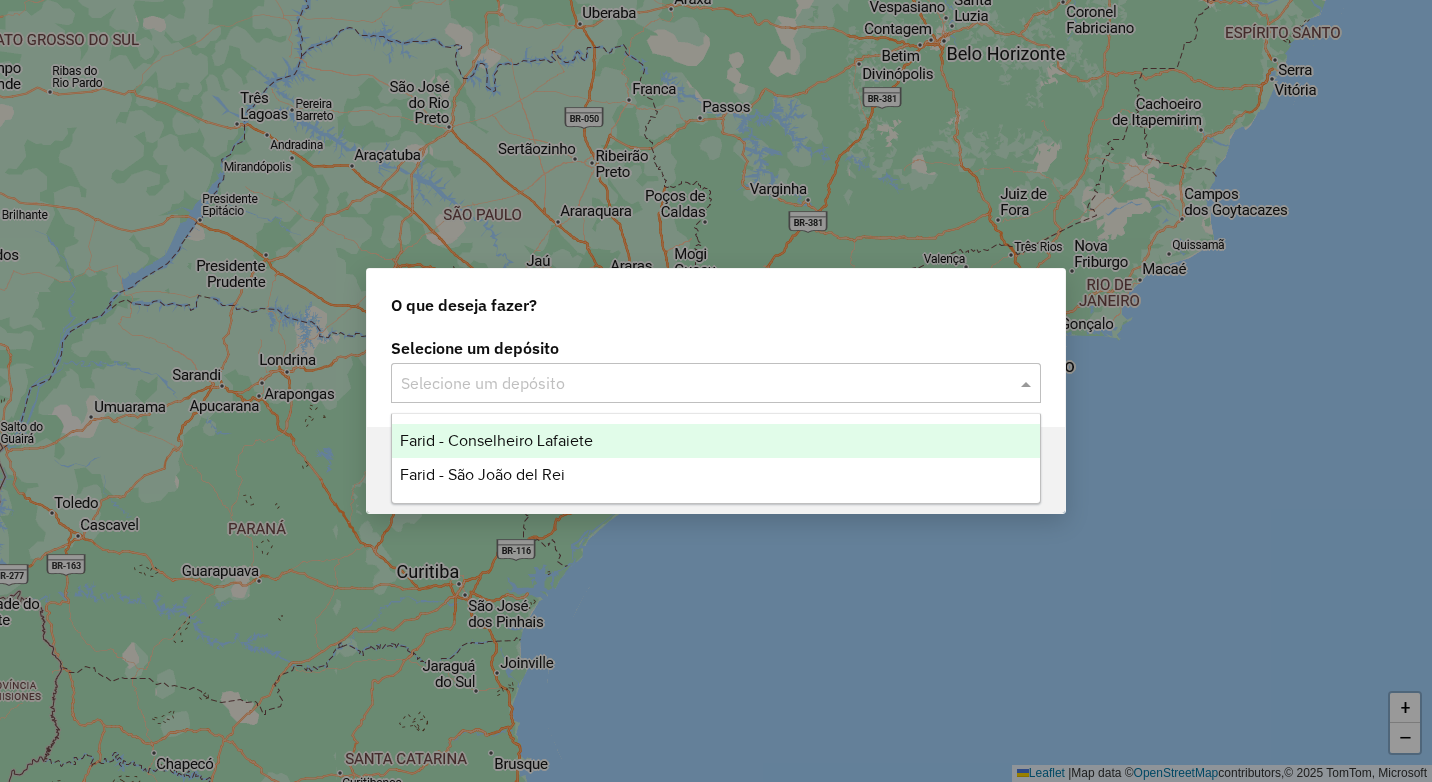 click on "Farid - Conselheiro Lafaiete" at bounding box center [716, 441] 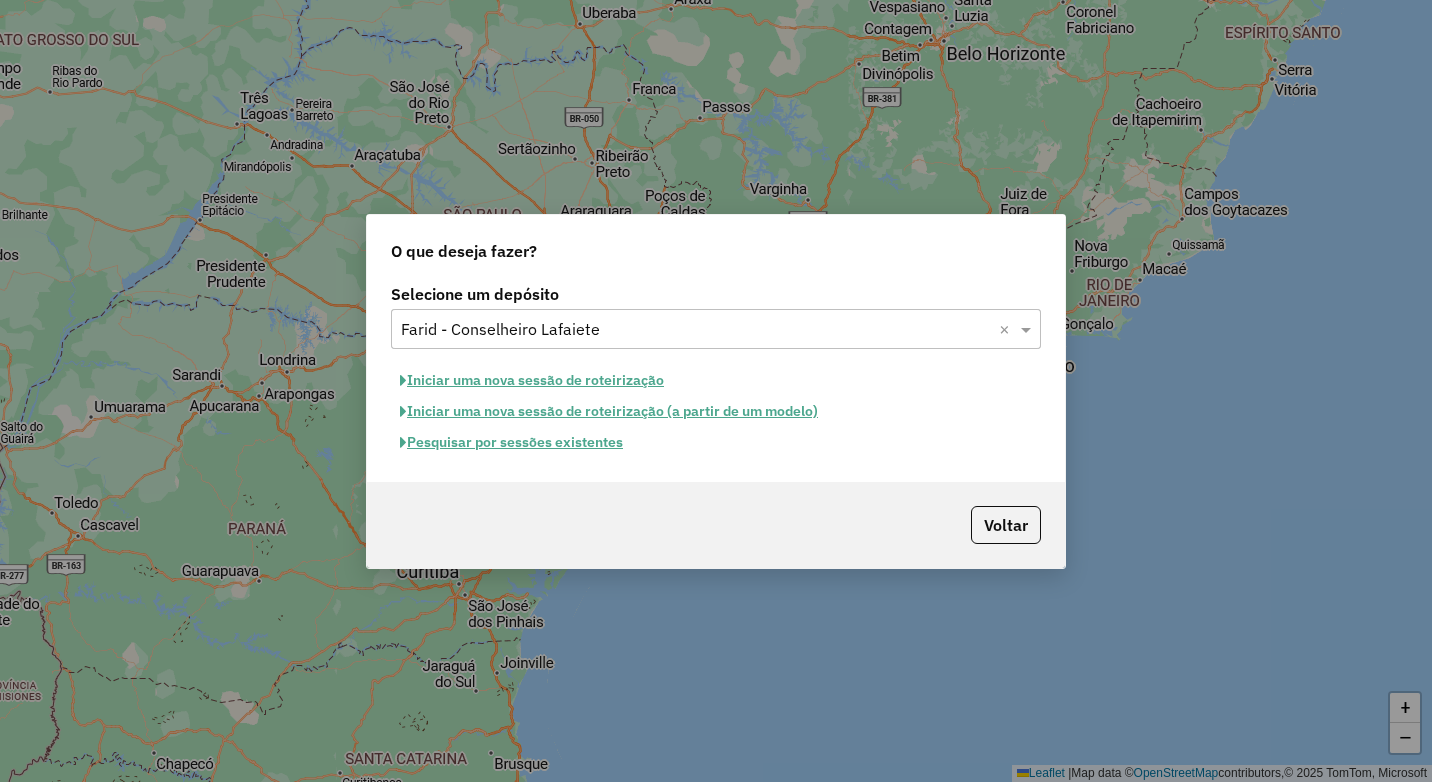 click on "Pesquisar por sessões existentes" 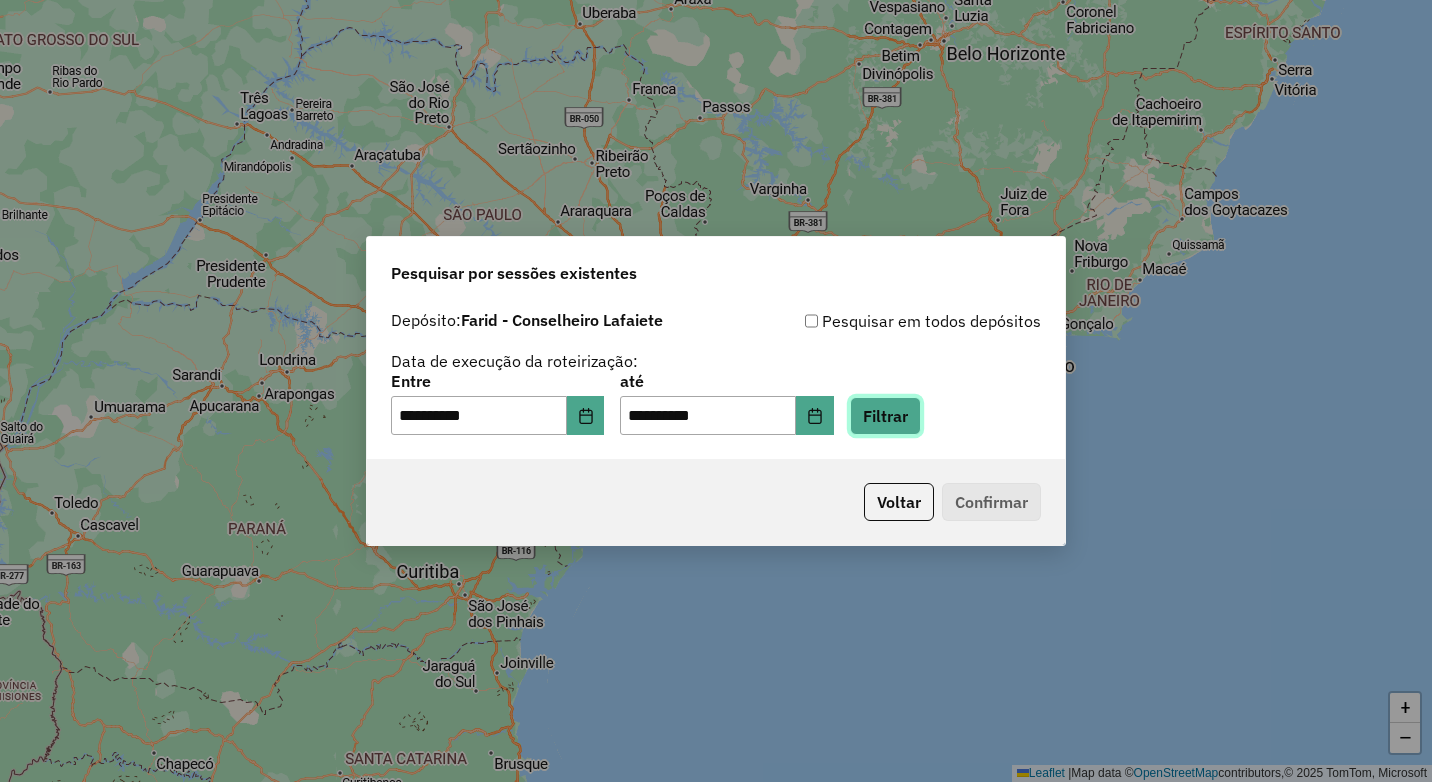 click on "Filtrar" 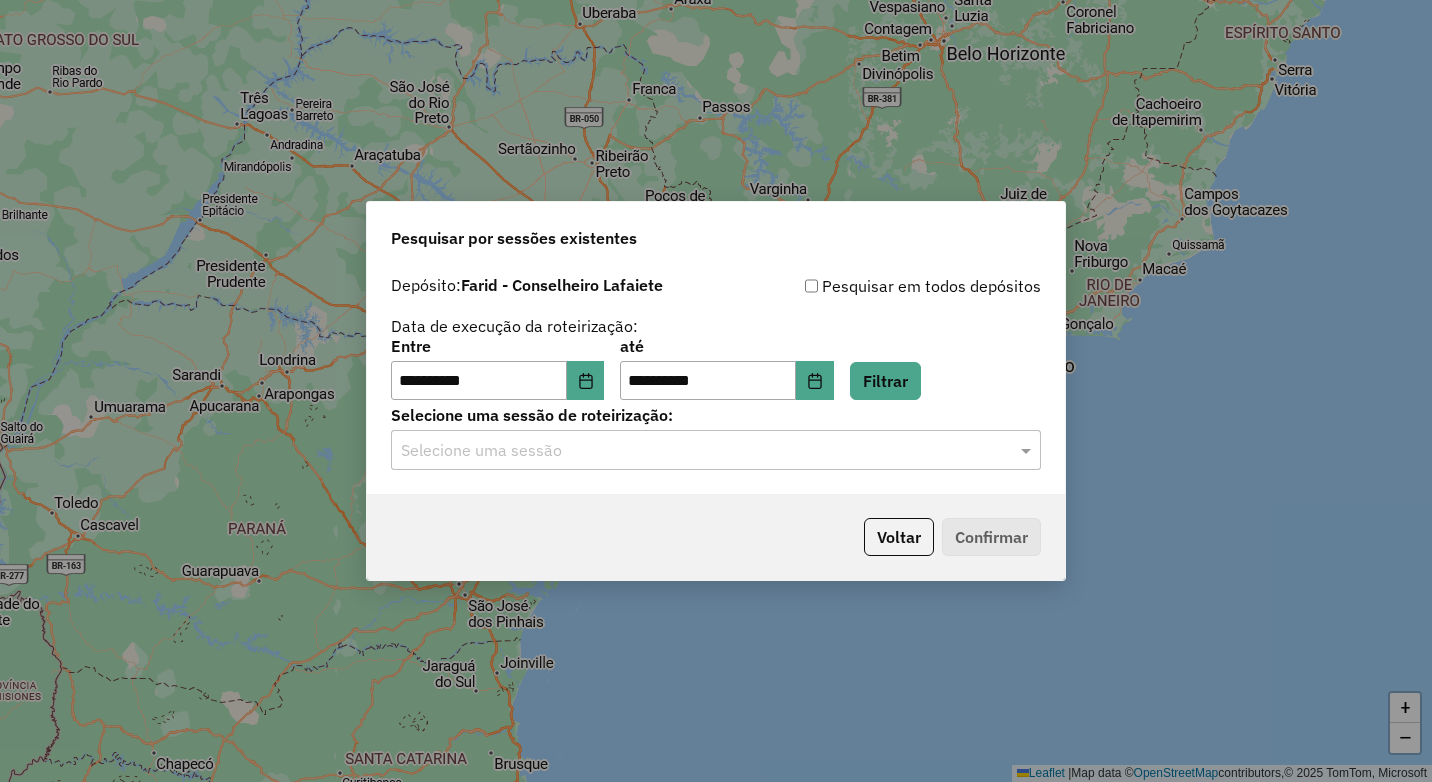 click 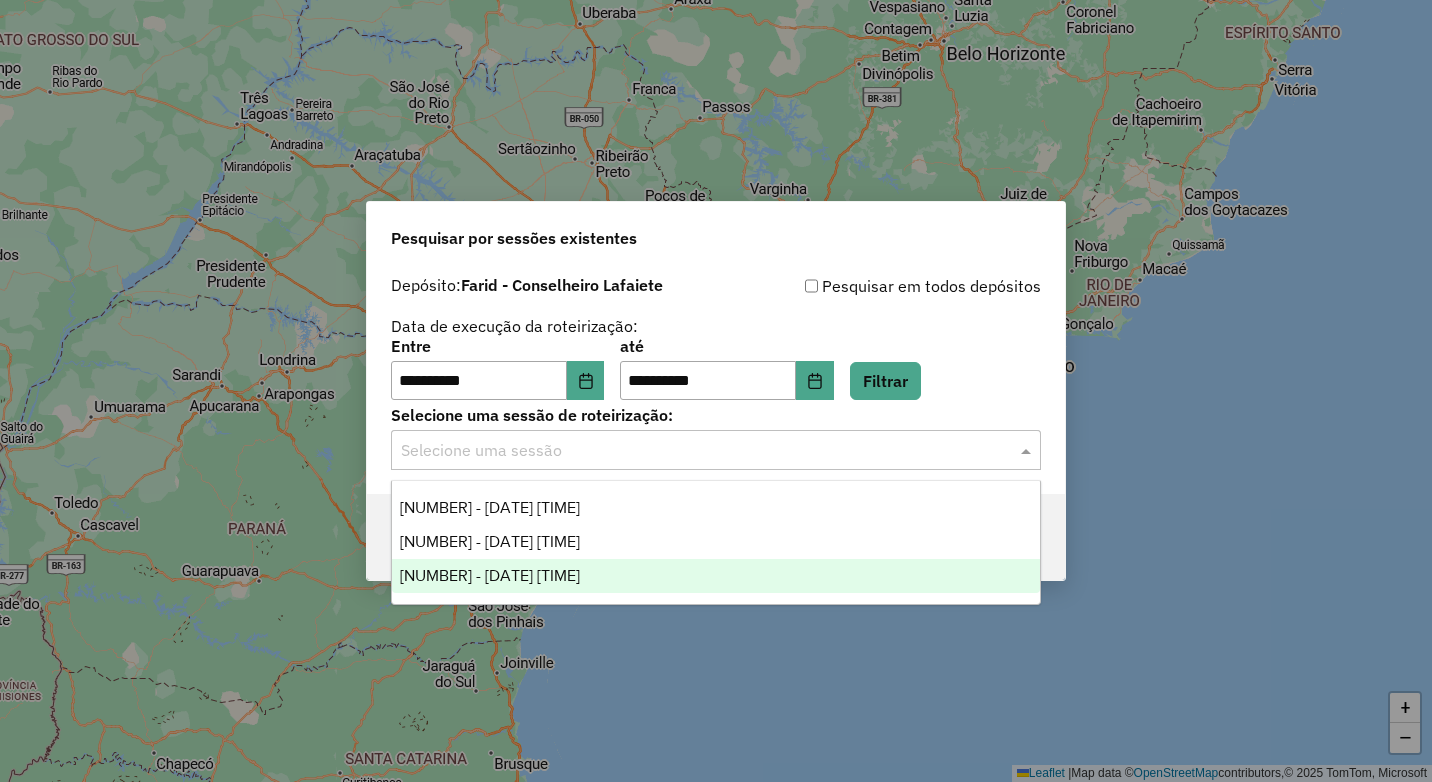 click on "[NUMBER] - [DATE] [TIME]" at bounding box center (490, 575) 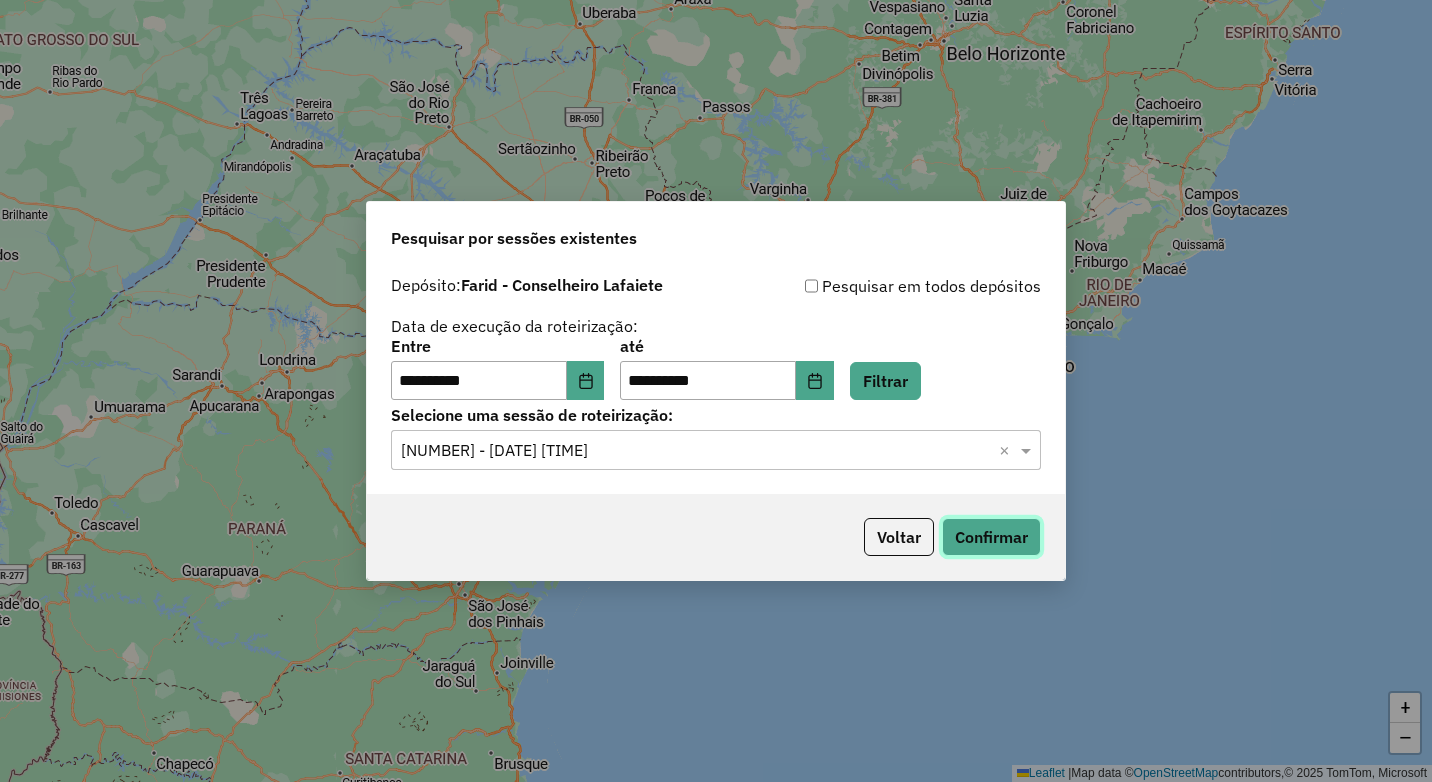 click on "Confirmar" 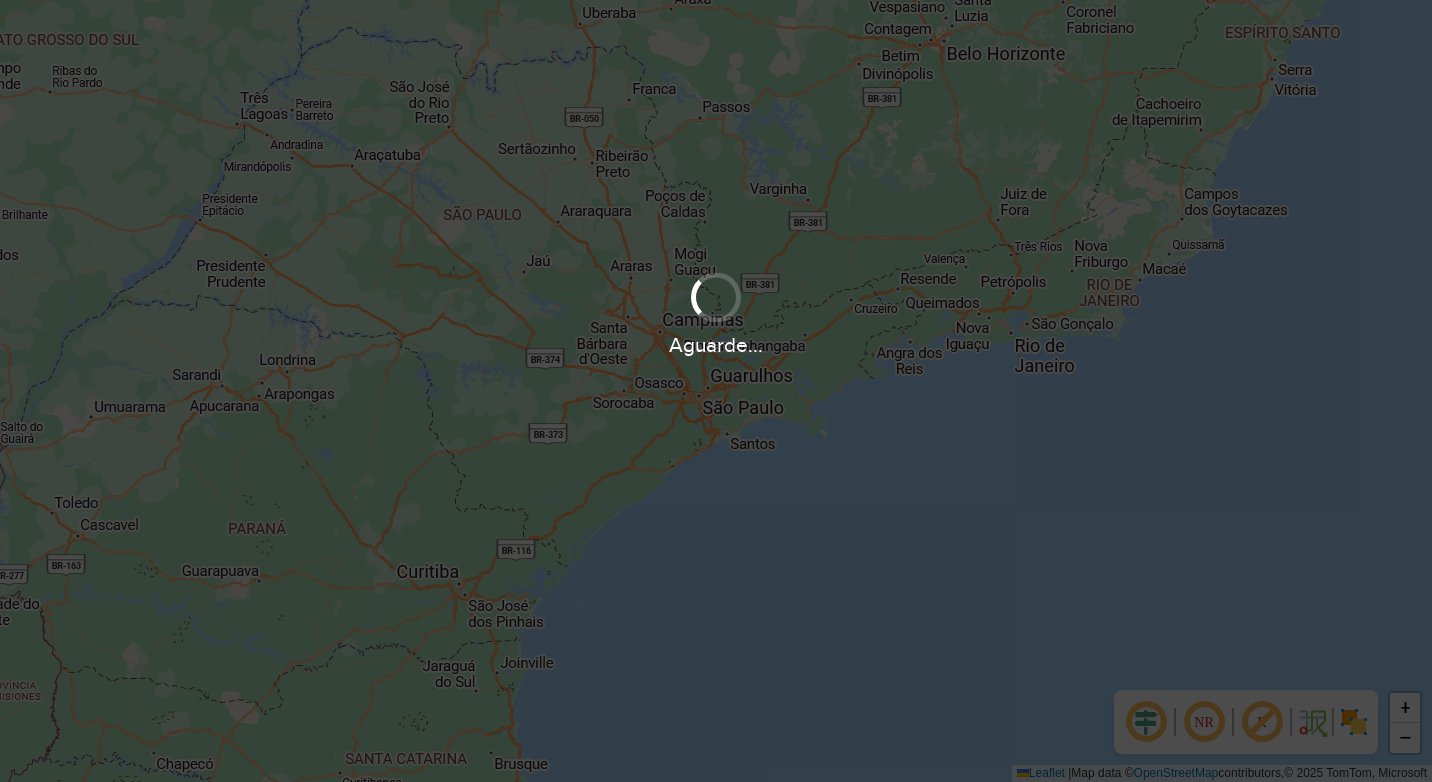 scroll, scrollTop: 0, scrollLeft: 0, axis: both 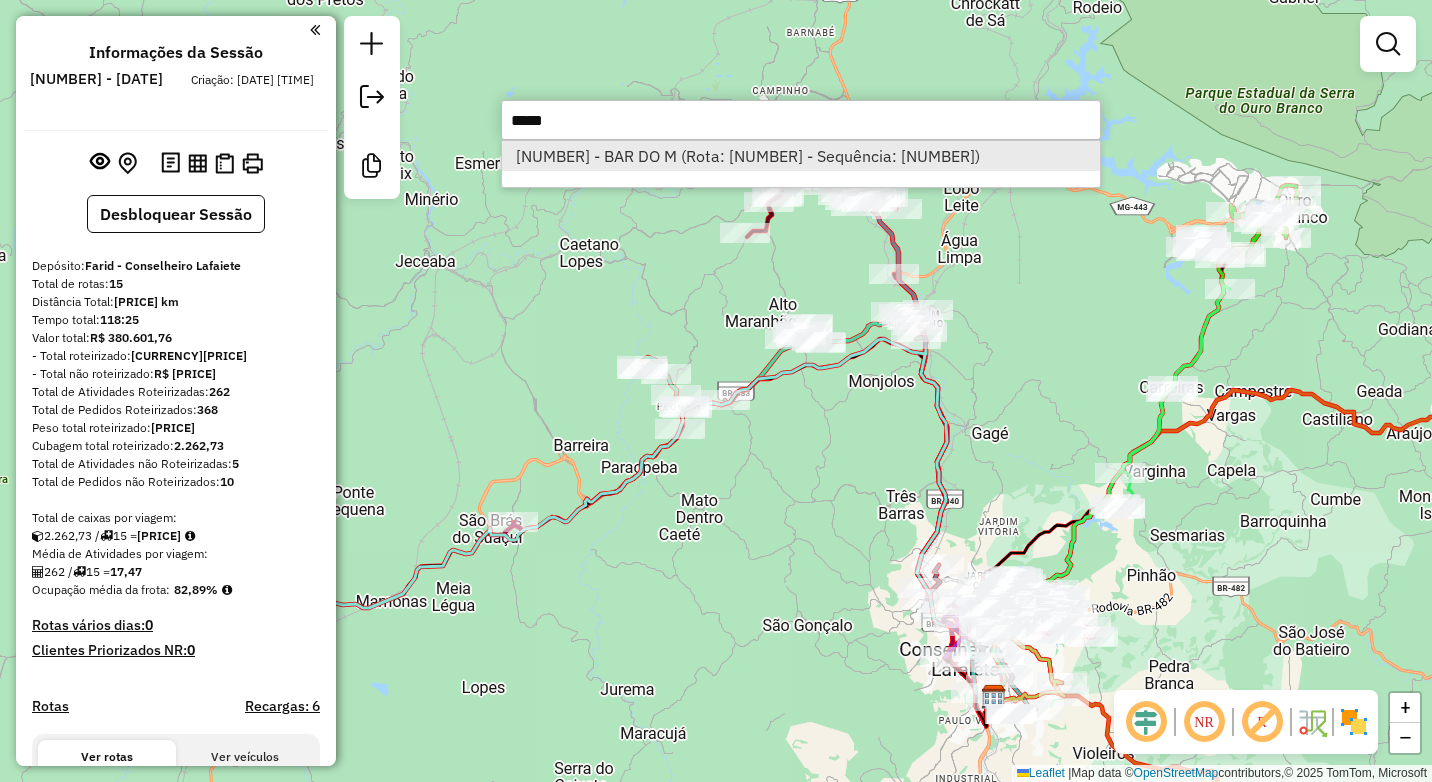 type on "*****" 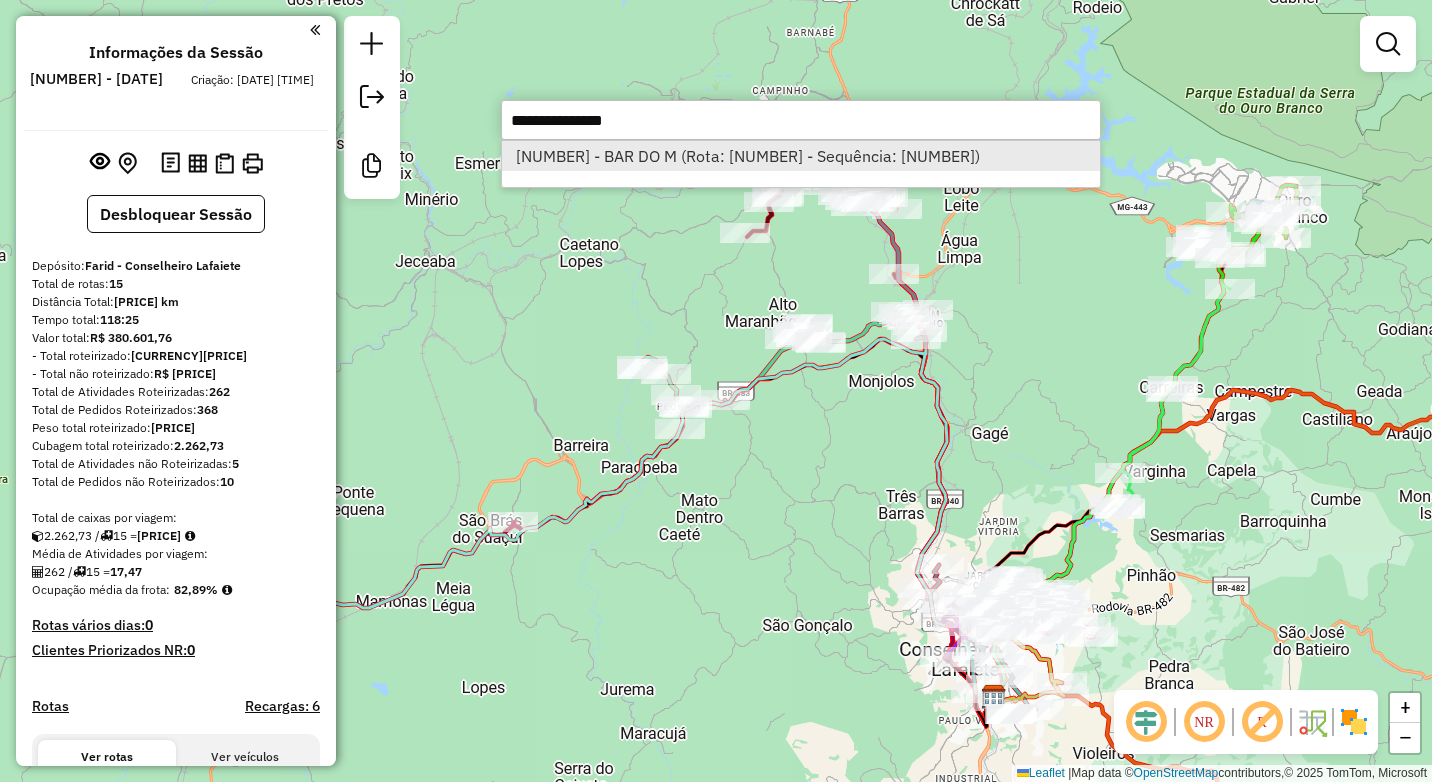 select on "**********" 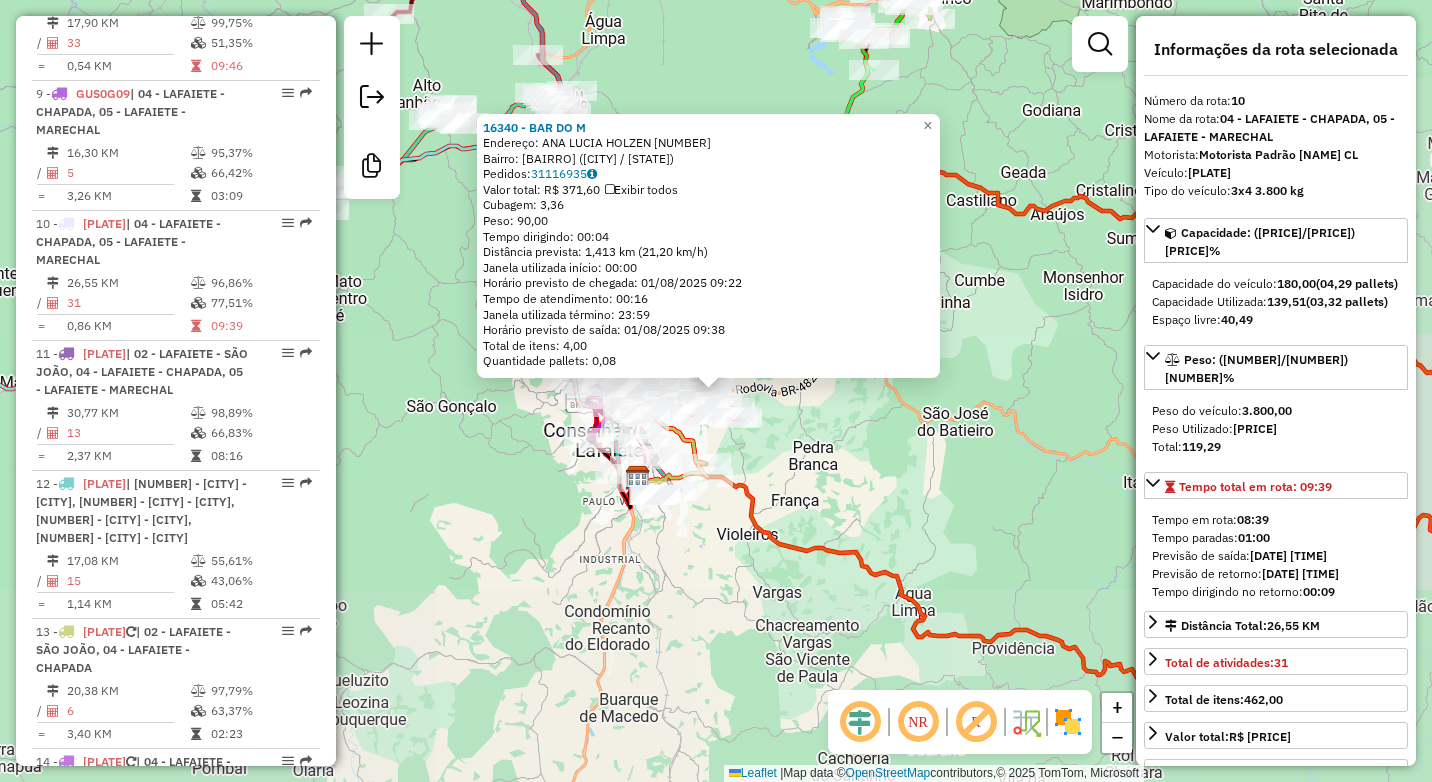 scroll, scrollTop: 1772, scrollLeft: 0, axis: vertical 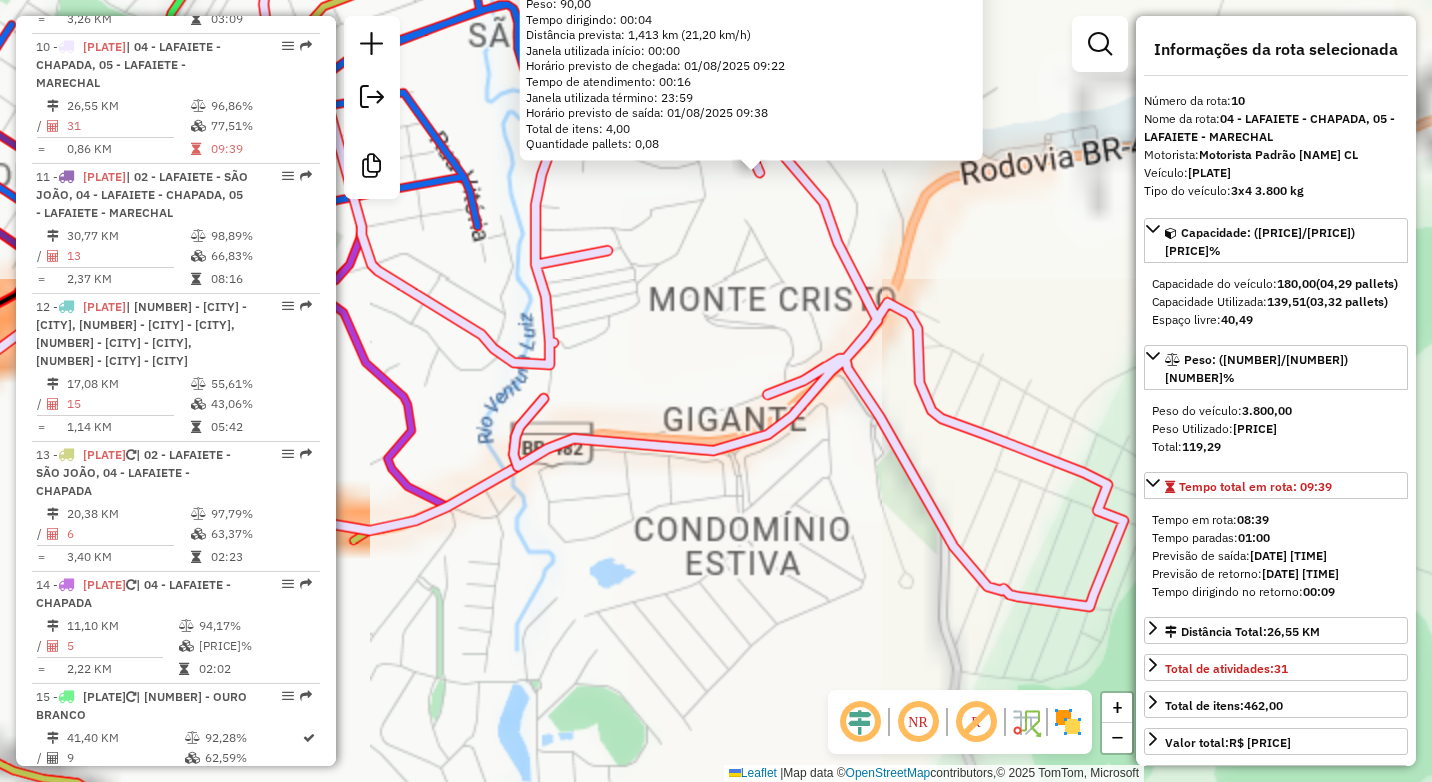 click on "16340 - BAR DO M  Endereço:  ANA LUCIA HOLZEN 60   Bairro: CENTRO (CONSELHEIRO LAFAIETE / MG)   Pedidos:  31116935   Valor total: R$ 371,60   Exibir todos   Cubagem: 3,36  Peso: 90,00  Tempo dirigindo: 00:04   Distância prevista: 1,413 km (21,20 km/h)   Janela utilizada início: 00:00   Horário previsto de chegada: 01/08/2025 09:22   Tempo de atendimento: 00:16   Janela utilizada término: 23:59   Horário previsto de saída: 01/08/2025 09:38   Total de itens: 4,00   Quantidade pallets: 0,08  × Janela de atendimento Grade de atendimento Capacidade Transportadoras Veículos Cliente Pedidos  Rotas Selecione os dias de semana para filtrar as janelas de atendimento  Seg   Ter   Qua   Qui   Sex   Sáb   Dom  Informe o período da janela de atendimento: De: Até:  Filtrar exatamente a janela do cliente  Considerar janela de atendimento padrão  Selecione os dias de semana para filtrar as grades de atendimento  Seg   Ter   Qua   Qui   Sex   Sáb   Dom   Considerar clientes sem dia de atendimento cadastrado  De:" 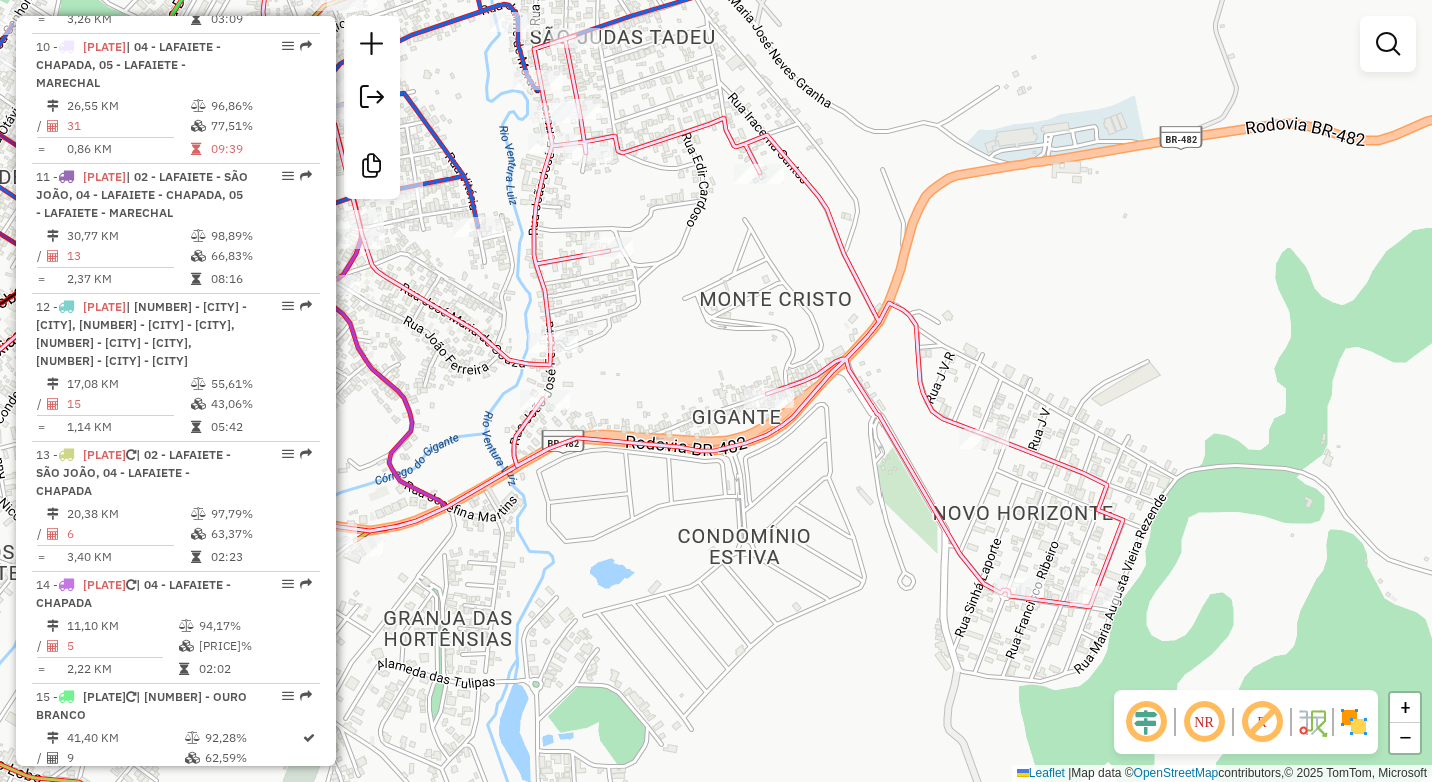 drag, startPoint x: 745, startPoint y: 288, endPoint x: 709, endPoint y: 453, distance: 168.88162 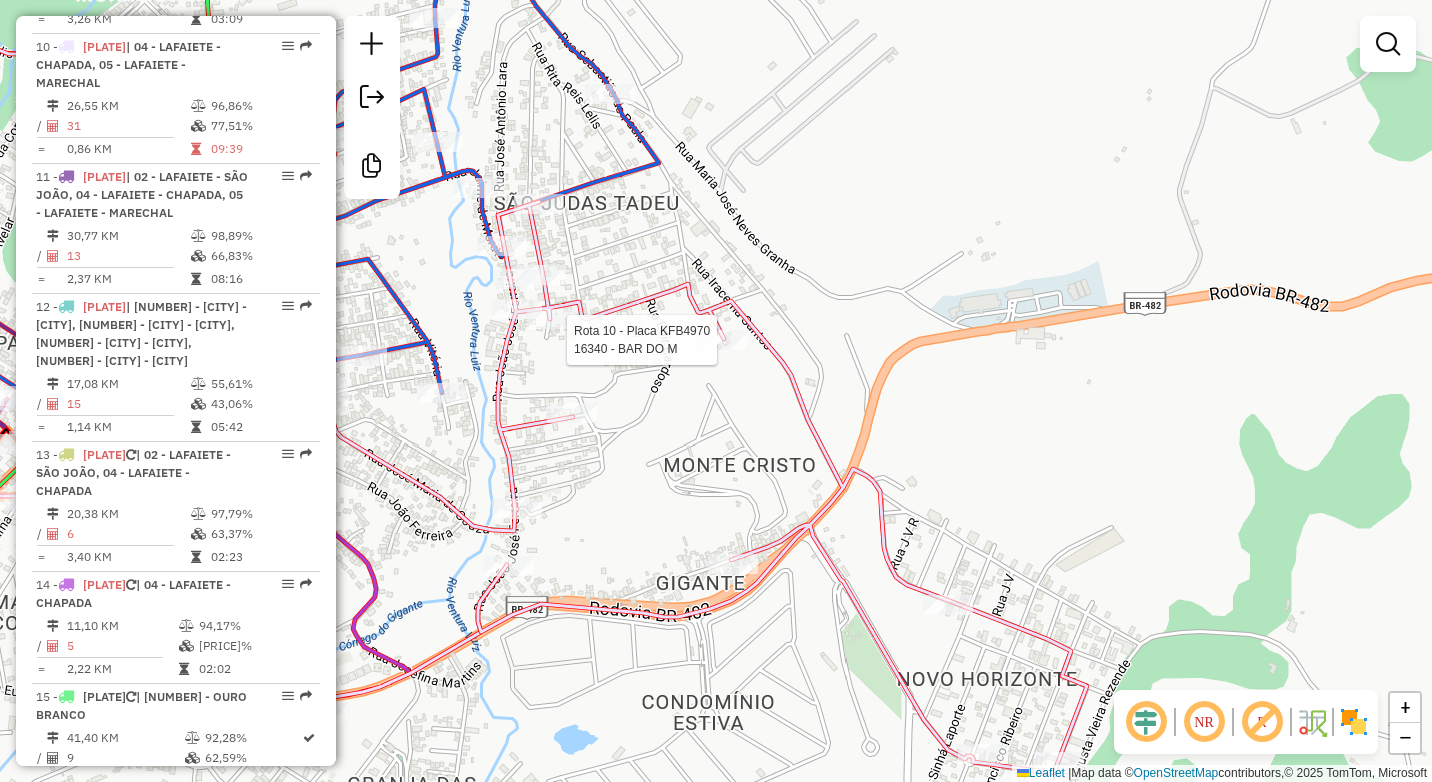 select on "**********" 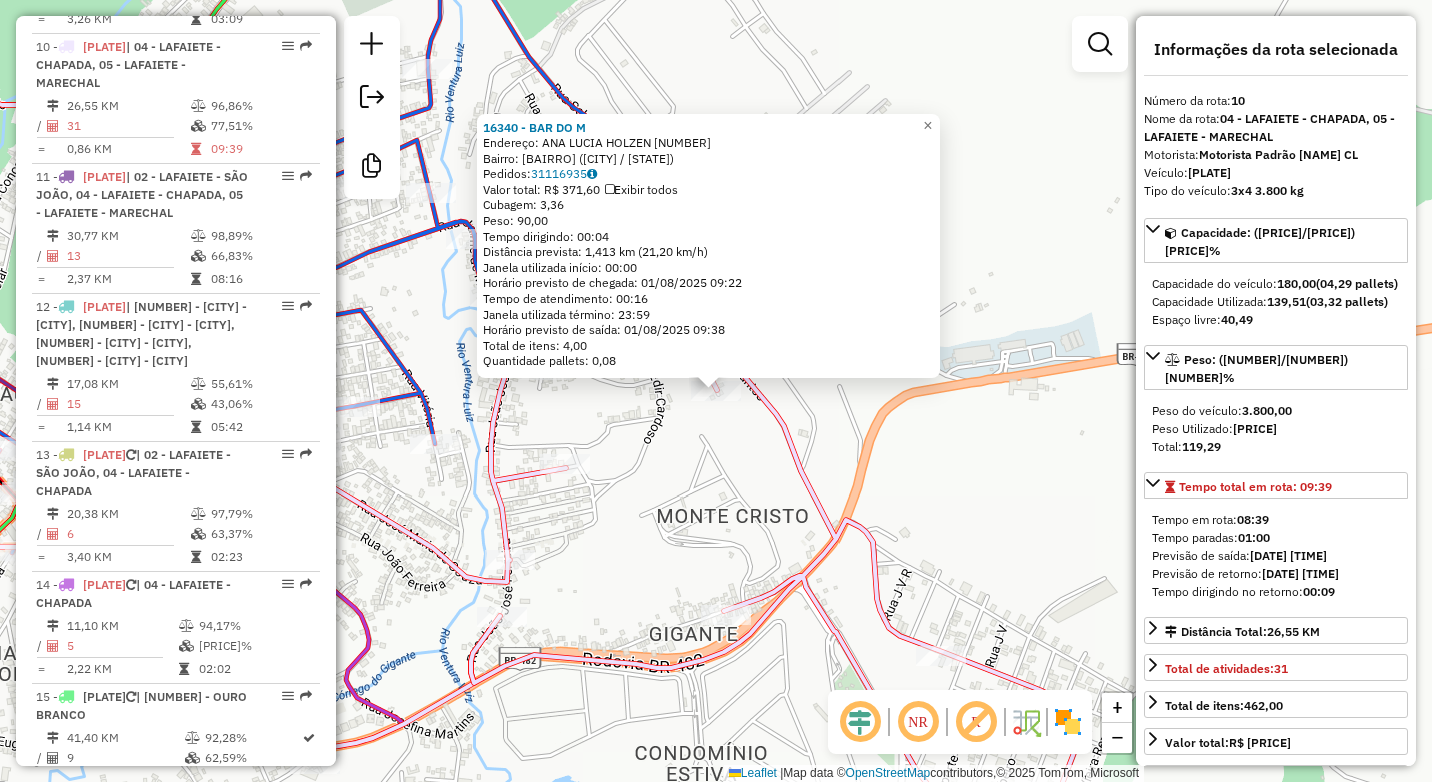 click on "16340 - BAR DO M  Endereço:  ANA LUCIA HOLZEN 60   Bairro: CENTRO (CONSELHEIRO LAFAIETE / MG)   Pedidos:  31116935   Valor total: R$ 371,60   Exibir todos   Cubagem: 3,36  Peso: 90,00  Tempo dirigindo: 00:04   Distância prevista: 1,413 km (21,20 km/h)   Janela utilizada início: 00:00   Horário previsto de chegada: 01/08/2025 09:22   Tempo de atendimento: 00:16   Janela utilizada término: 23:59   Horário previsto de saída: 01/08/2025 09:38   Total de itens: 4,00   Quantidade pallets: 0,08  × Janela de atendimento Grade de atendimento Capacidade Transportadoras Veículos Cliente Pedidos  Rotas Selecione os dias de semana para filtrar as janelas de atendimento  Seg   Ter   Qua   Qui   Sex   Sáb   Dom  Informe o período da janela de atendimento: De: Até:  Filtrar exatamente a janela do cliente  Considerar janela de atendimento padrão  Selecione os dias de semana para filtrar as grades de atendimento  Seg   Ter   Qua   Qui   Sex   Sáb   Dom   Considerar clientes sem dia de atendimento cadastrado  De:" 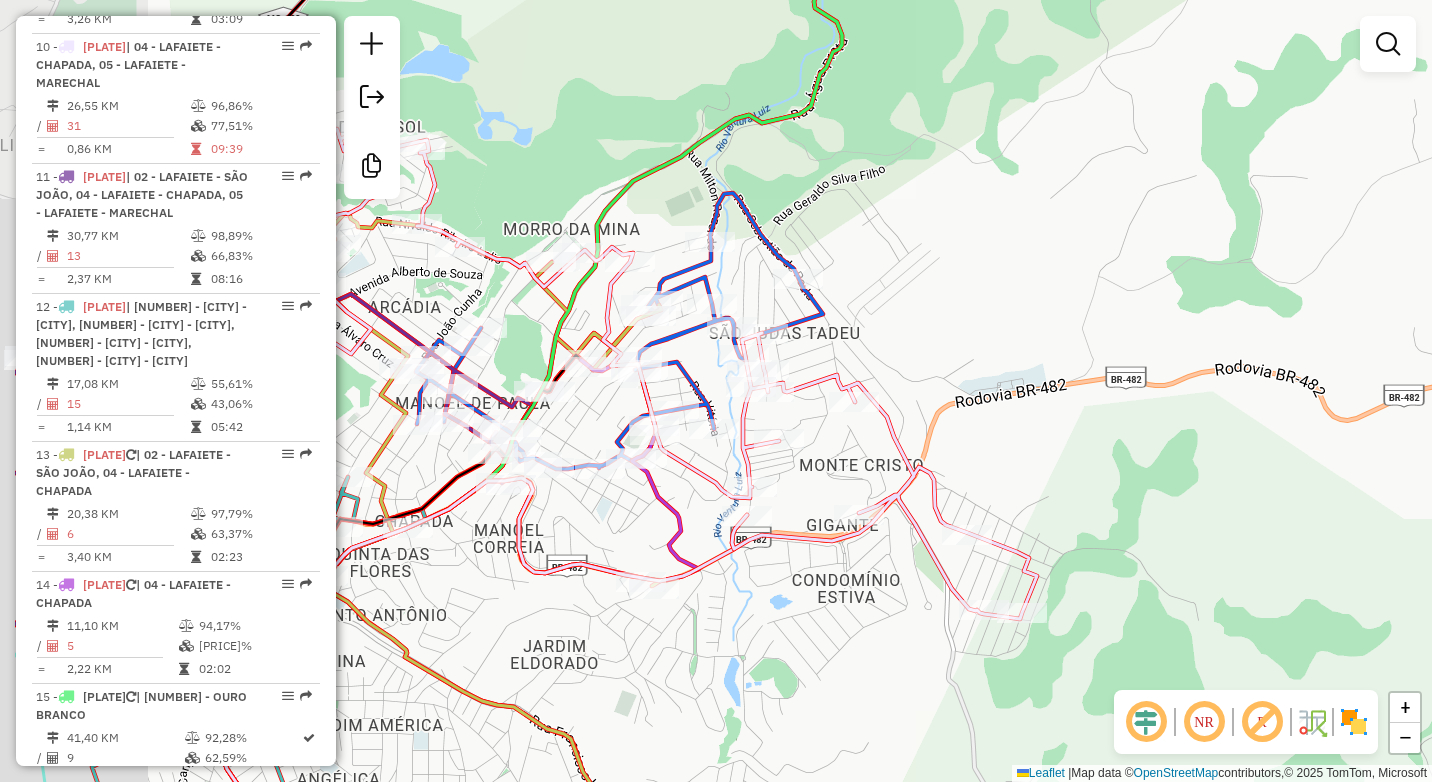 drag, startPoint x: 810, startPoint y: 429, endPoint x: 968, endPoint y: 398, distance: 161.01242 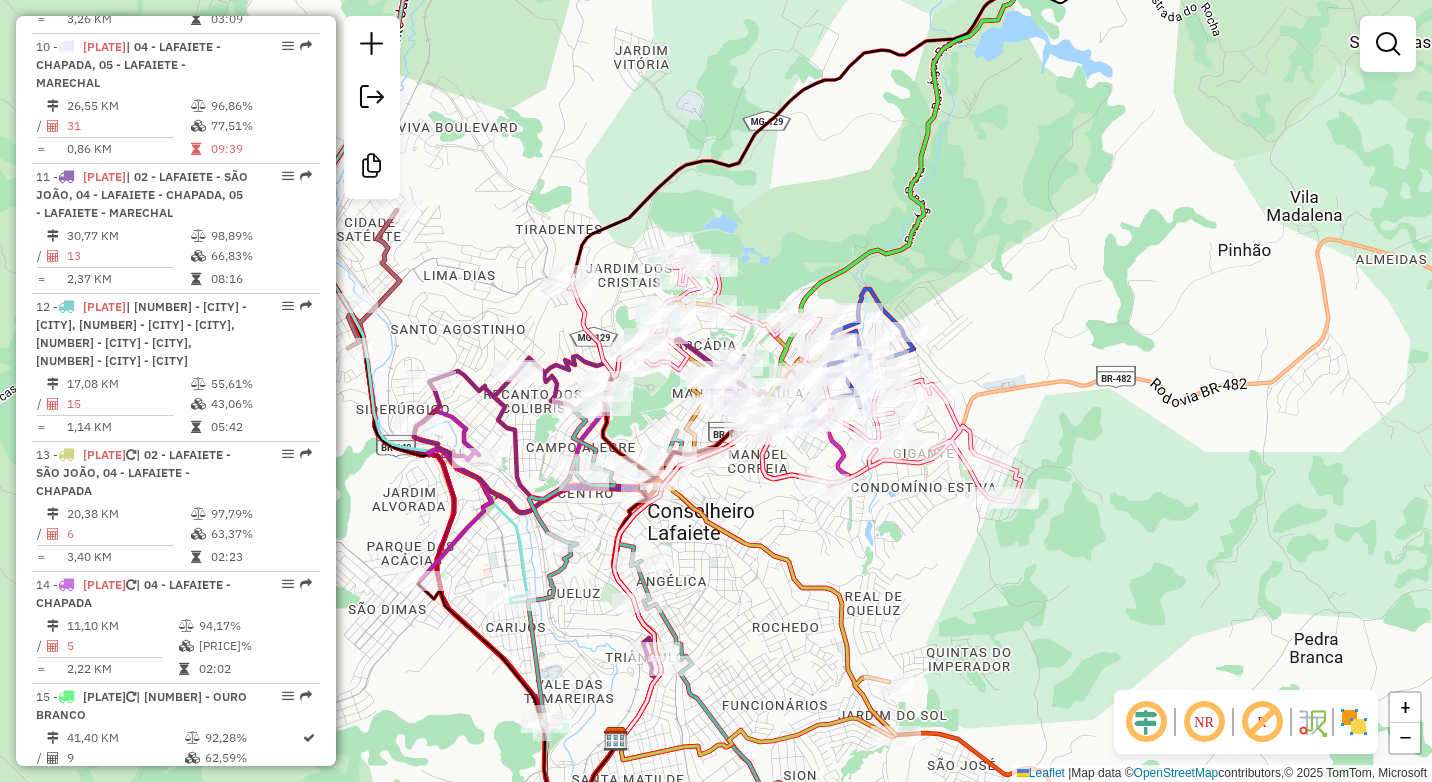 drag, startPoint x: 1010, startPoint y: 369, endPoint x: 1021, endPoint y: 366, distance: 11.401754 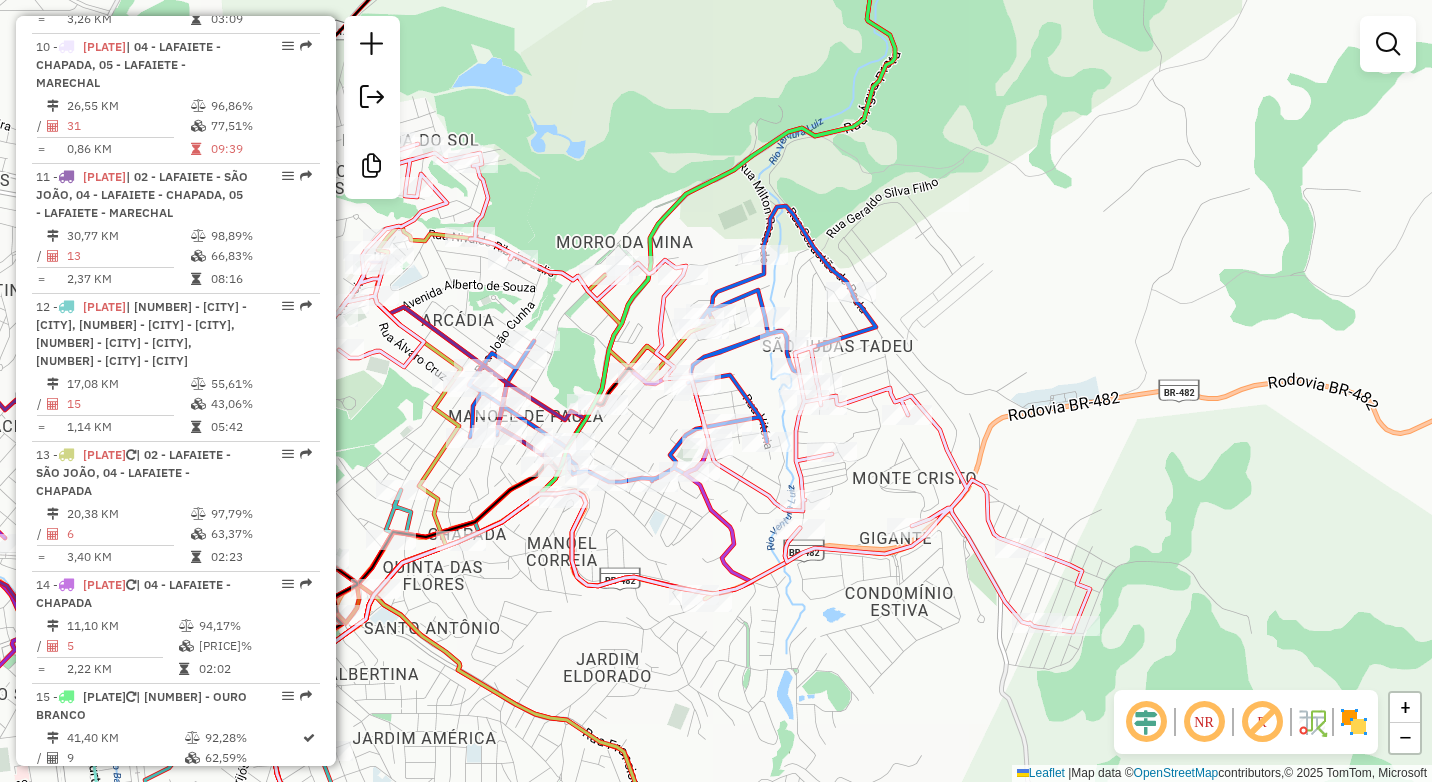 click on "Janela de atendimento Grade de atendimento Capacidade Transportadoras Veículos Cliente Pedidos  Rotas Selecione os dias de semana para filtrar as janelas de atendimento  Seg   Ter   Qua   Qui   Sex   Sáb   Dom  Informe o período da janela de atendimento: De: Até:  Filtrar exatamente a janela do cliente  Considerar janela de atendimento padrão  Selecione os dias de semana para filtrar as grades de atendimento  Seg   Ter   Qua   Qui   Sex   Sáb   Dom   Considerar clientes sem dia de atendimento cadastrado  Clientes fora do dia de atendimento selecionado Filtrar as atividades entre os valores definidos abaixo:  Peso mínimo:   Peso máximo:   Cubagem mínima:   Cubagem máxima:   De:   Até:  Filtrar as atividades entre o tempo de atendimento definido abaixo:  De:   Até:   Considerar capacidade total dos clientes não roteirizados Transportadora: Selecione um ou mais itens Tipo de veículo: Selecione um ou mais itens Veículo: Selecione um ou mais itens Motorista: Selecione um ou mais itens Nome: Rótulo:" 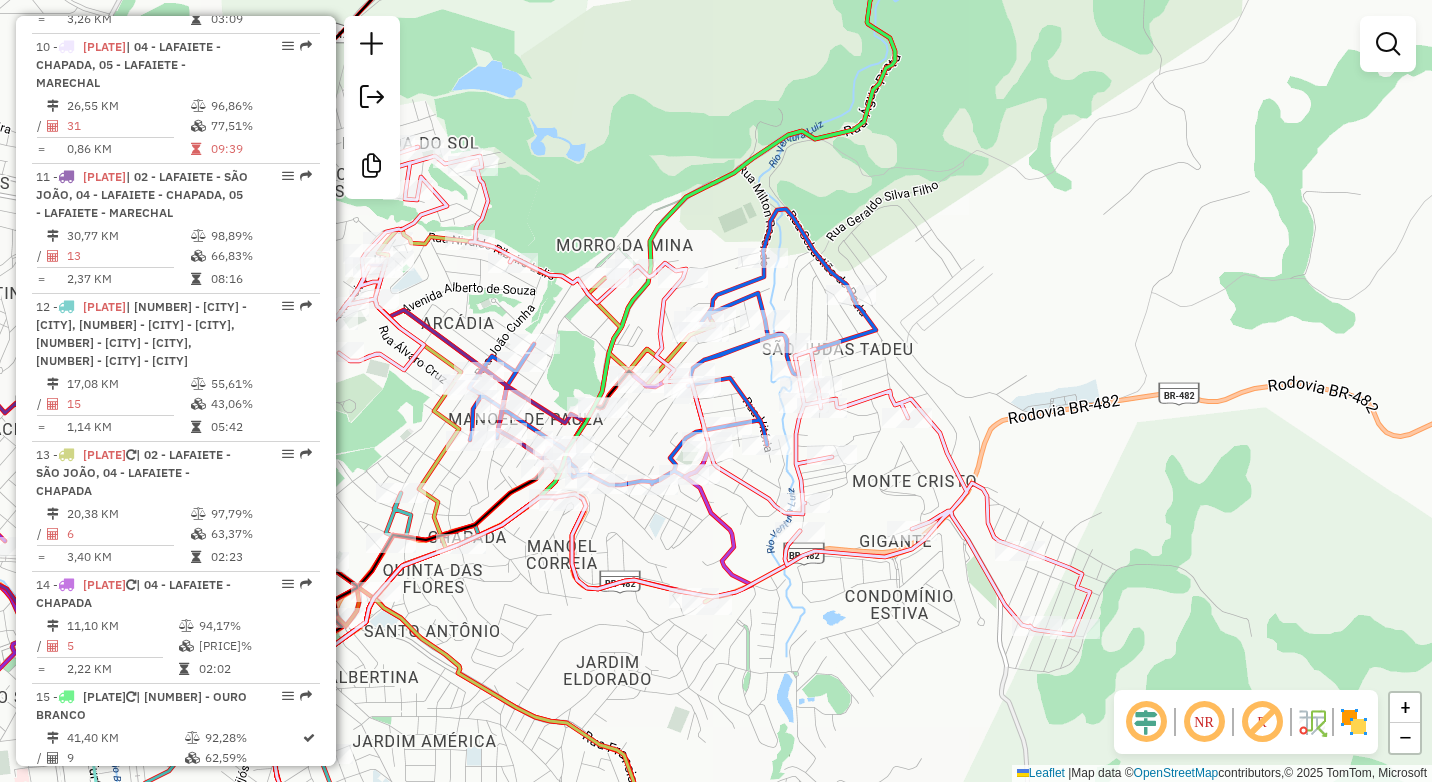 drag, startPoint x: 977, startPoint y: 364, endPoint x: 976, endPoint y: 377, distance: 13.038404 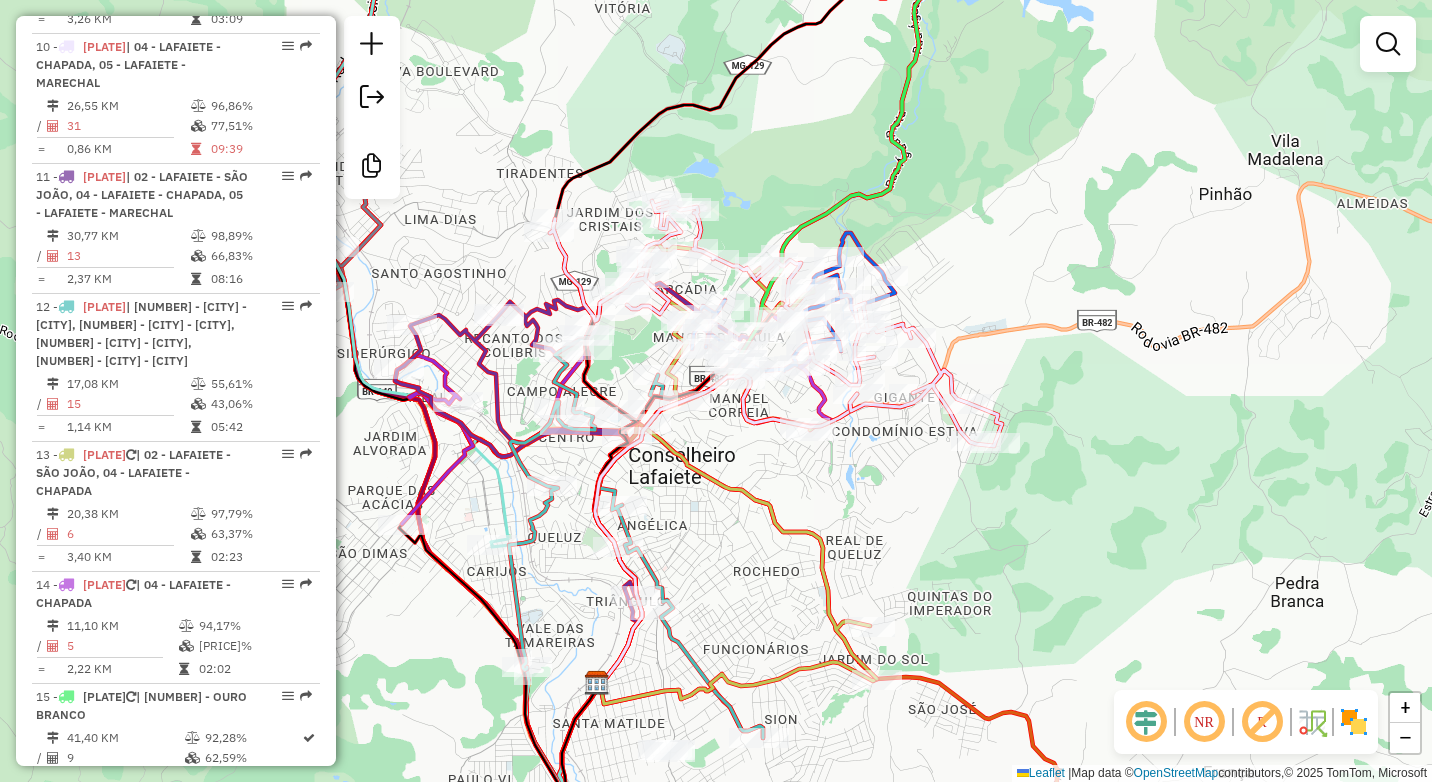 drag, startPoint x: 976, startPoint y: 377, endPoint x: 946, endPoint y: 312, distance: 71.5891 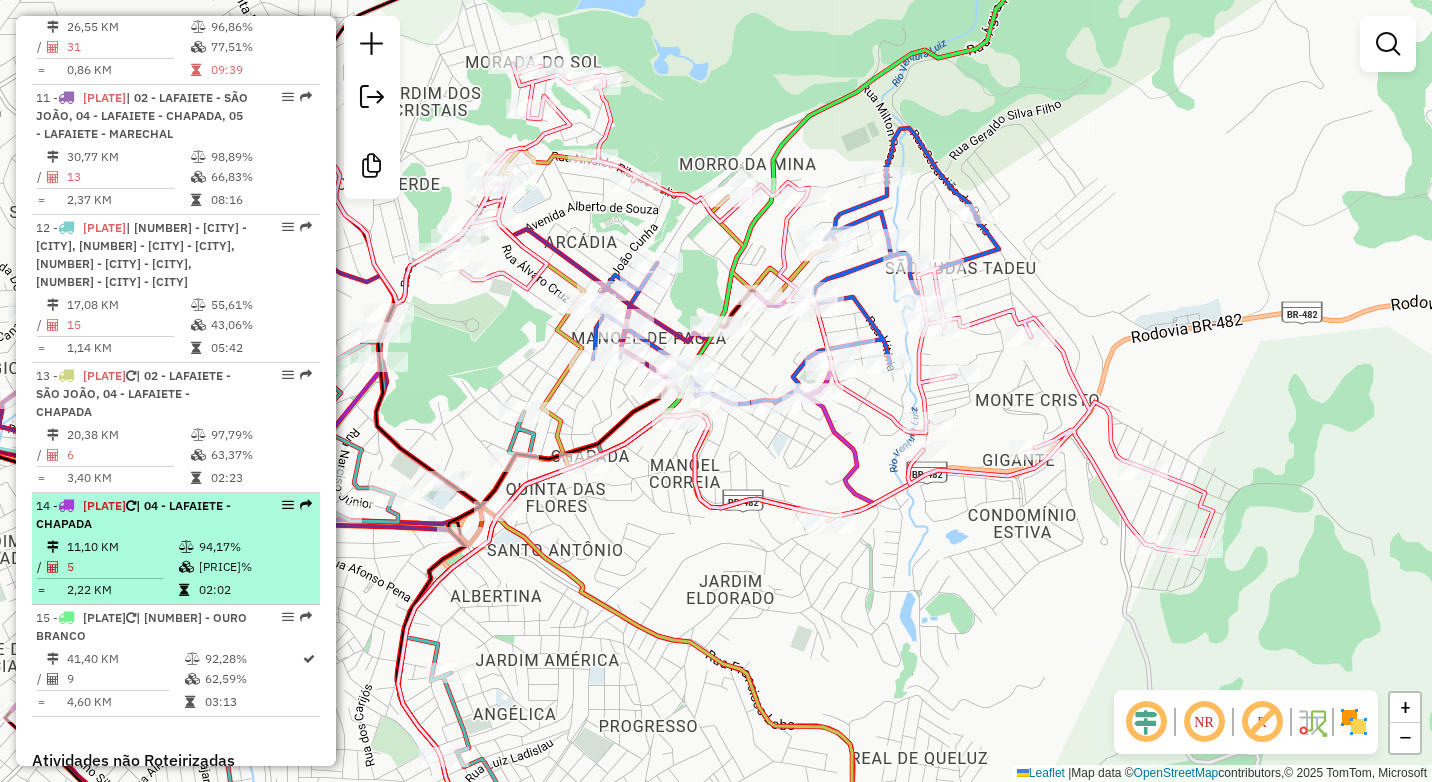 scroll, scrollTop: 1972, scrollLeft: 0, axis: vertical 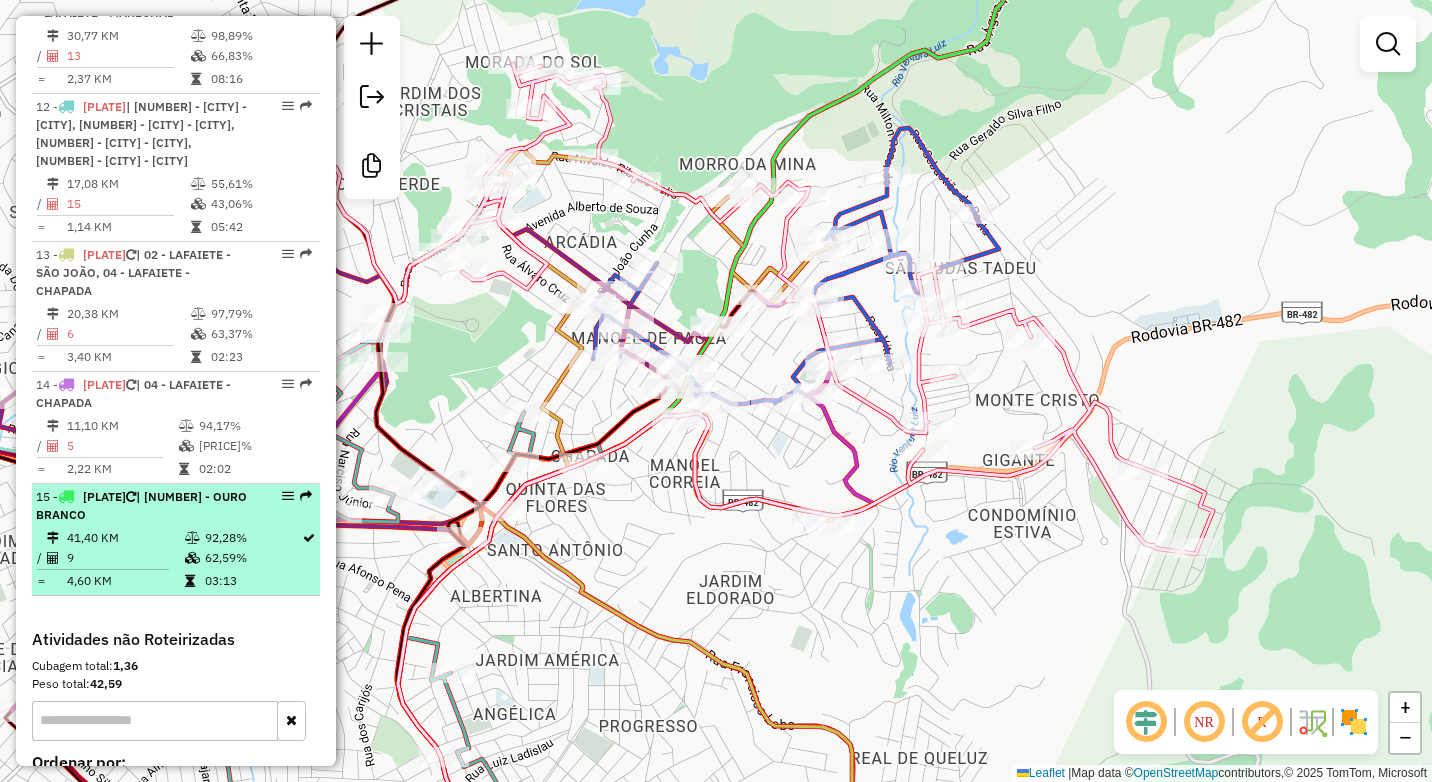 click at bounding box center [110, 569] 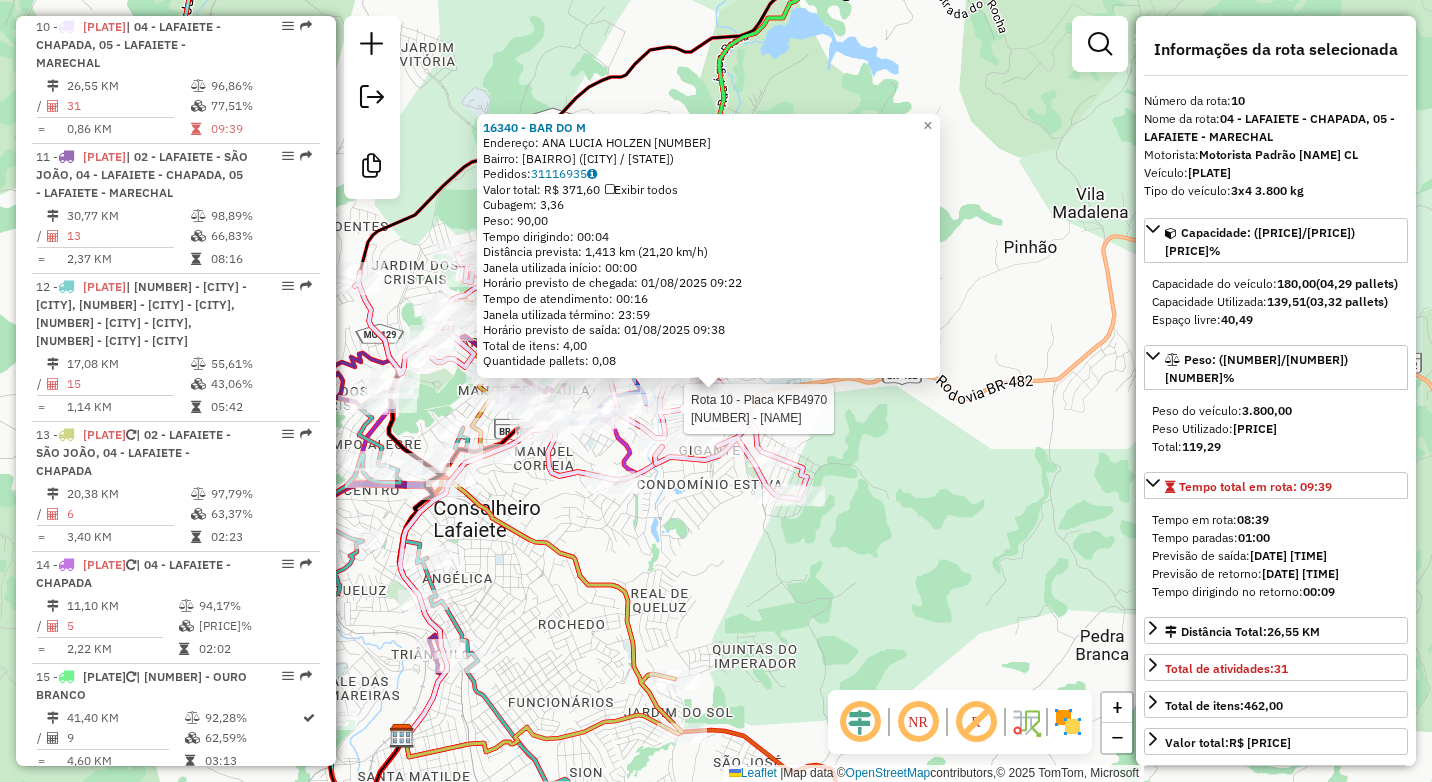 scroll, scrollTop: 1772, scrollLeft: 0, axis: vertical 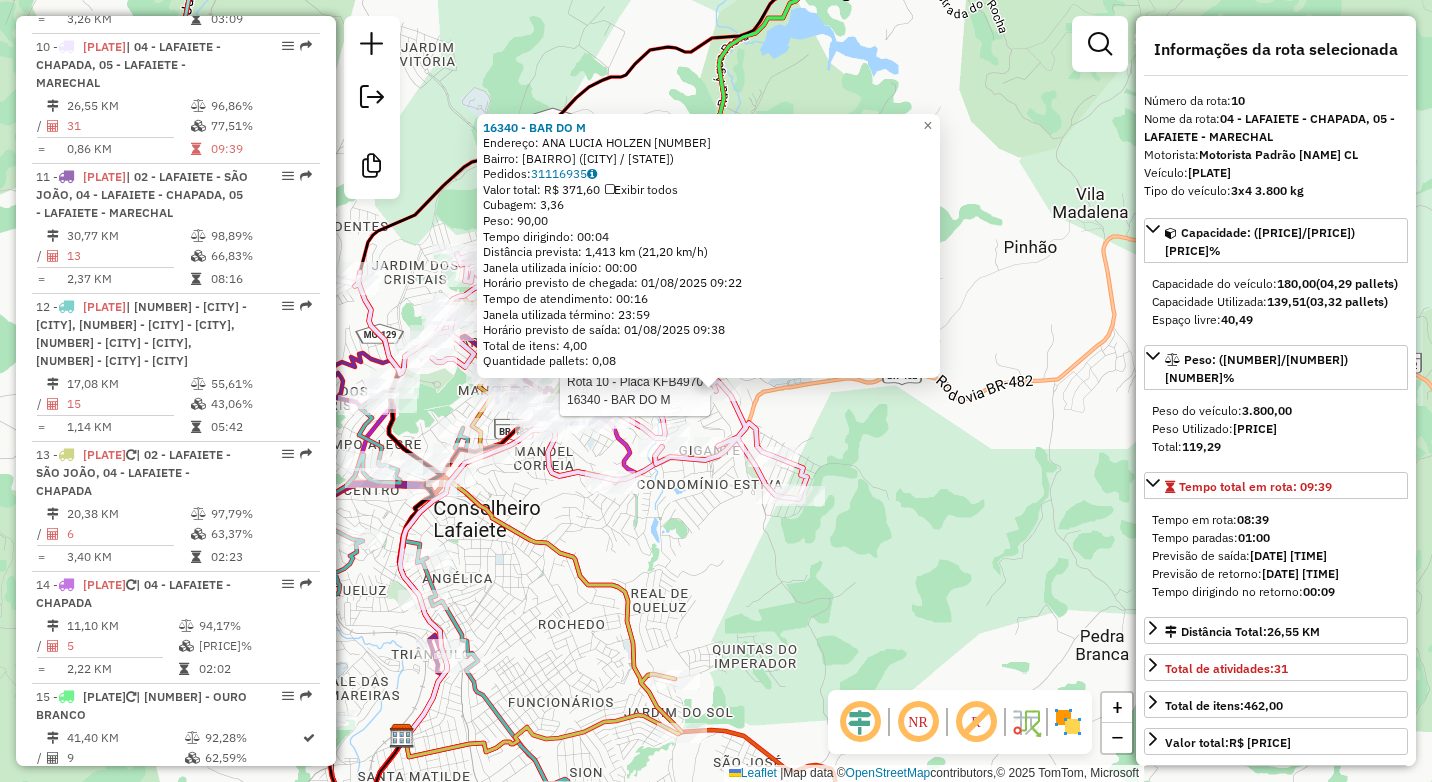click on "Rota 10 - Placa KFB4970  16340 - BAR DO M 16340 - BAR DO M  Endereço:  ANA LUCIA HOLZEN 60   Bairro: CENTRO (CONSELHEIRO LAFAIETE / MG)   Pedidos:  31116935   Valor total: R$ 371,60   Exibir todos   Cubagem: 3,36  Peso: 90,00  Tempo dirigindo: 00:04   Distância prevista: 1,413 km (21,20 km/h)   Janela utilizada início: 00:00   Horário previsto de chegada: 01/08/2025 09:22   Tempo de atendimento: 00:16   Janela utilizada término: 23:59   Horário previsto de saída: 01/08/2025 09:38   Total de itens: 4,00   Quantidade pallets: 0,08  × Janela de atendimento Grade de atendimento Capacidade Transportadoras Veículos Cliente Pedidos  Rotas Selecione os dias de semana para filtrar as janelas de atendimento  Seg   Ter   Qua   Qui   Sex   Sáb   Dom  Informe o período da janela de atendimento: De: Até:  Filtrar exatamente a janela do cliente  Considerar janela de atendimento padrão  Selecione os dias de semana para filtrar as grades de atendimento  Seg   Ter   Qua   Qui   Sex   Sáb   Dom   Peso mínimo:  +" 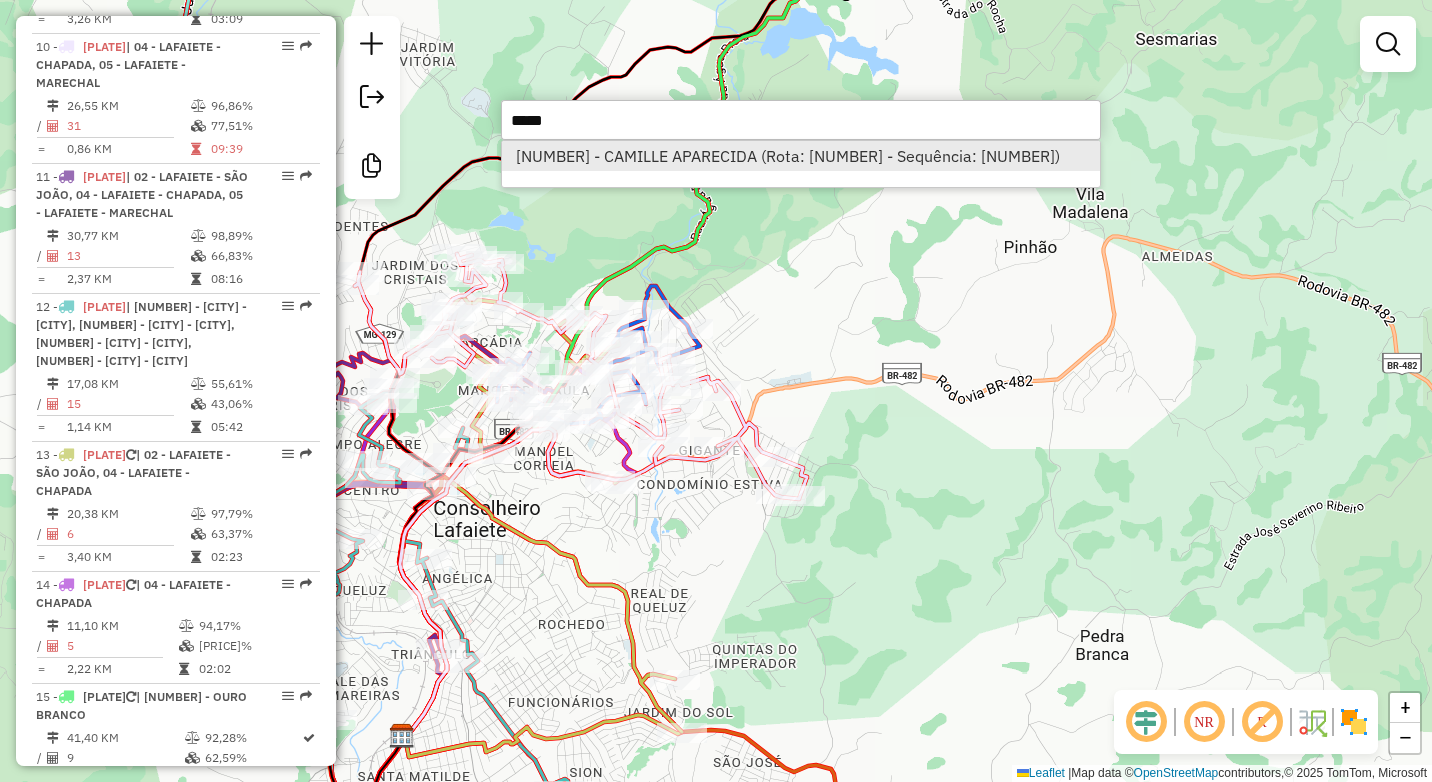 type on "*****" 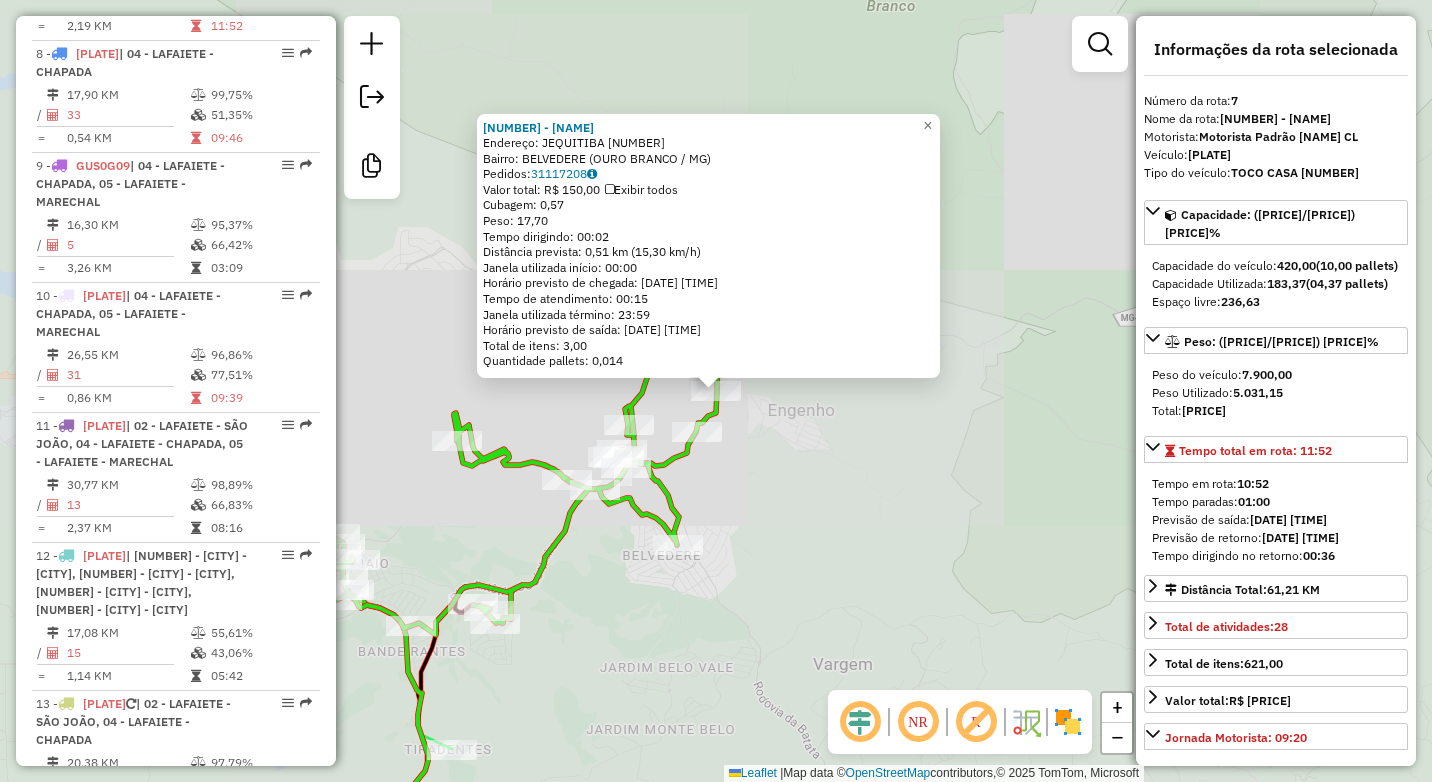 scroll, scrollTop: 1418, scrollLeft: 0, axis: vertical 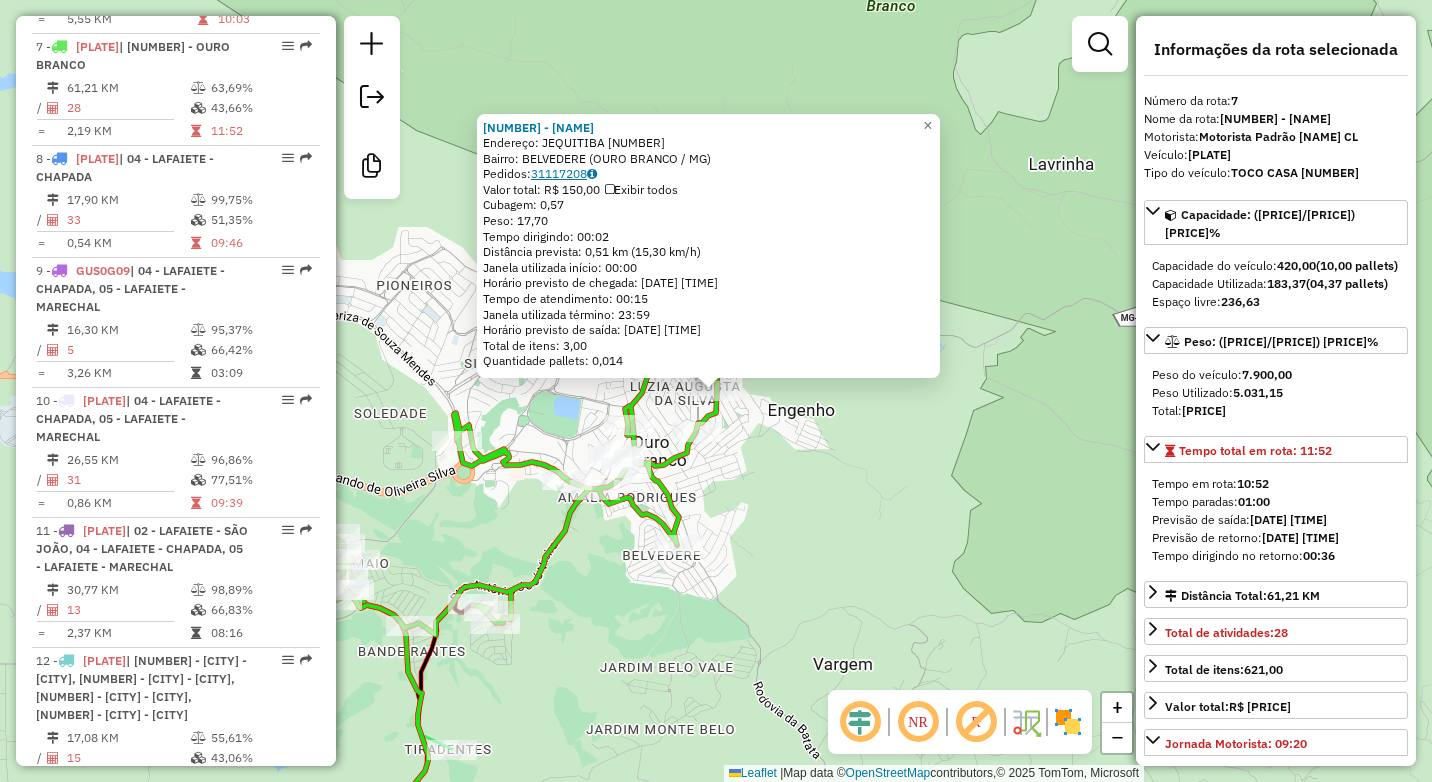 click on "31117208" 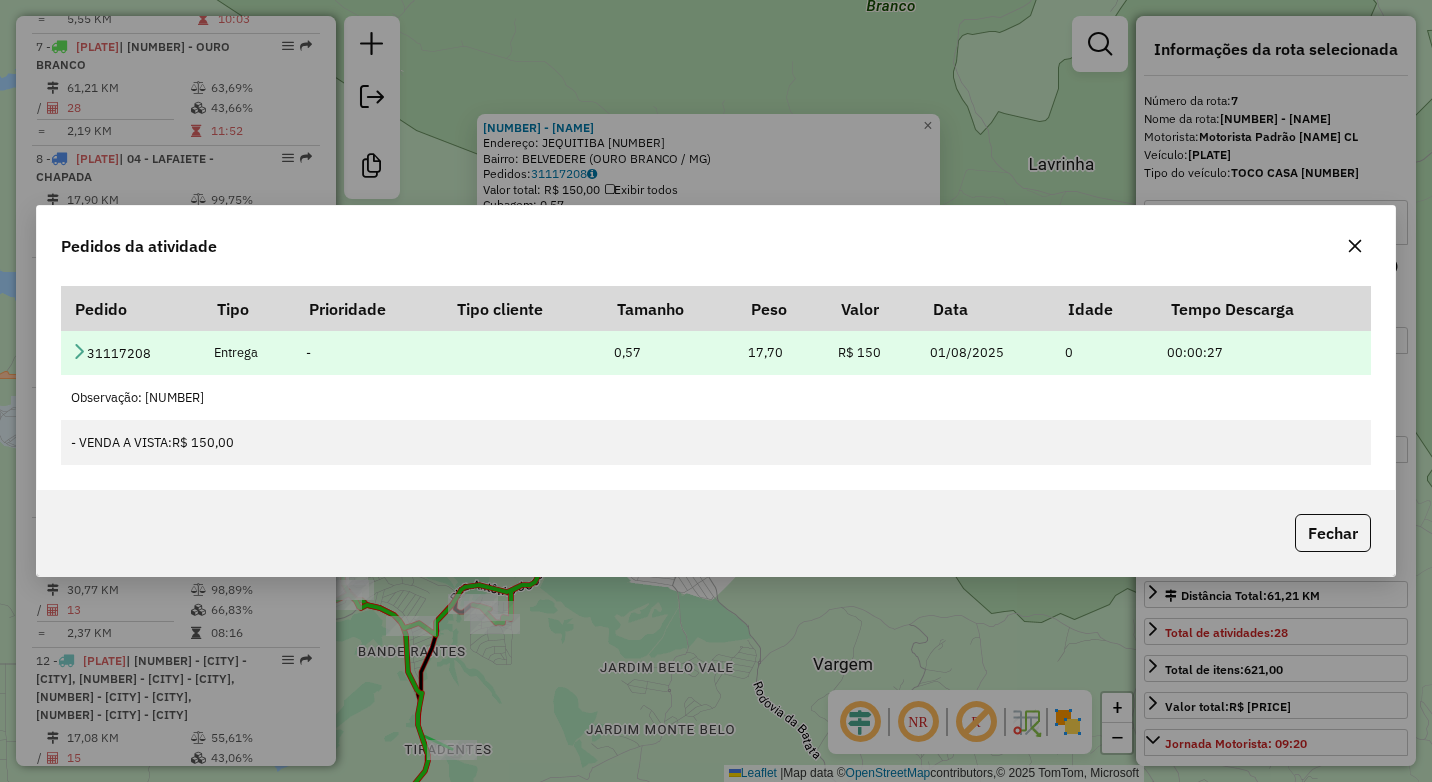 click at bounding box center [79, 351] 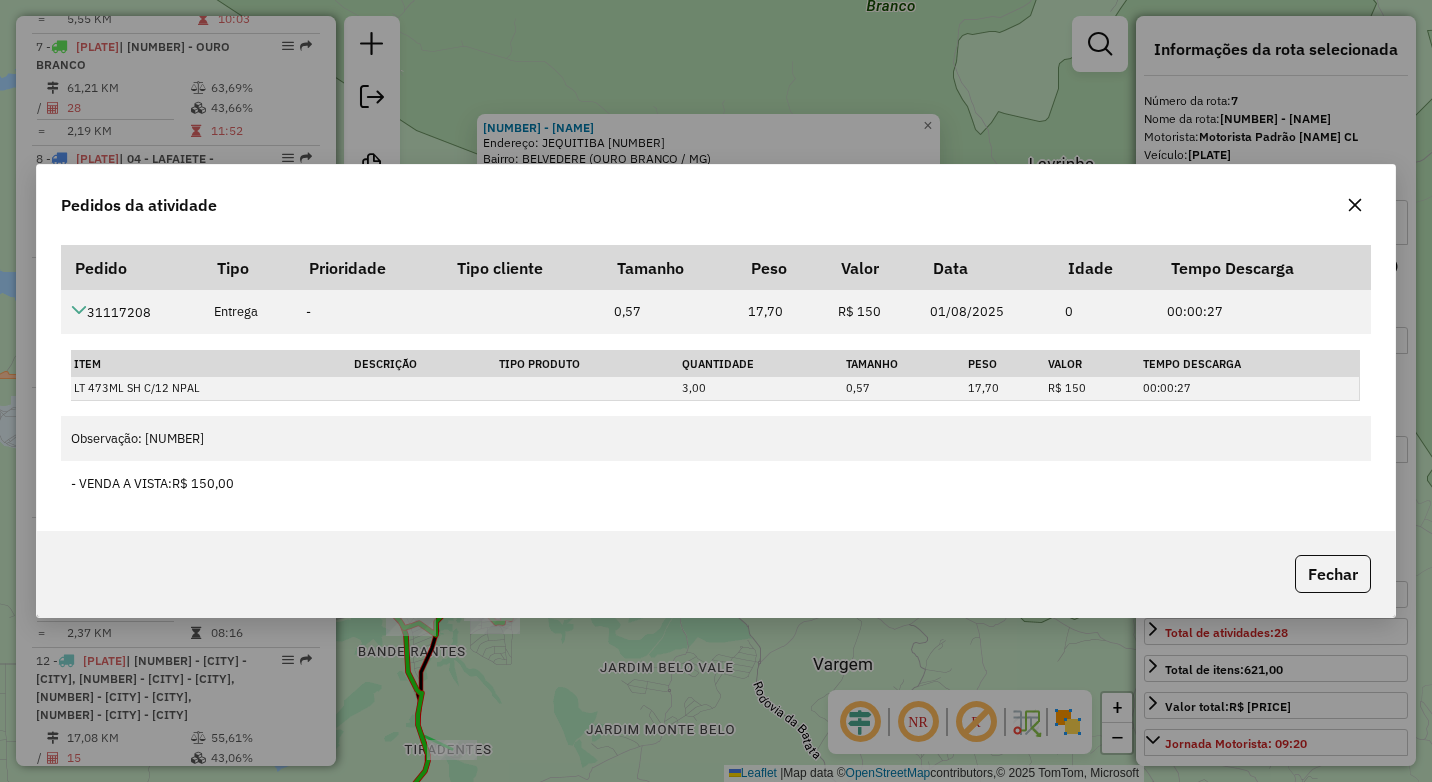click 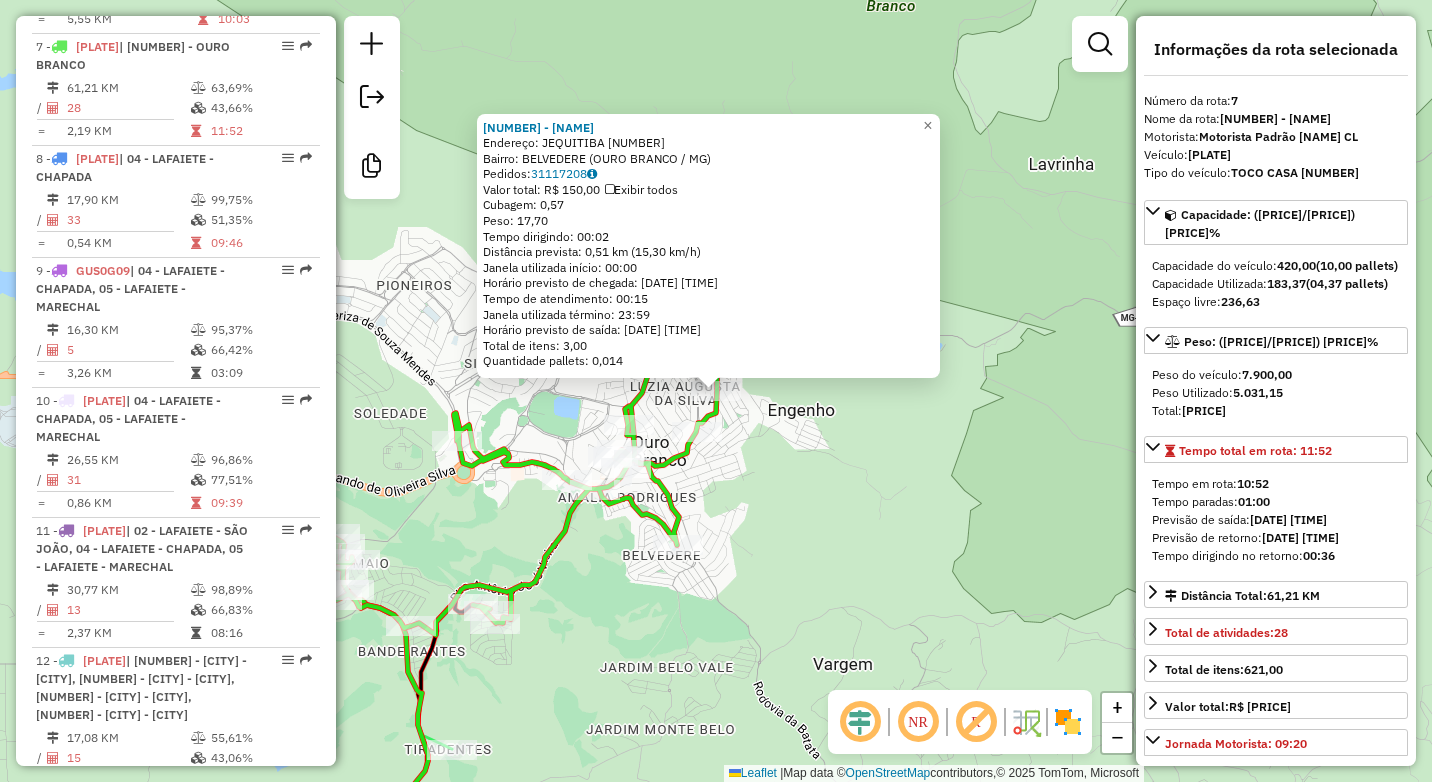 click on "16195 - CAMILLE APARECIDA  Endereço:  JEQUITIBA 274   Bairro: BELVEDERE (OURO BRANCO / MG)   Pedidos:  31117208   Valor total: R$ 150,00   Exibir todos   Cubagem: 0,57  Peso: 17,70  Tempo dirigindo: 00:02   Distância prevista: 0,51 km (15,30 km/h)   Janela utilizada início: 00:00   Horário previsto de chegada: 01/08/2025 15:39   Tempo de atendimento: 00:15   Janela utilizada término: 23:59   Horário previsto de saída: 01/08/2025 15:54   Total de itens: 3,00   Quantidade pallets: 0,014  × Janela de atendimento Grade de atendimento Capacidade Transportadoras Veículos Cliente Pedidos  Rotas Selecione os dias de semana para filtrar as janelas de atendimento  Seg   Ter   Qua   Qui   Sex   Sáb   Dom  Informe o período da janela de atendimento: De: Até:  Filtrar exatamente a janela do cliente  Considerar janela de atendimento padrão  Selecione os dias de semana para filtrar as grades de atendimento  Seg   Ter   Qua   Qui   Sex   Sáb   Dom   Considerar clientes sem dia de atendimento cadastrado  De:  +" 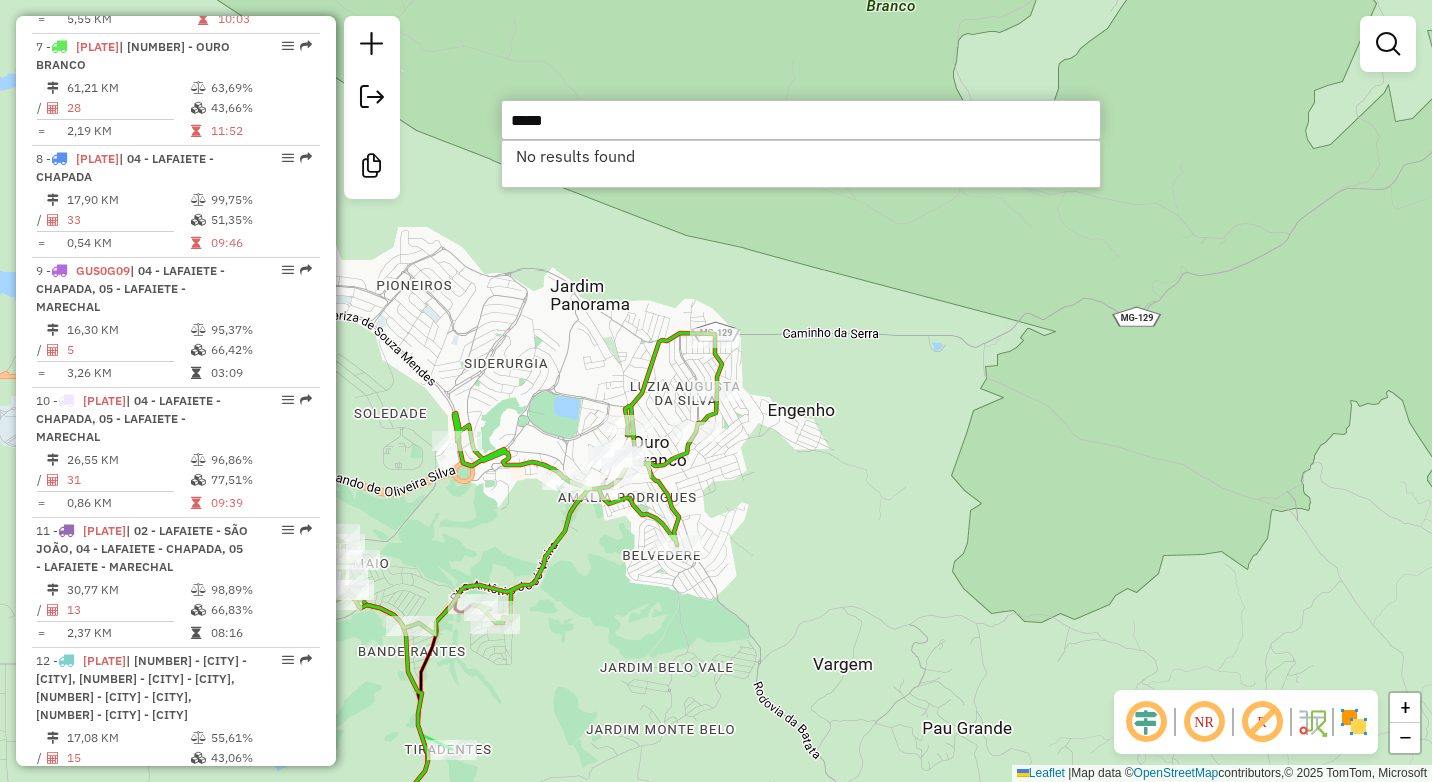 type on "*****" 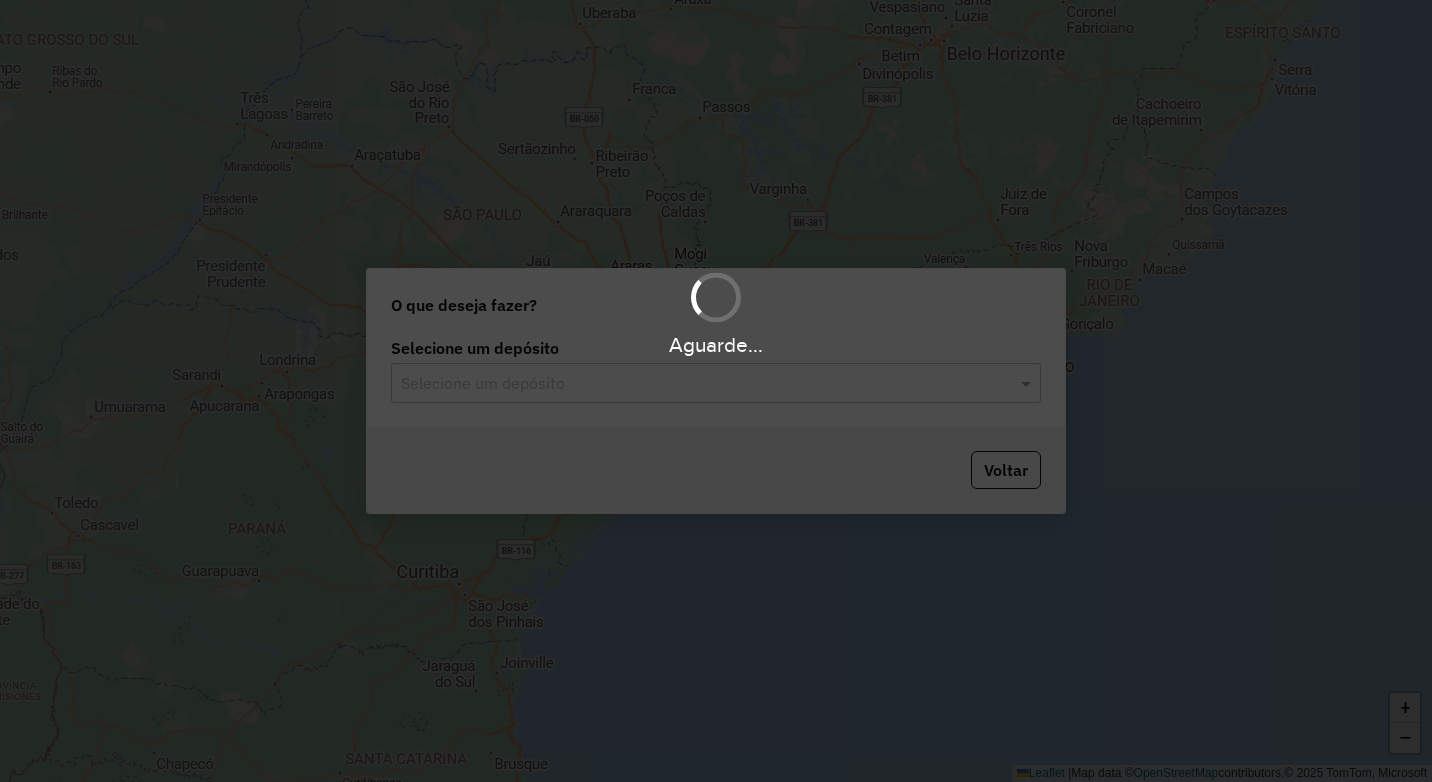 scroll, scrollTop: 0, scrollLeft: 0, axis: both 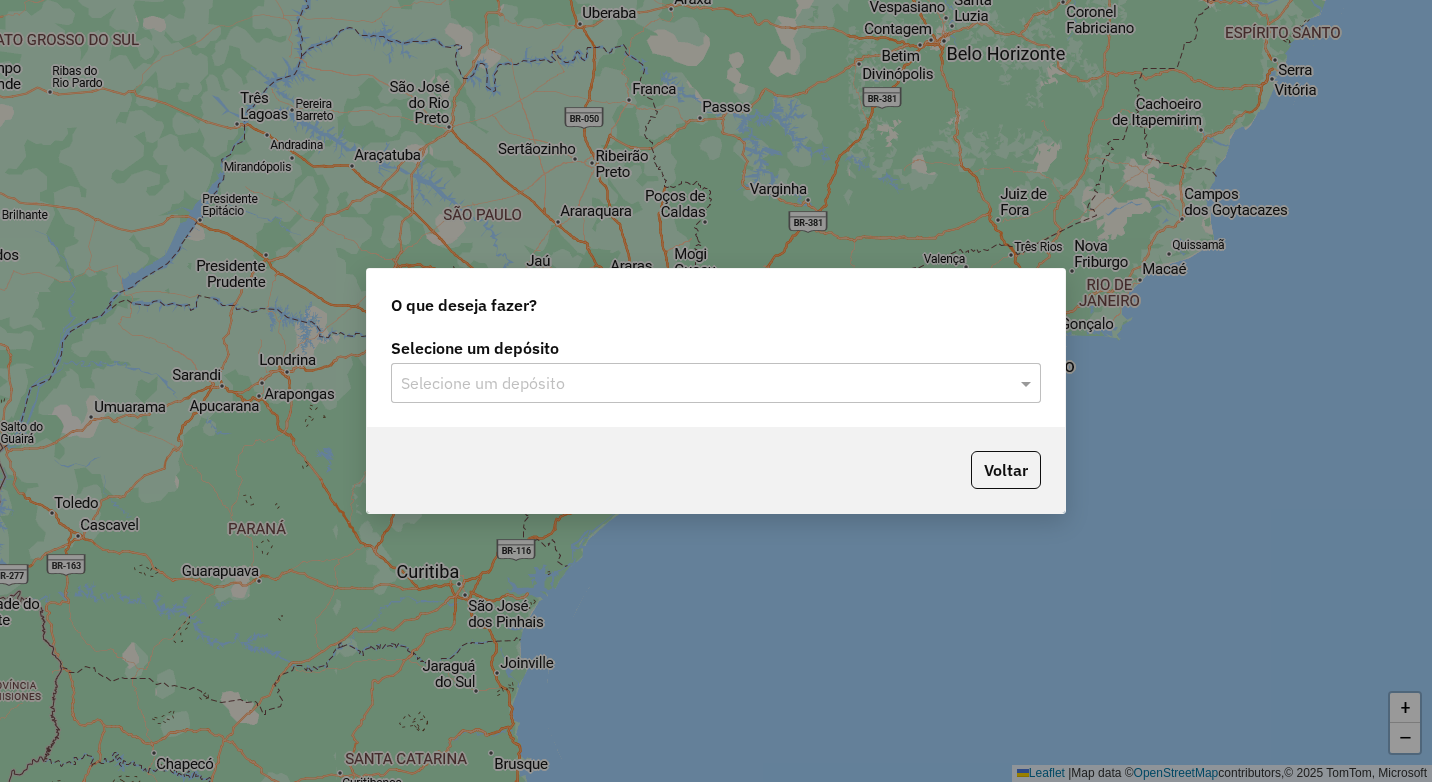 click 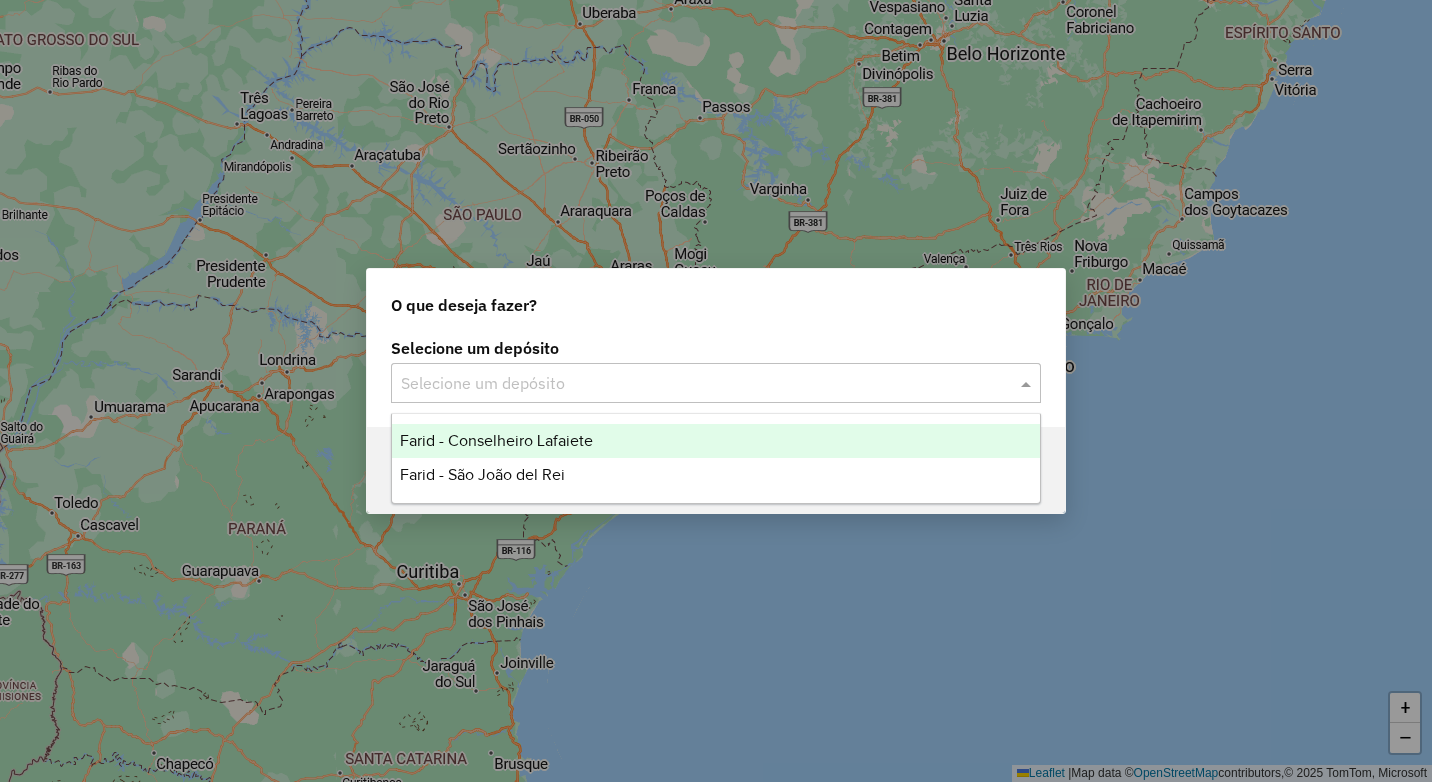 click on "Farid - Conselheiro Lafaiete" at bounding box center [716, 441] 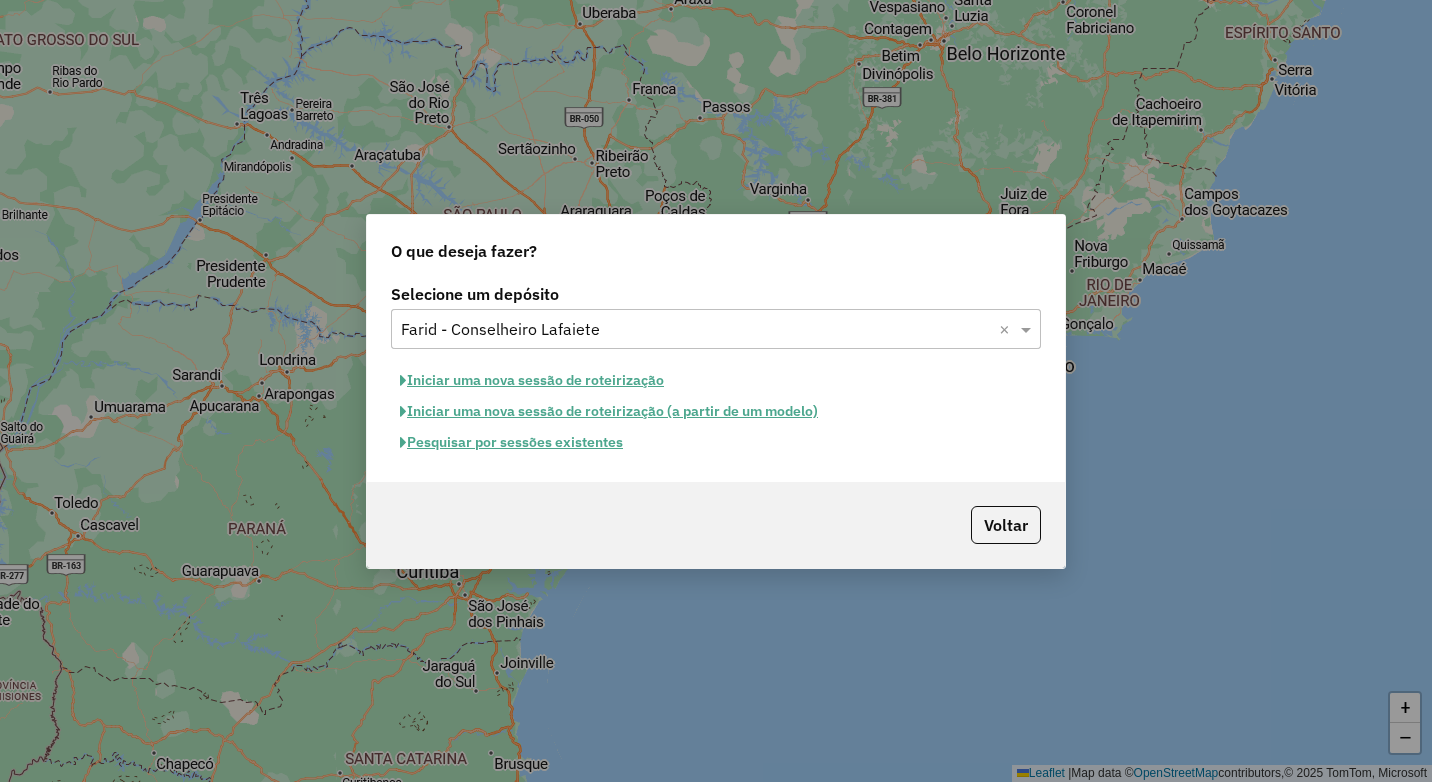 click on "Pesquisar por sessões existentes" 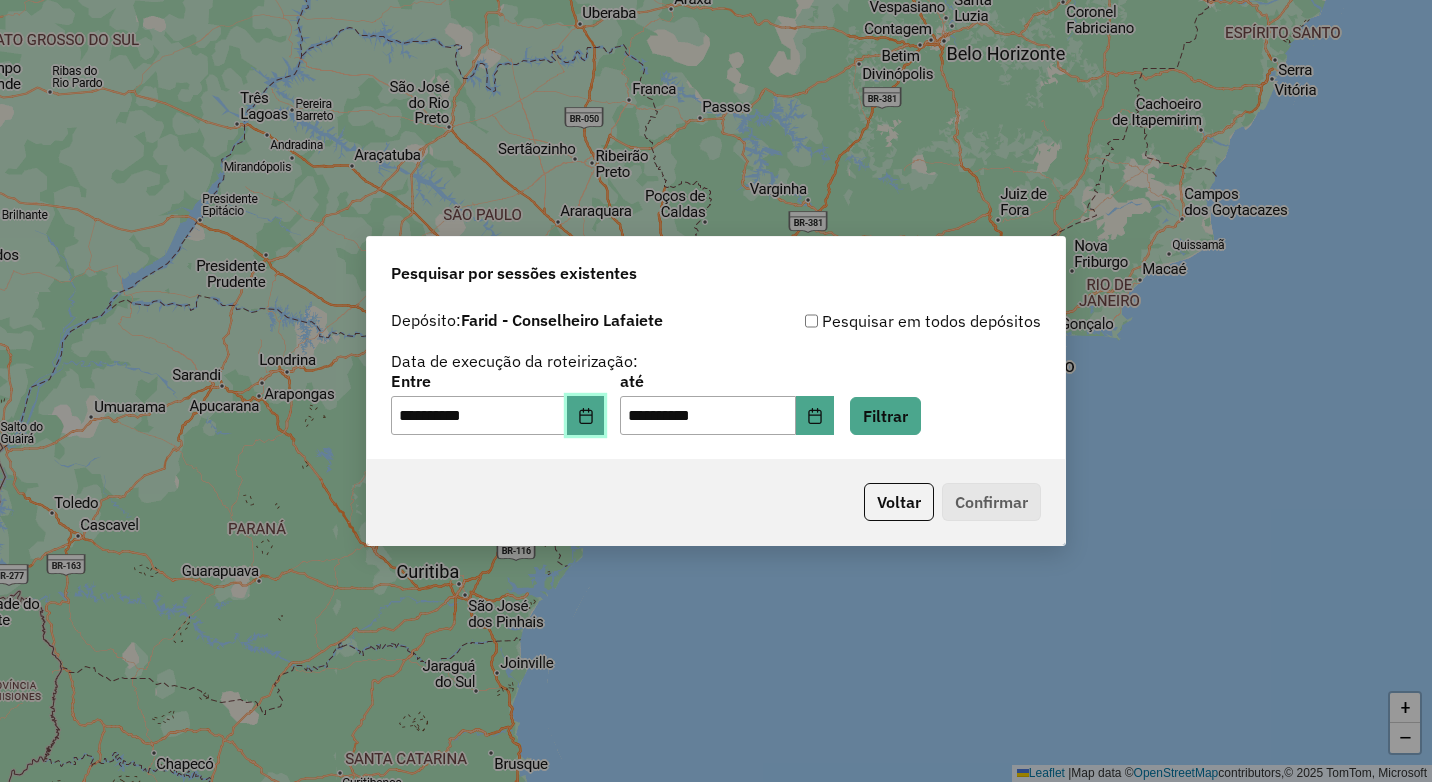 click 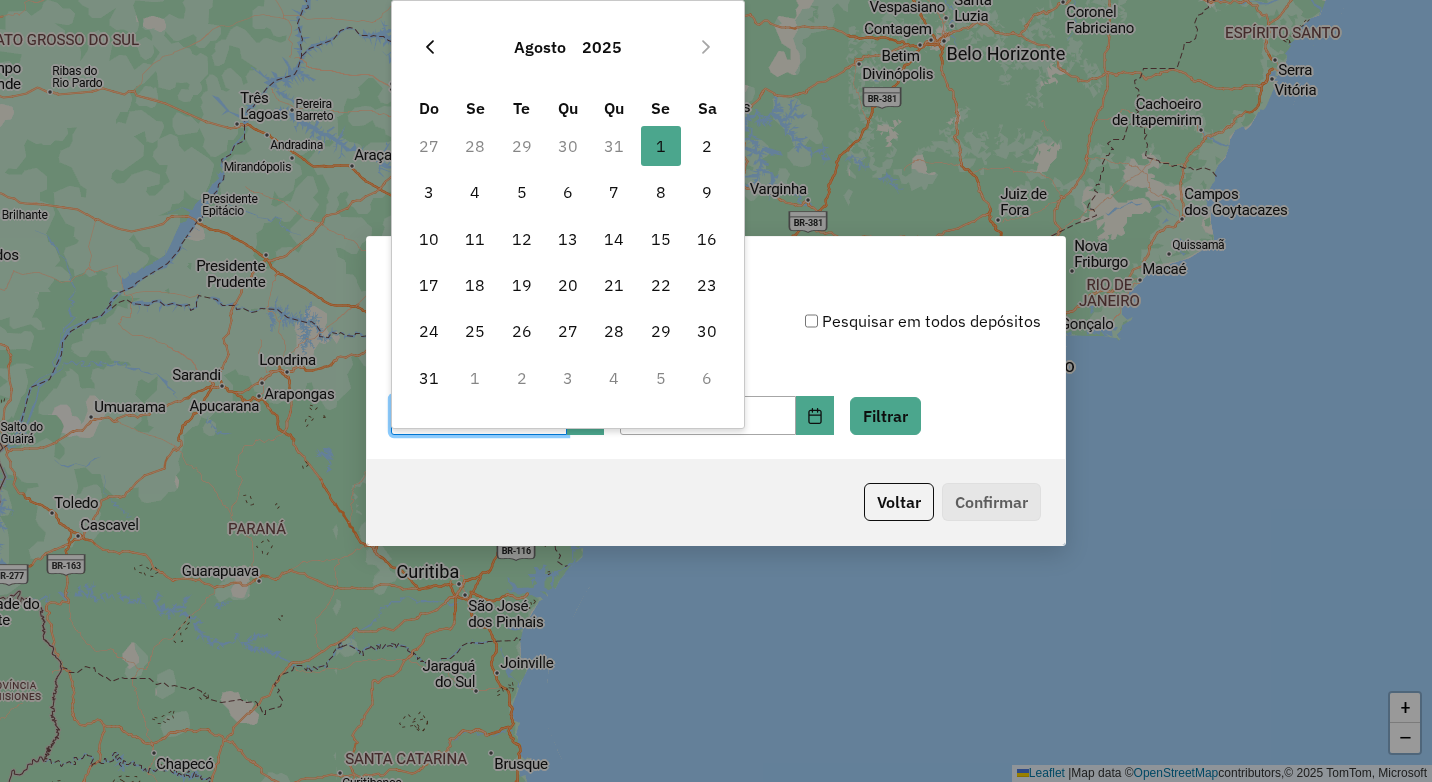 click 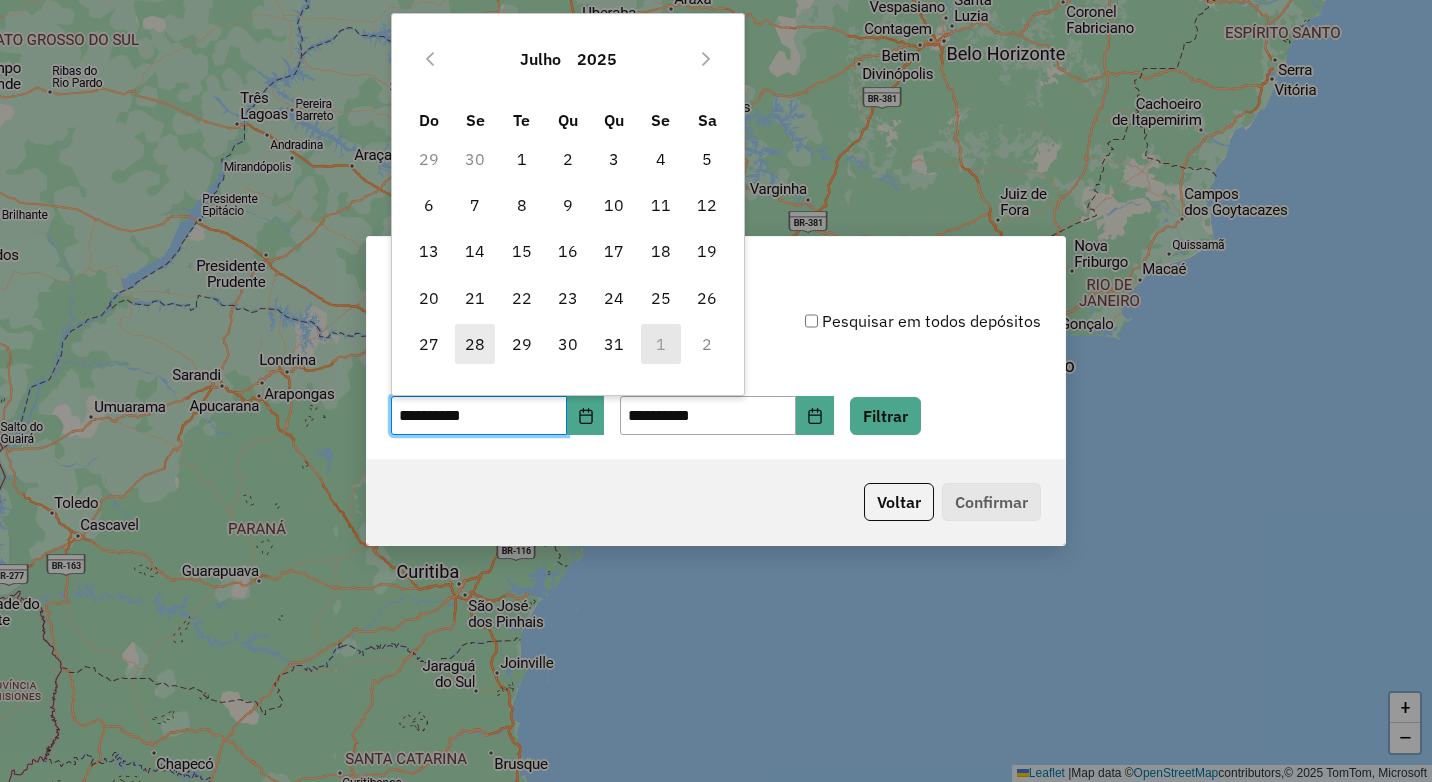 click on "28" at bounding box center [475, 344] 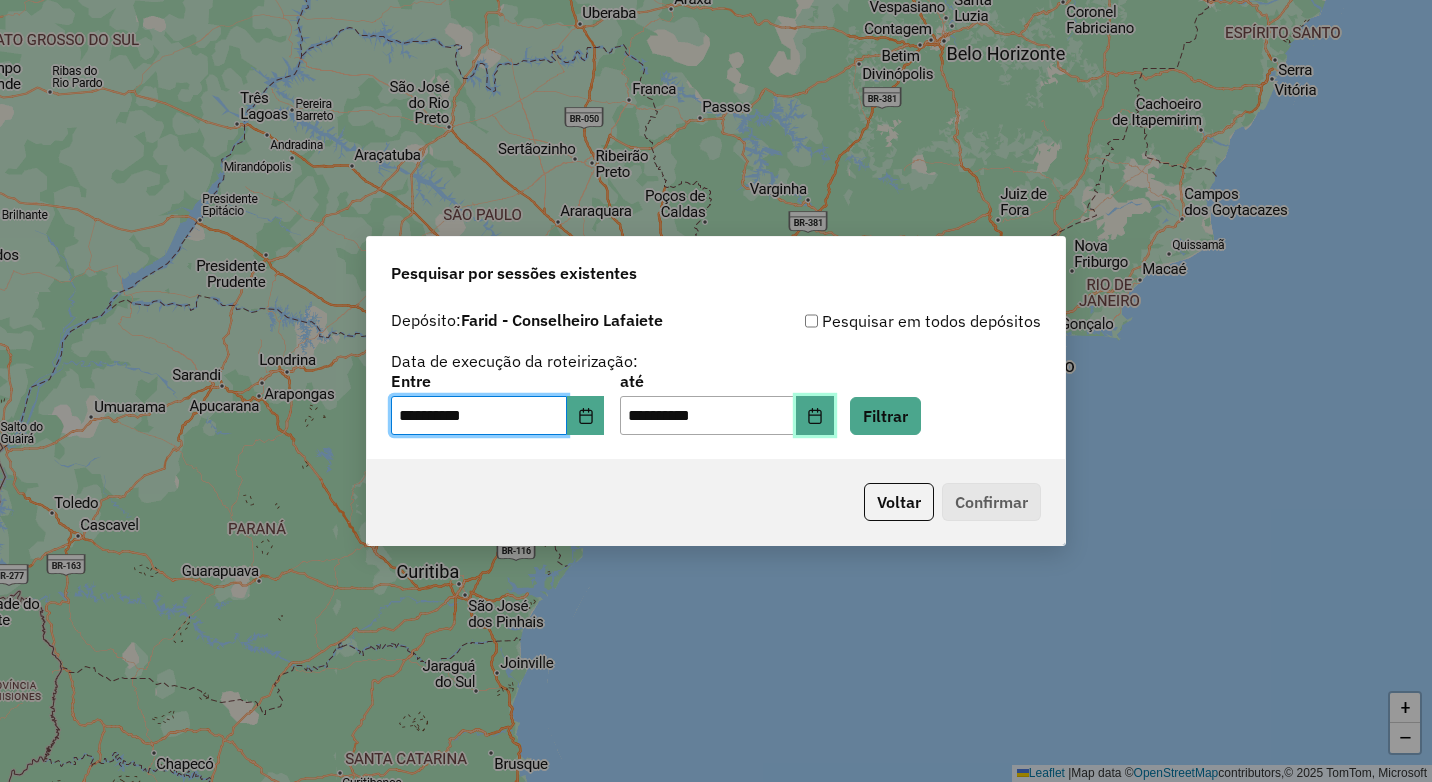 click at bounding box center [815, 416] 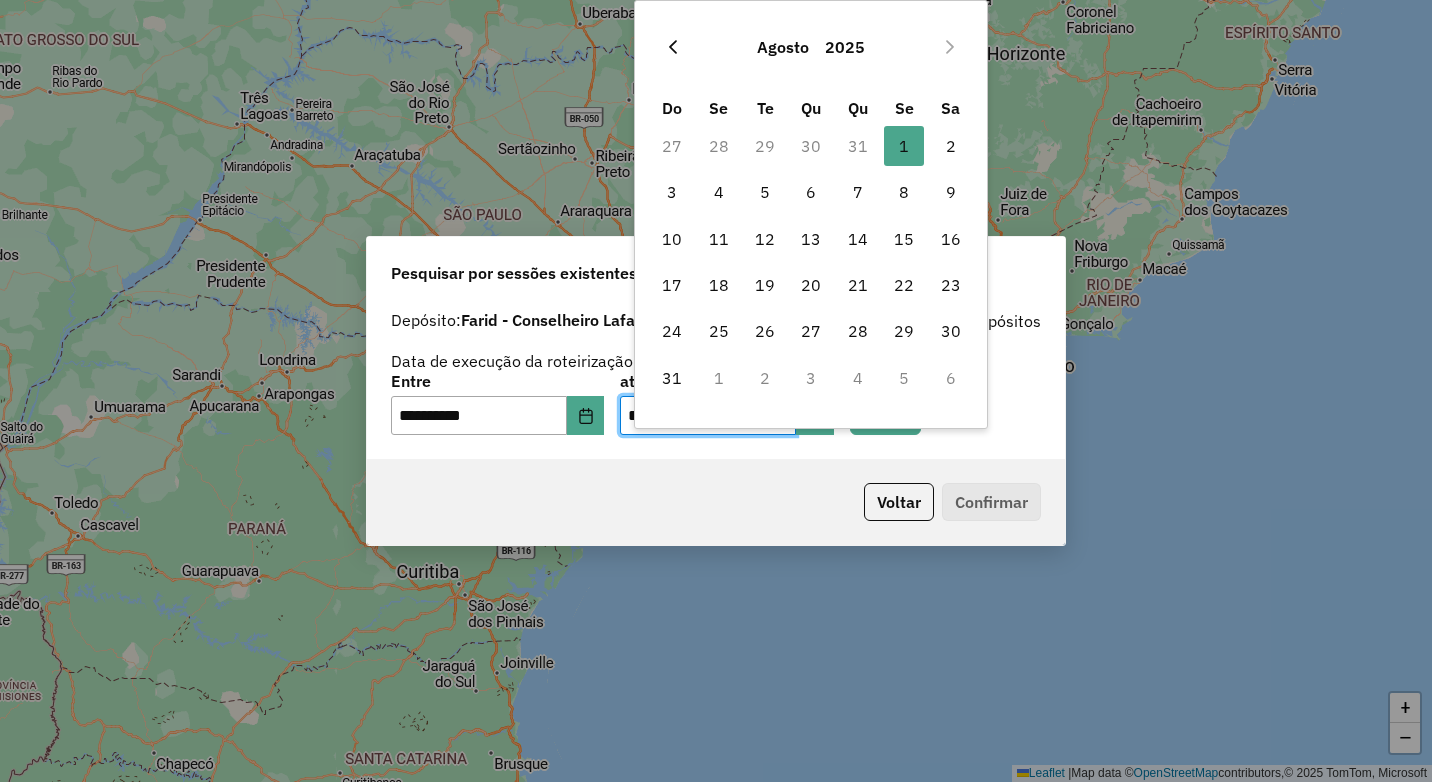 click 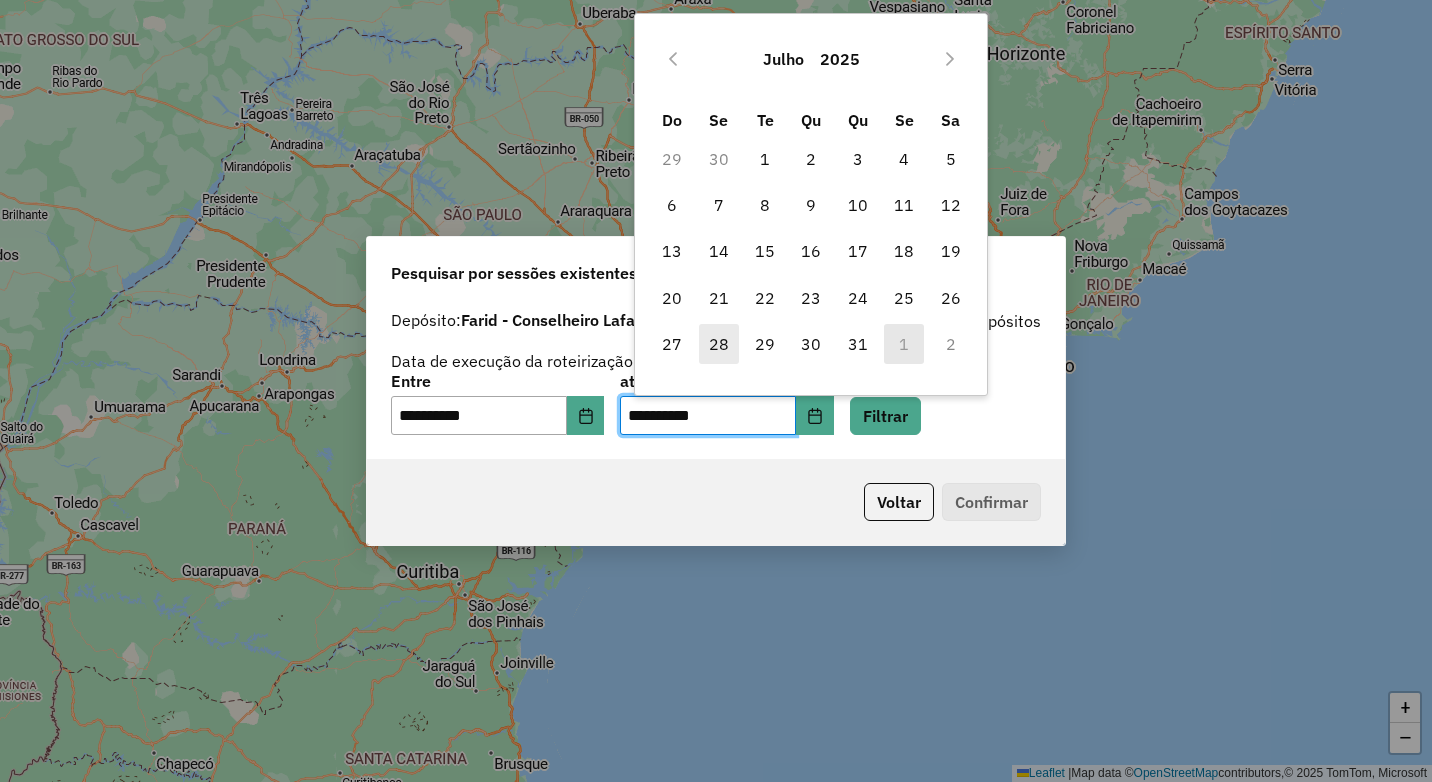 click on "28" at bounding box center [719, 344] 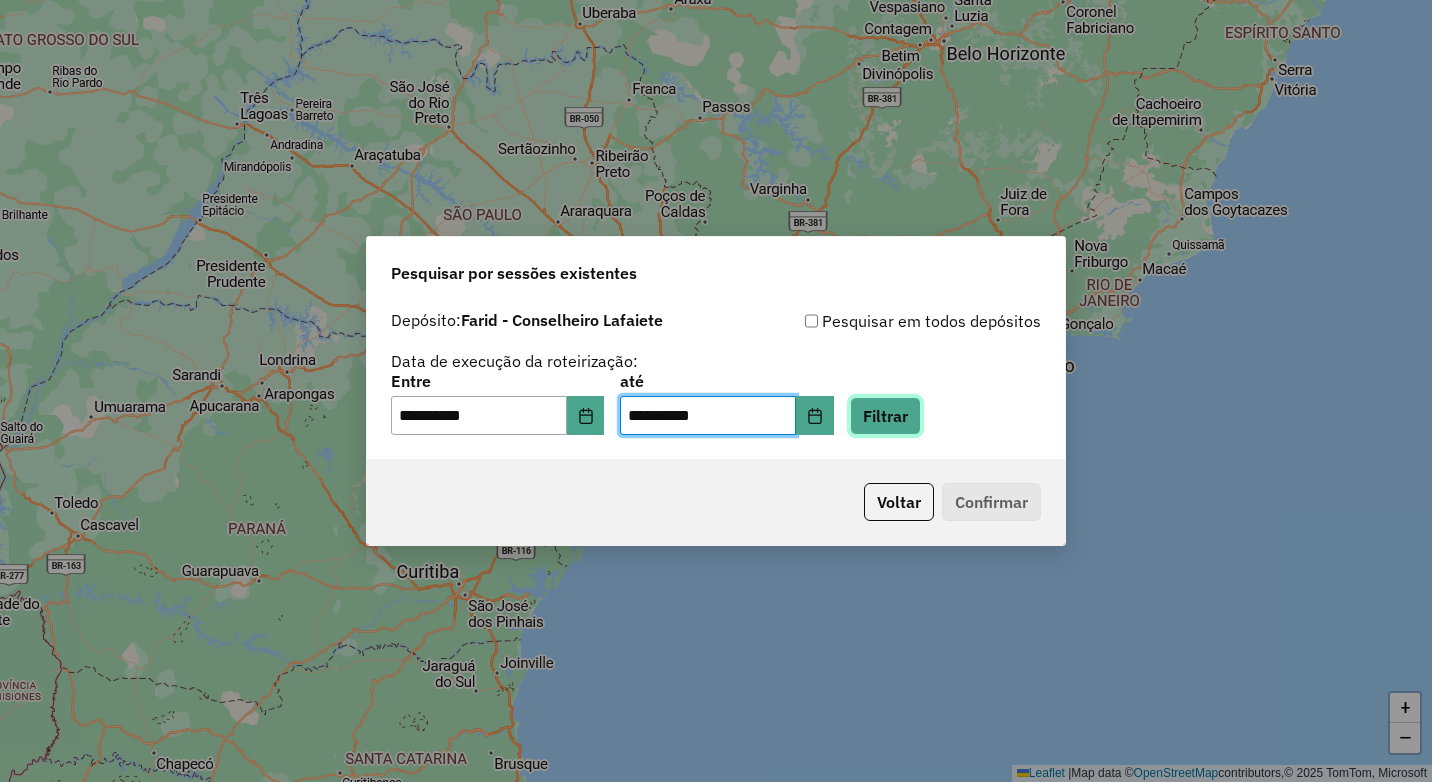 click on "Filtrar" 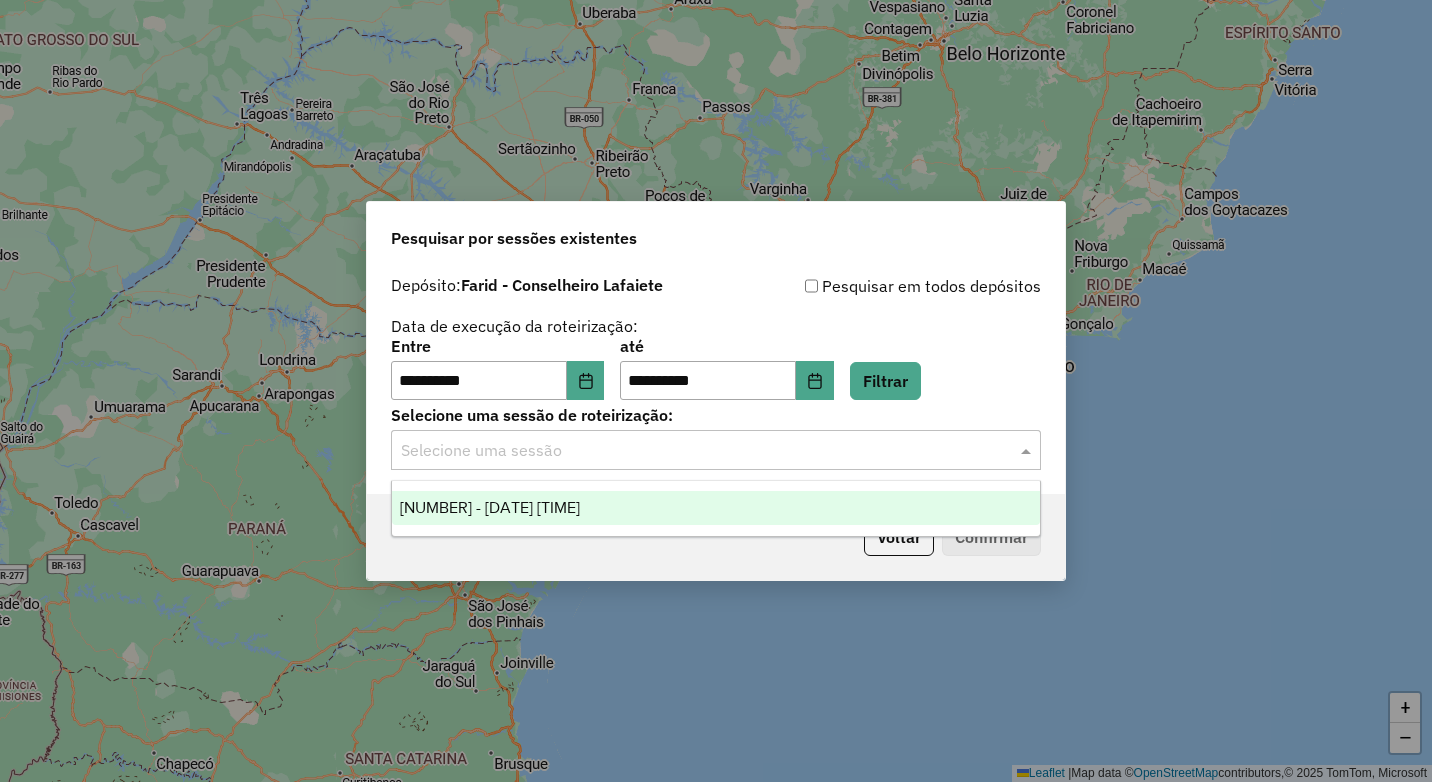 click 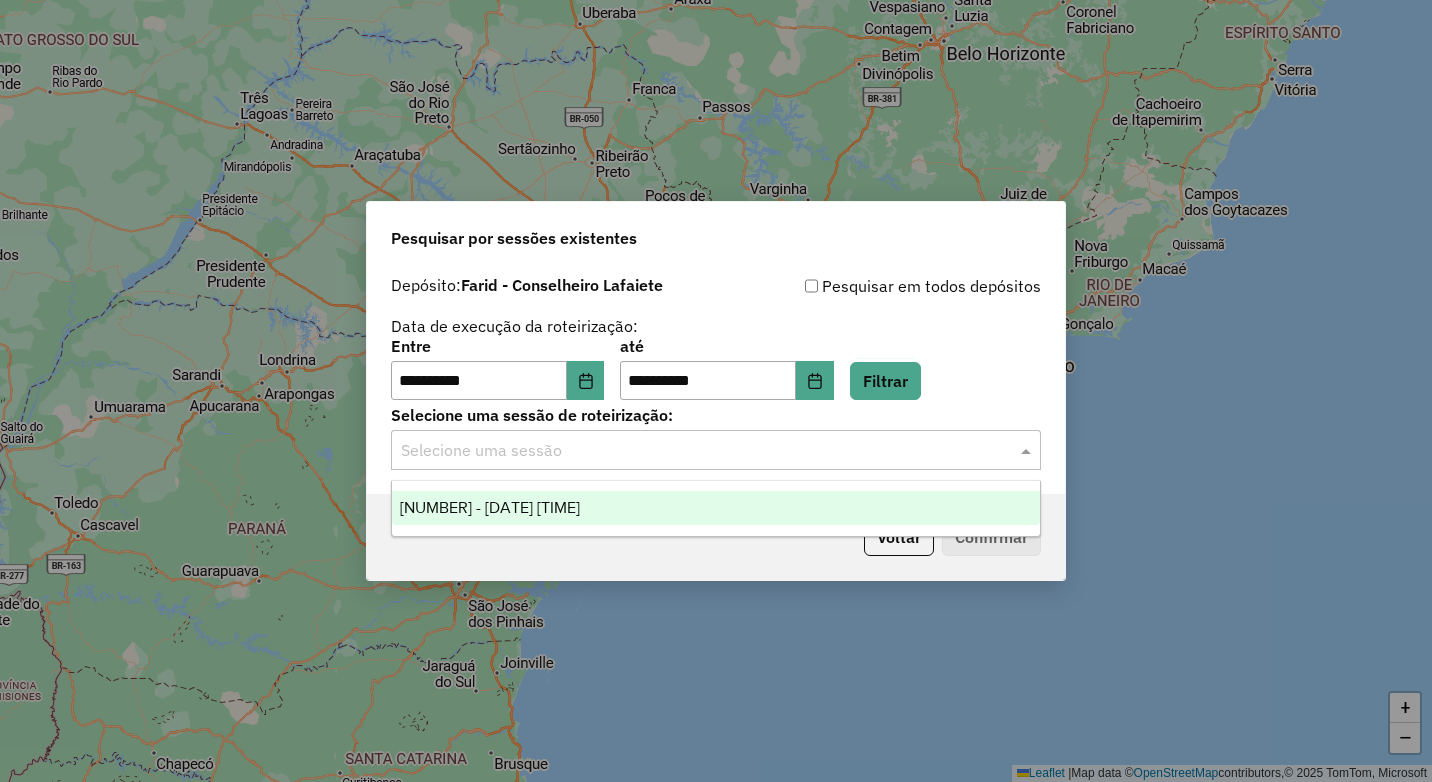 click on "970664 - 28/07/2025 17:58" at bounding box center (716, 508) 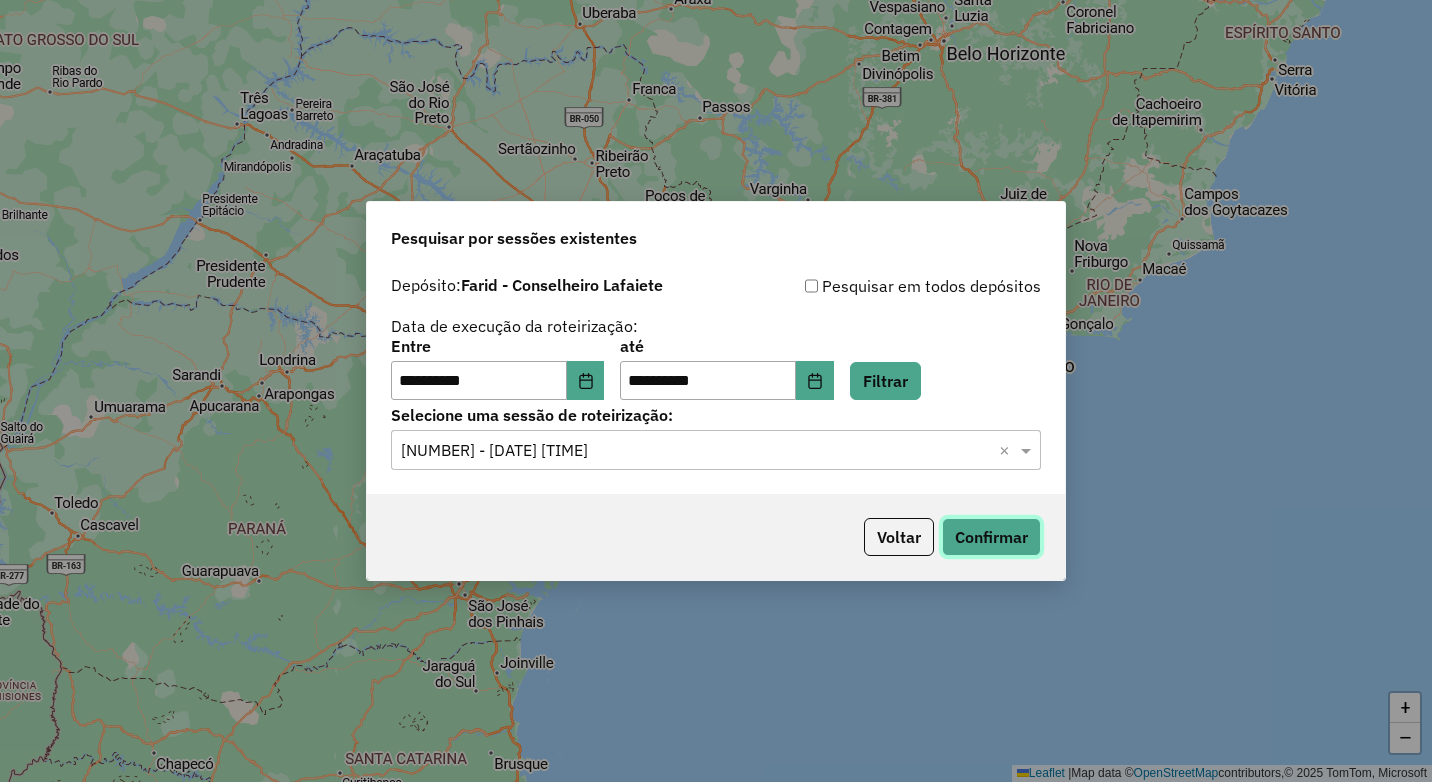 click on "Confirmar" 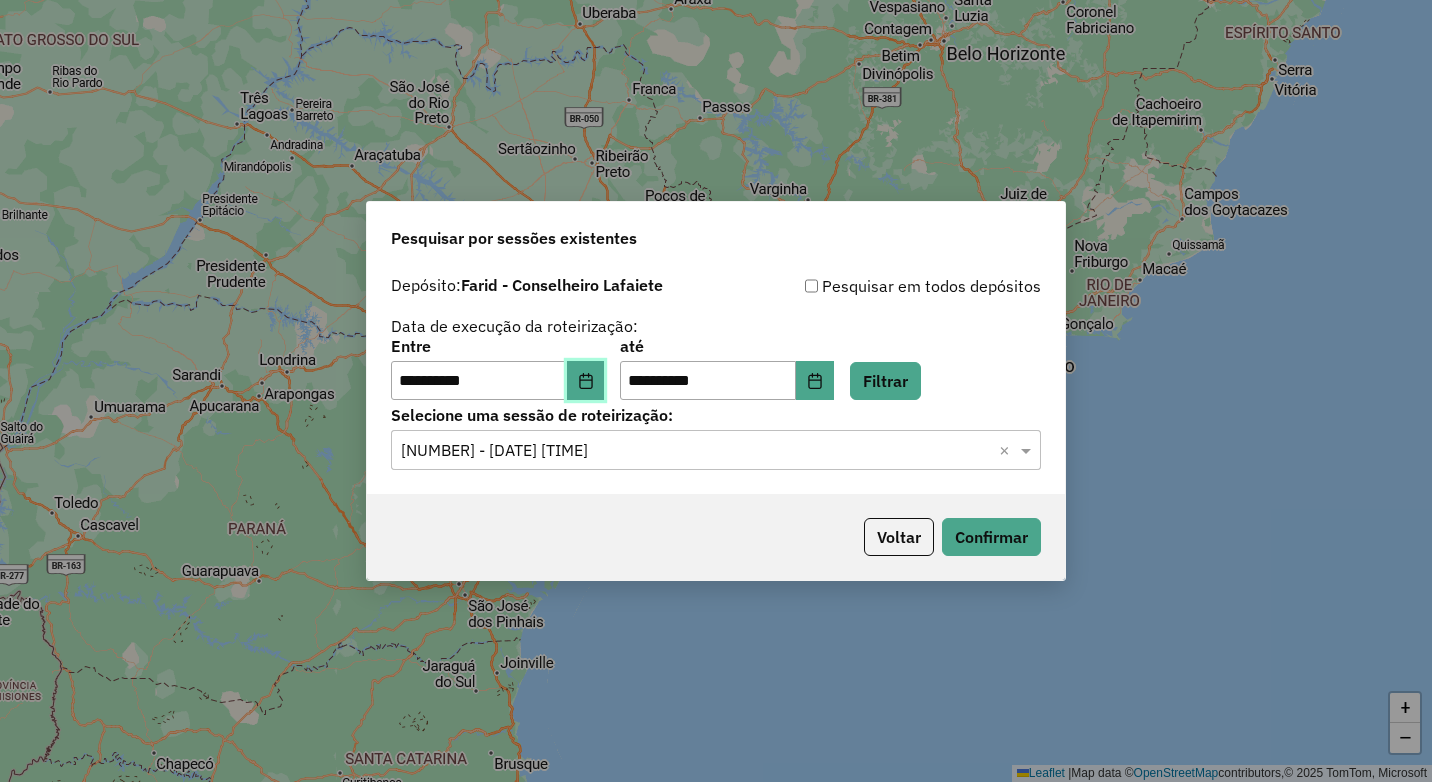 click 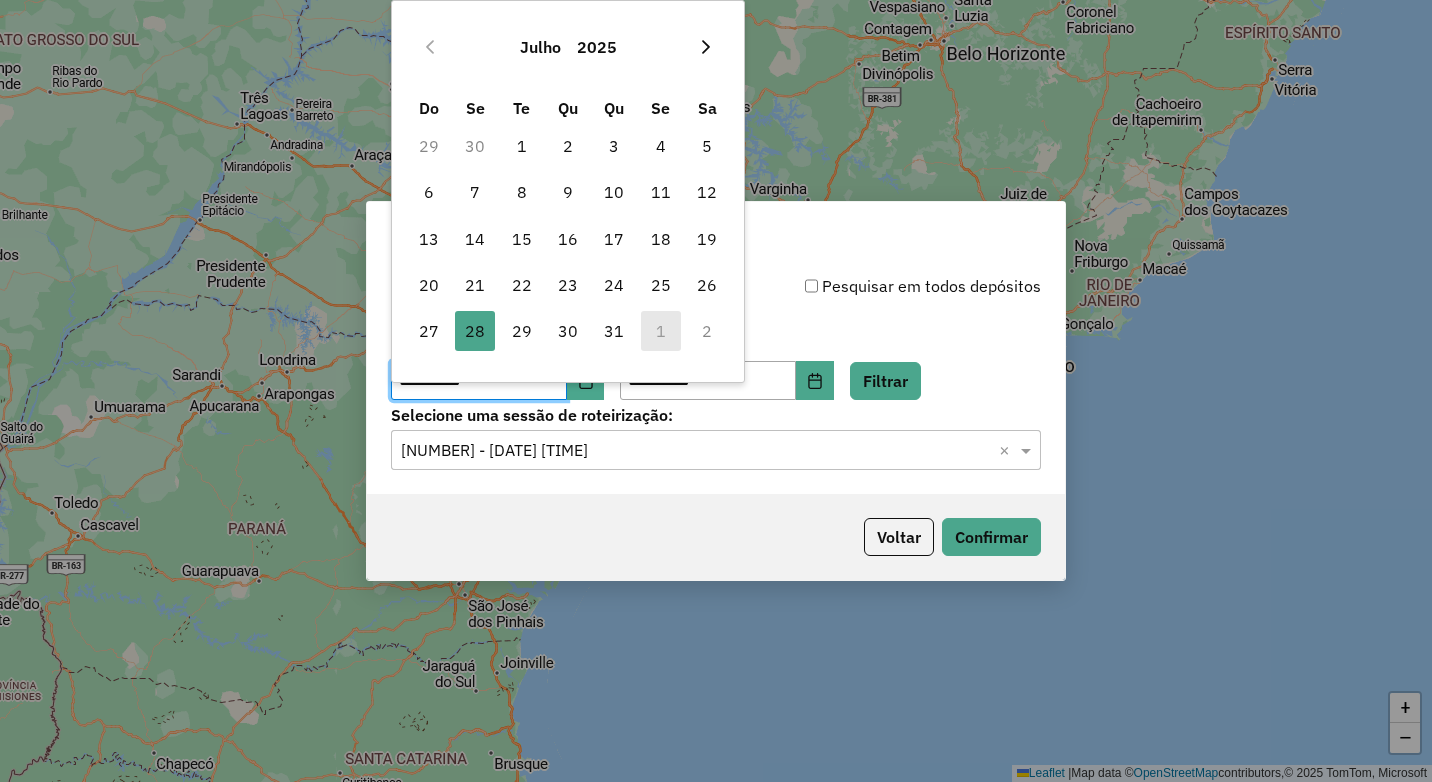 click 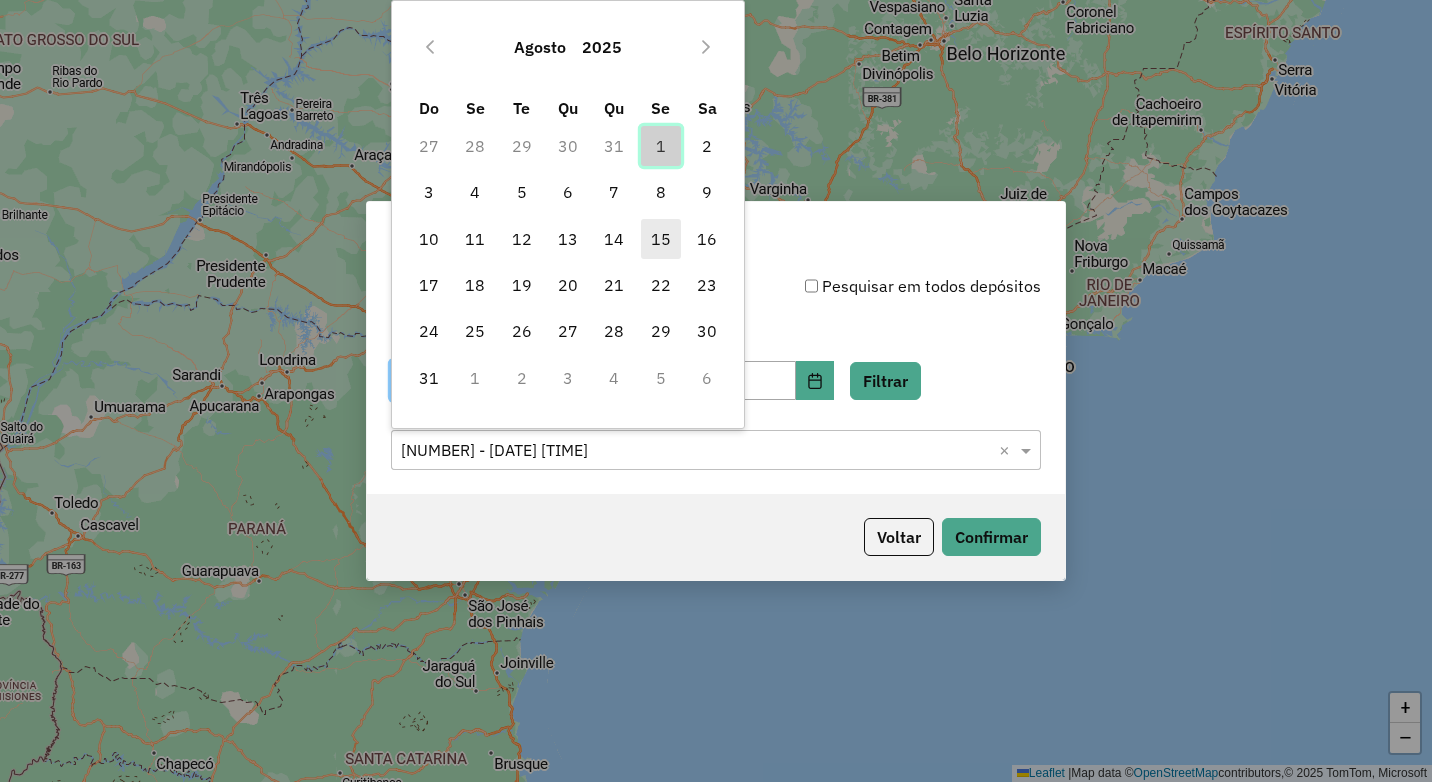 drag, startPoint x: 668, startPoint y: 140, endPoint x: 671, endPoint y: 255, distance: 115.03912 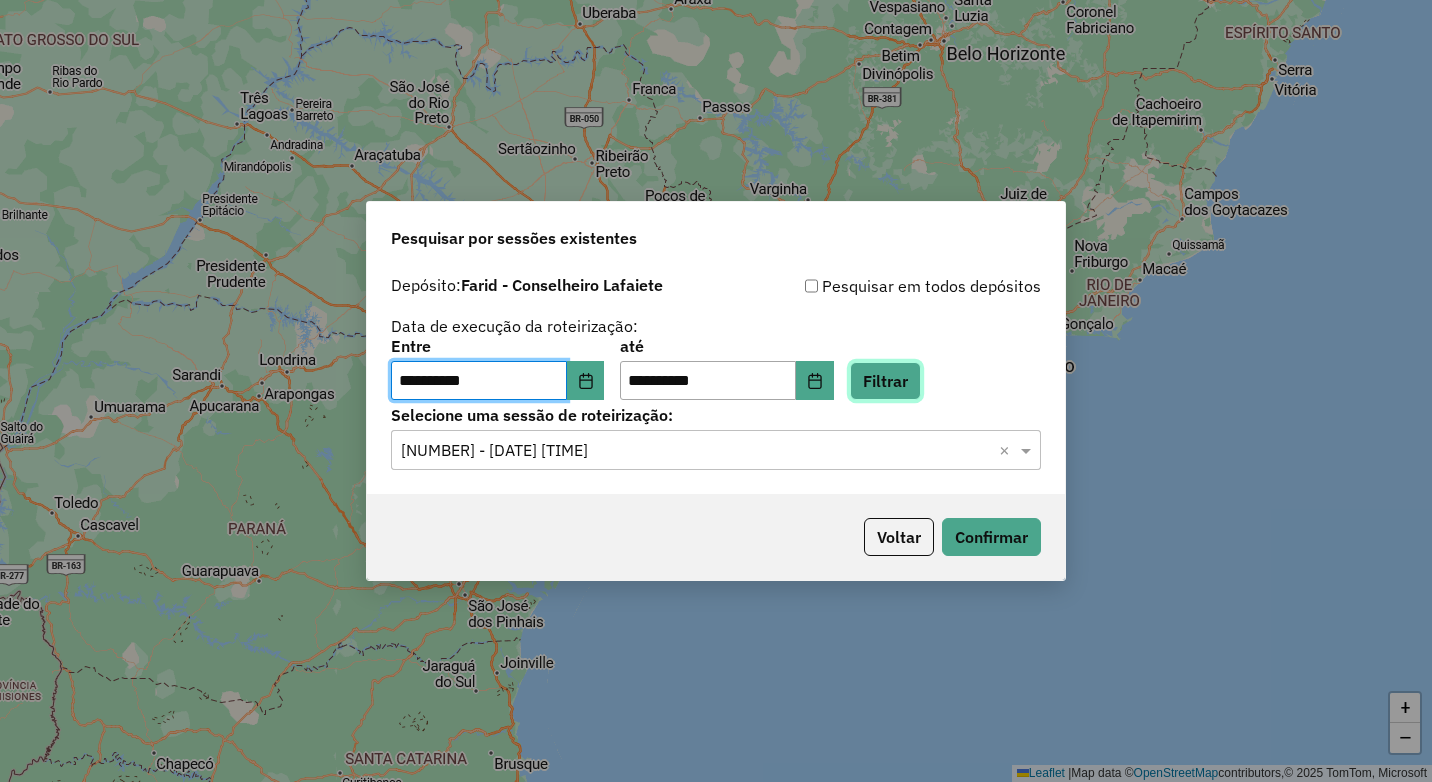 click on "Filtrar" 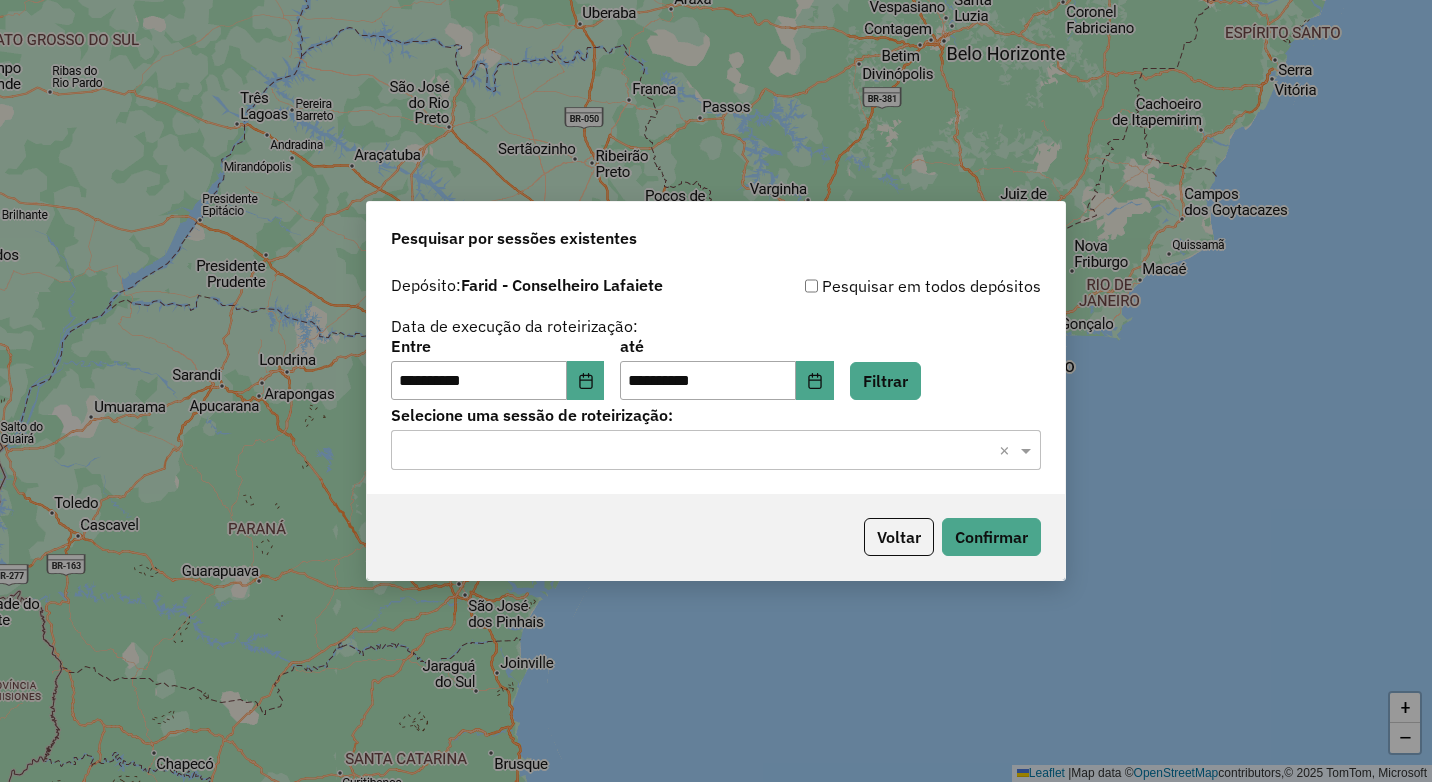 click 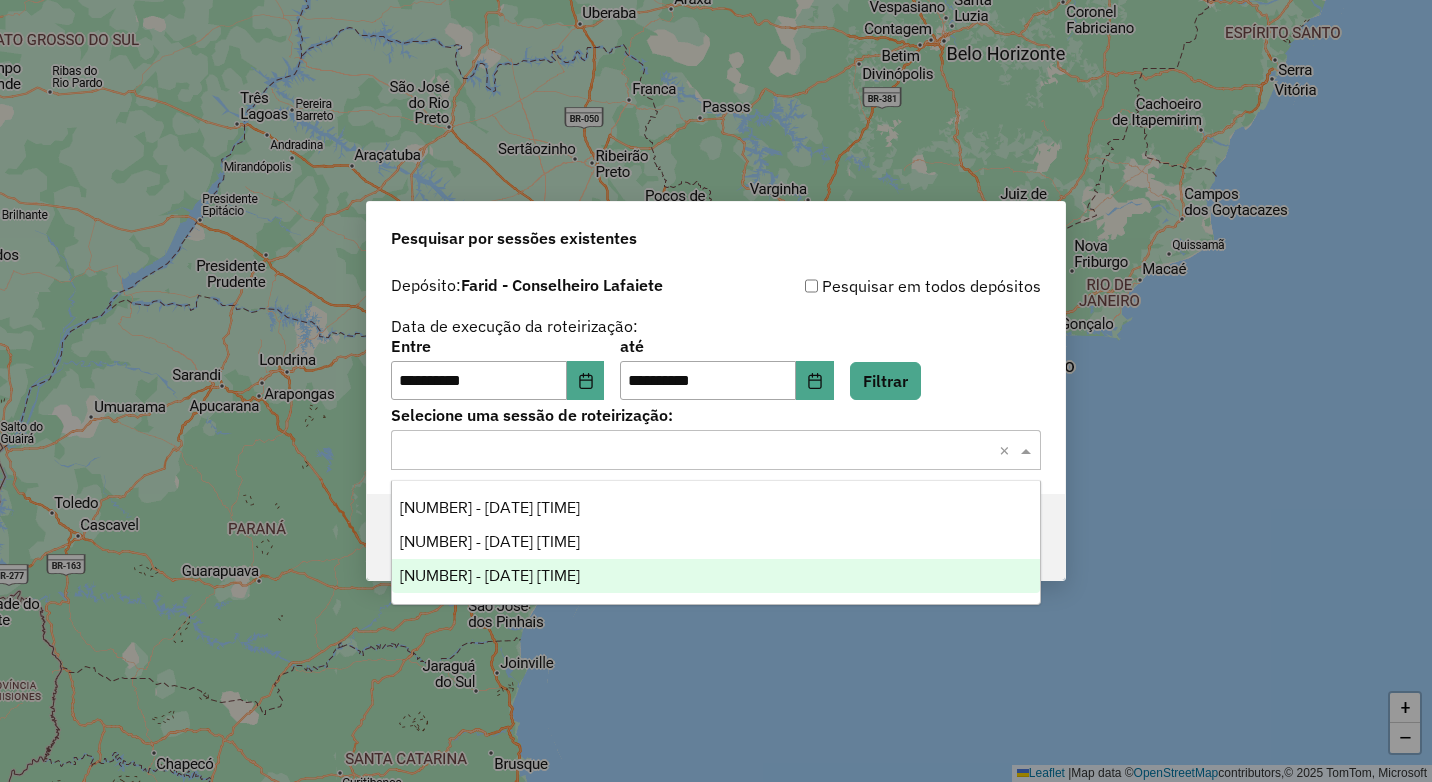 click on "973434 - 01/08/2025 18:25" at bounding box center [490, 575] 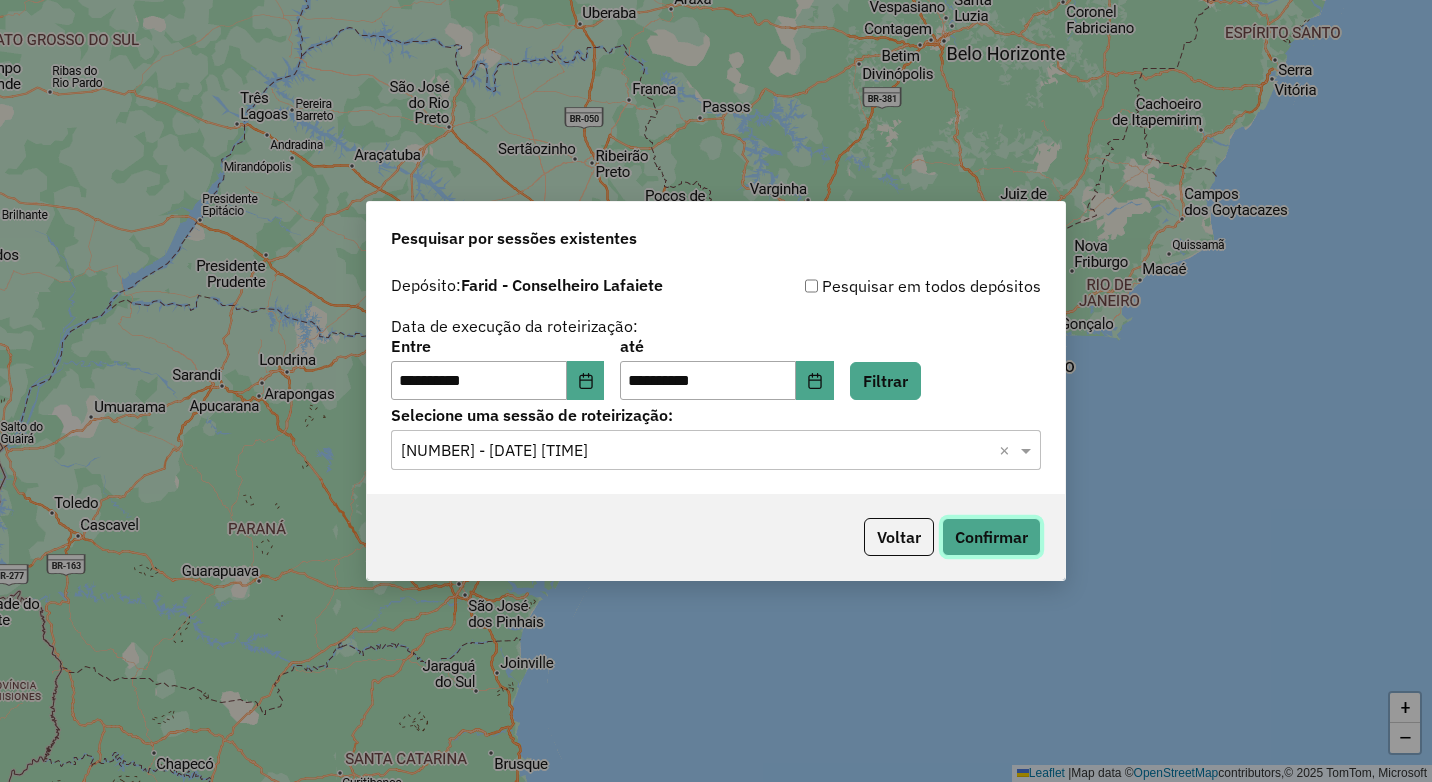 click on "Confirmar" 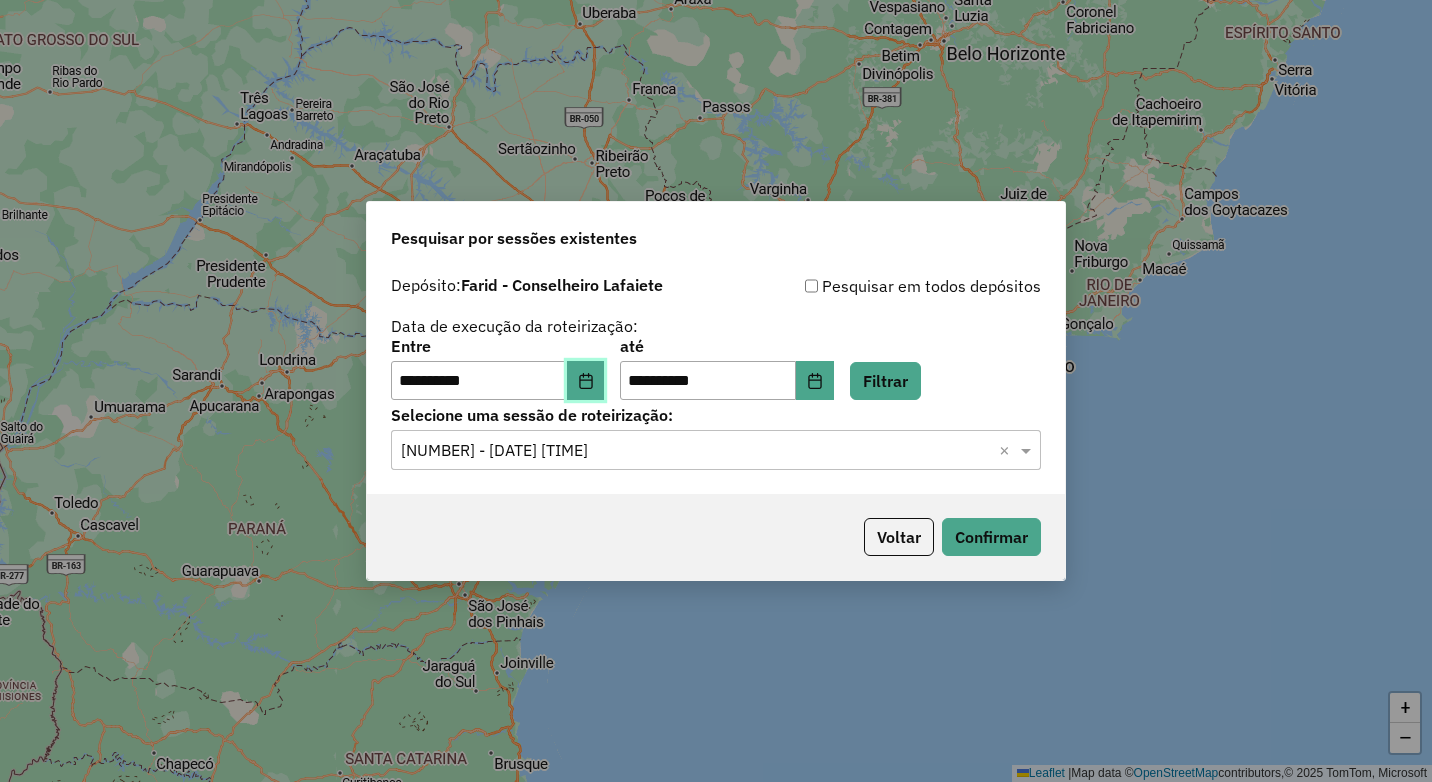 click at bounding box center [586, 381] 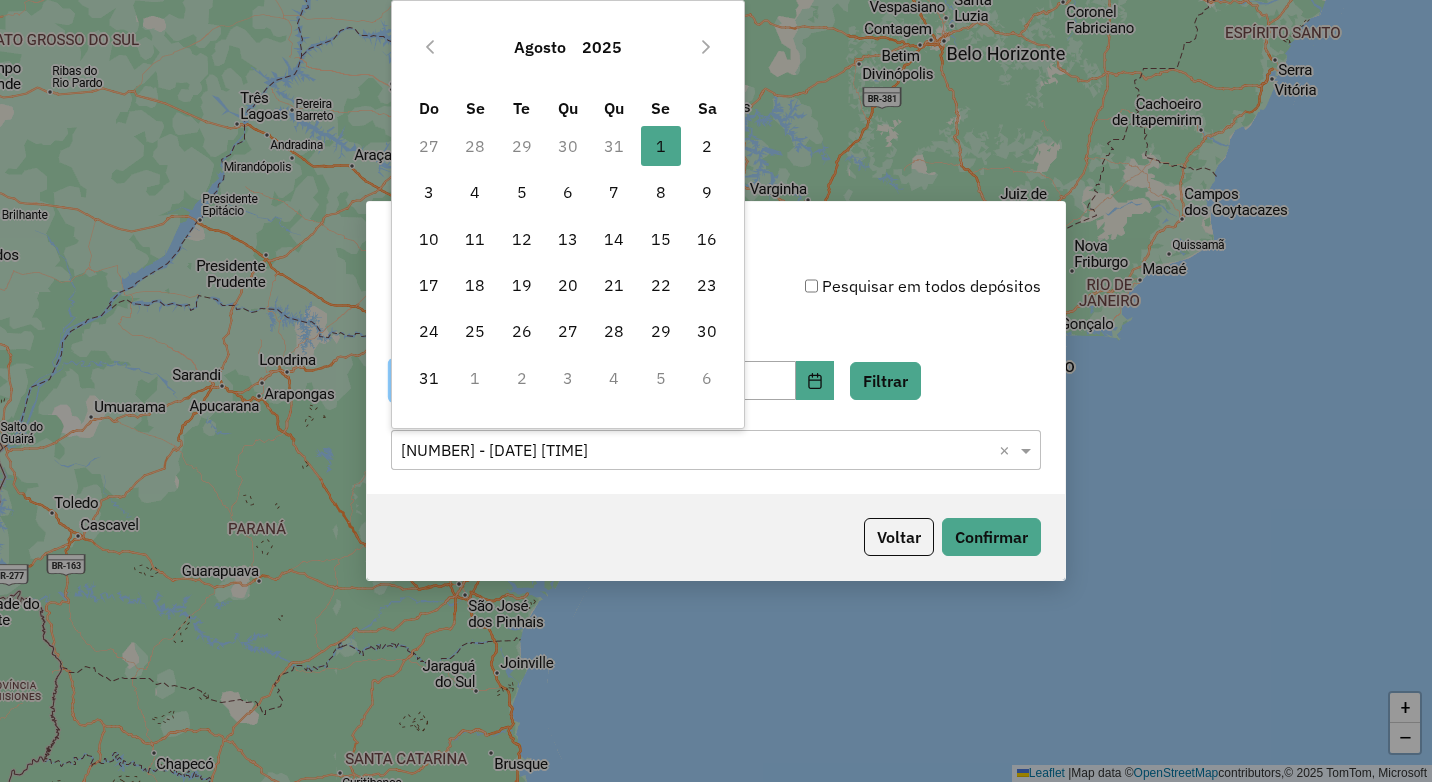 click on "Agosto   2025" at bounding box center (568, 47) 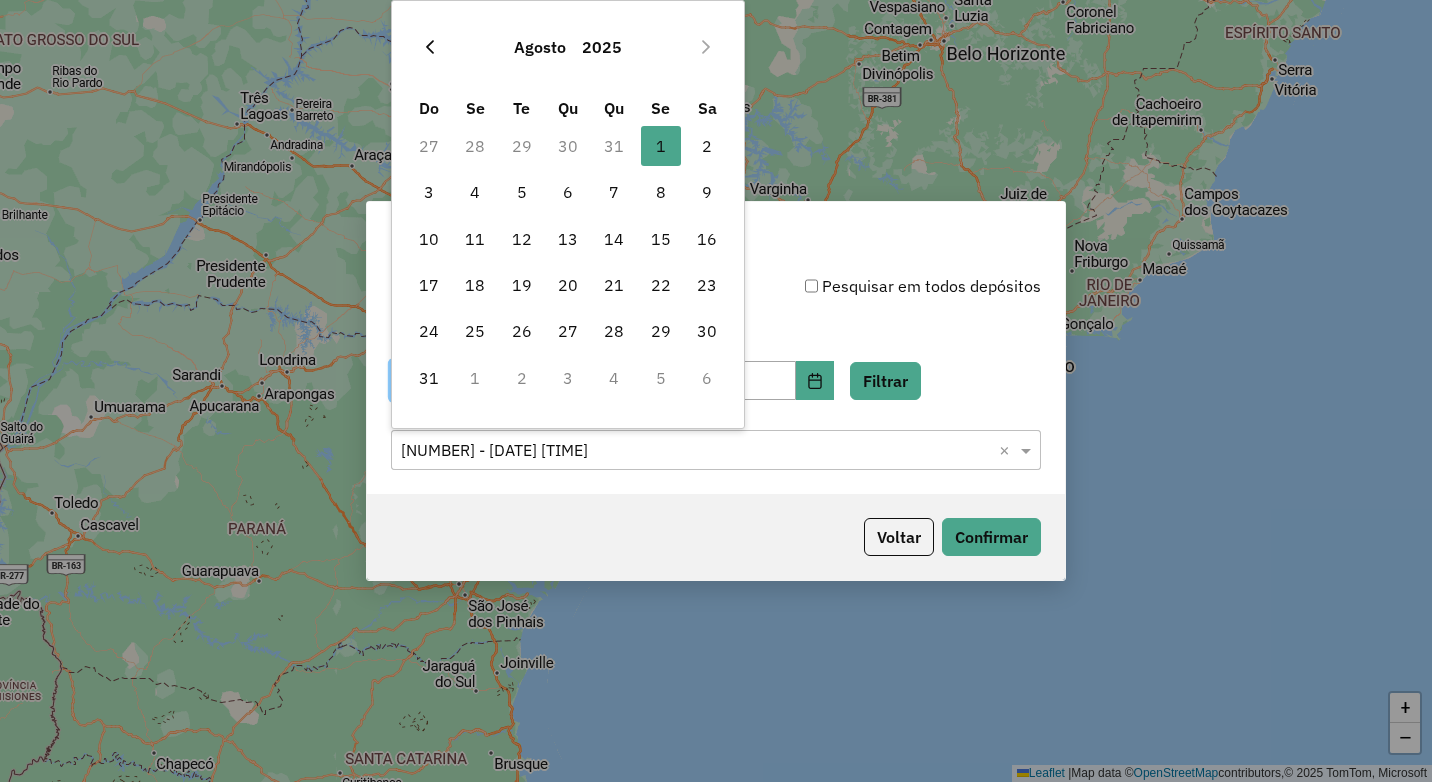 click 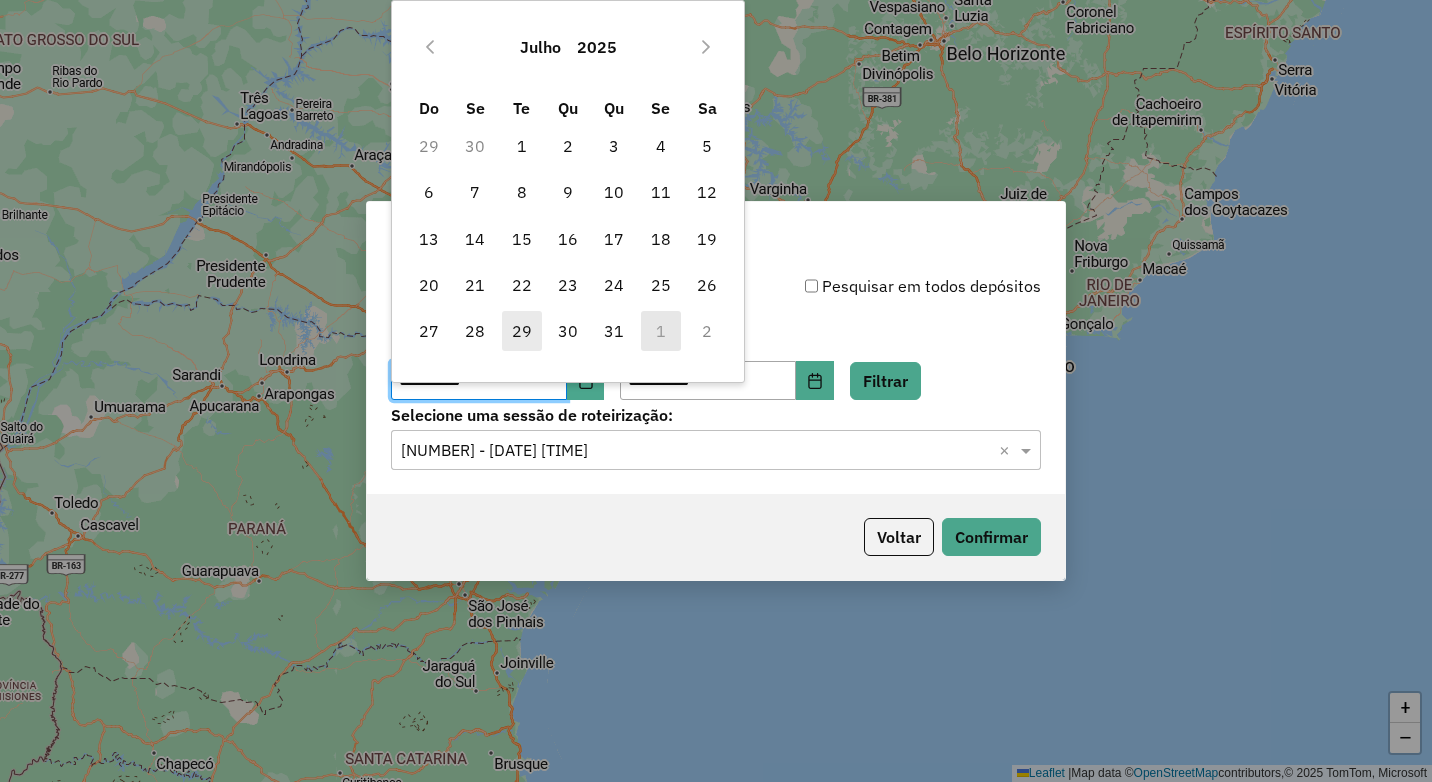 click on "29" at bounding box center (522, 331) 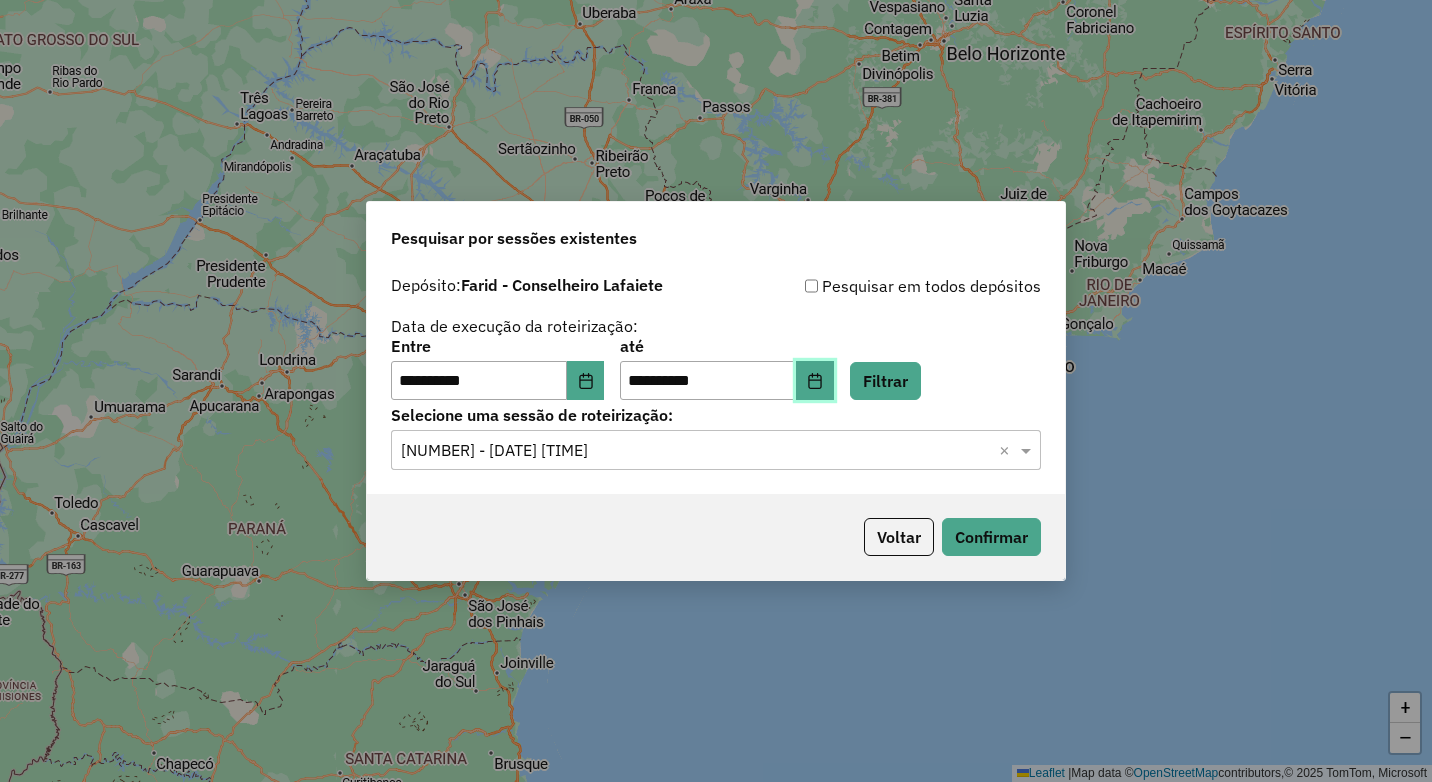 click 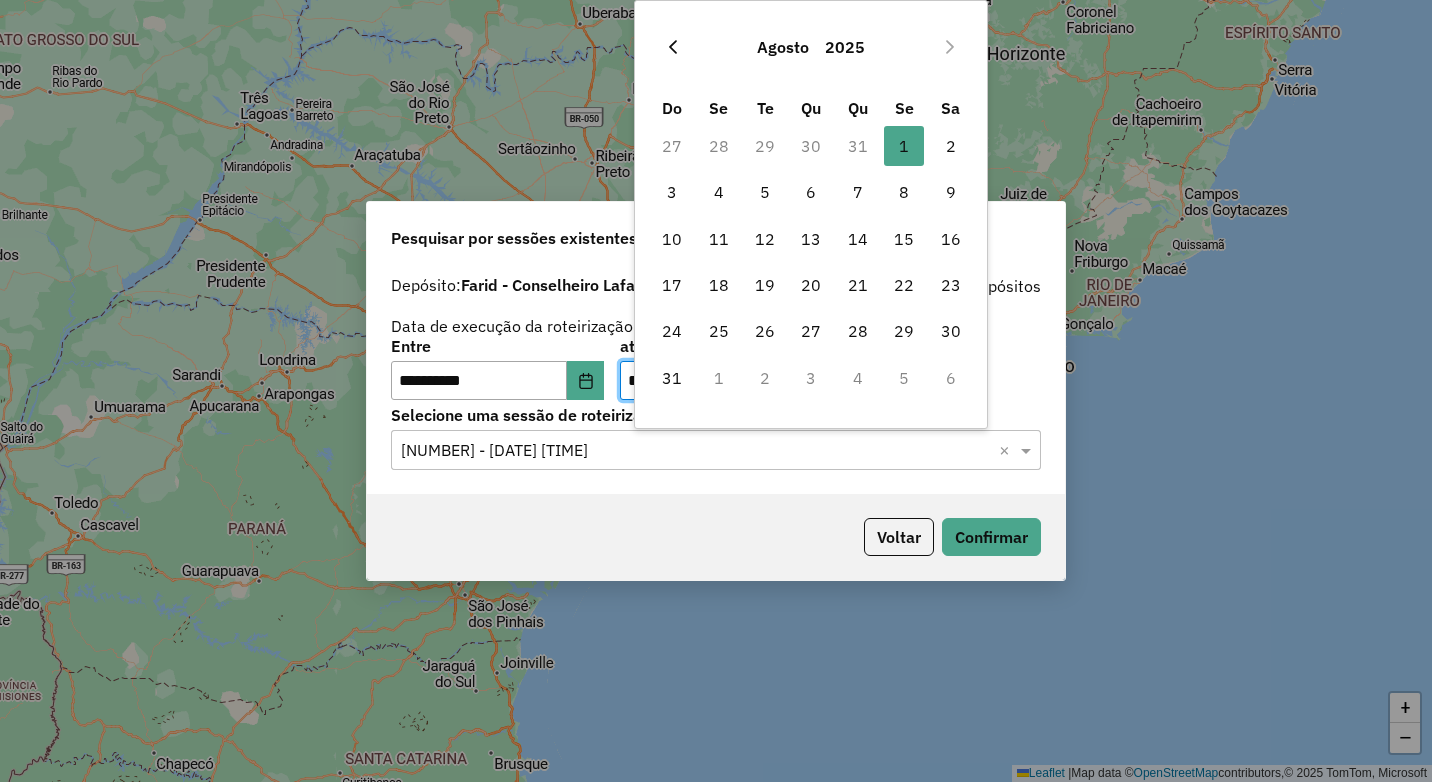 click at bounding box center [673, 47] 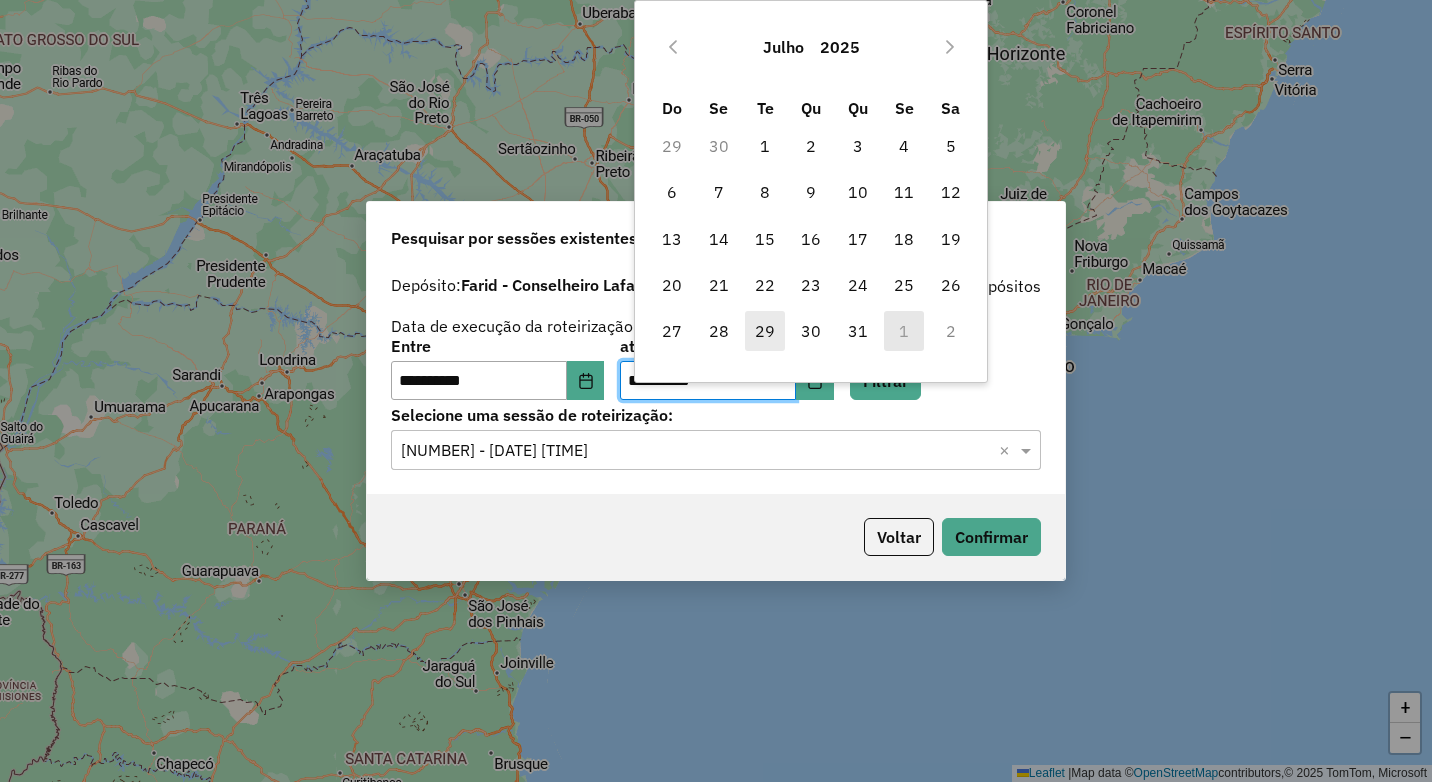 click on "29" at bounding box center [765, 331] 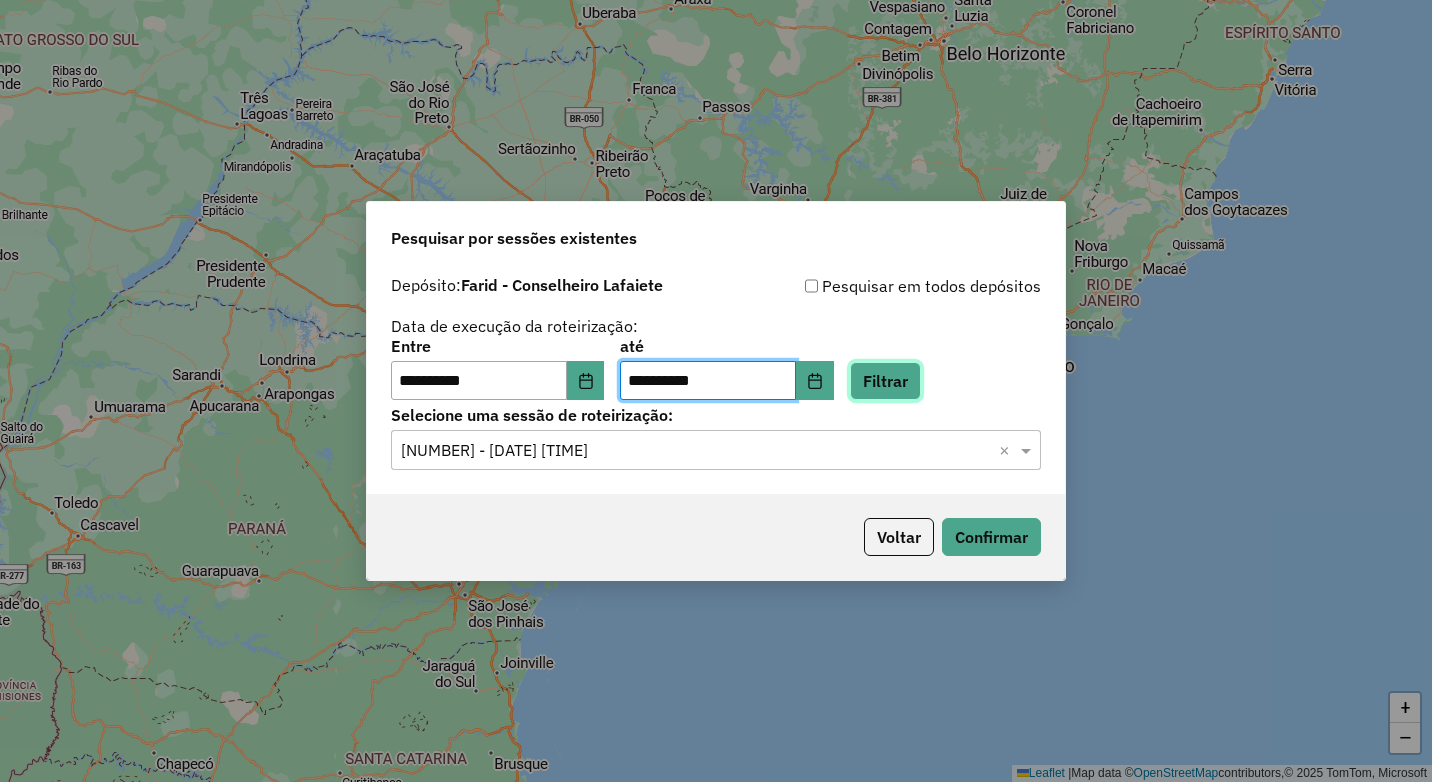 click on "Filtrar" 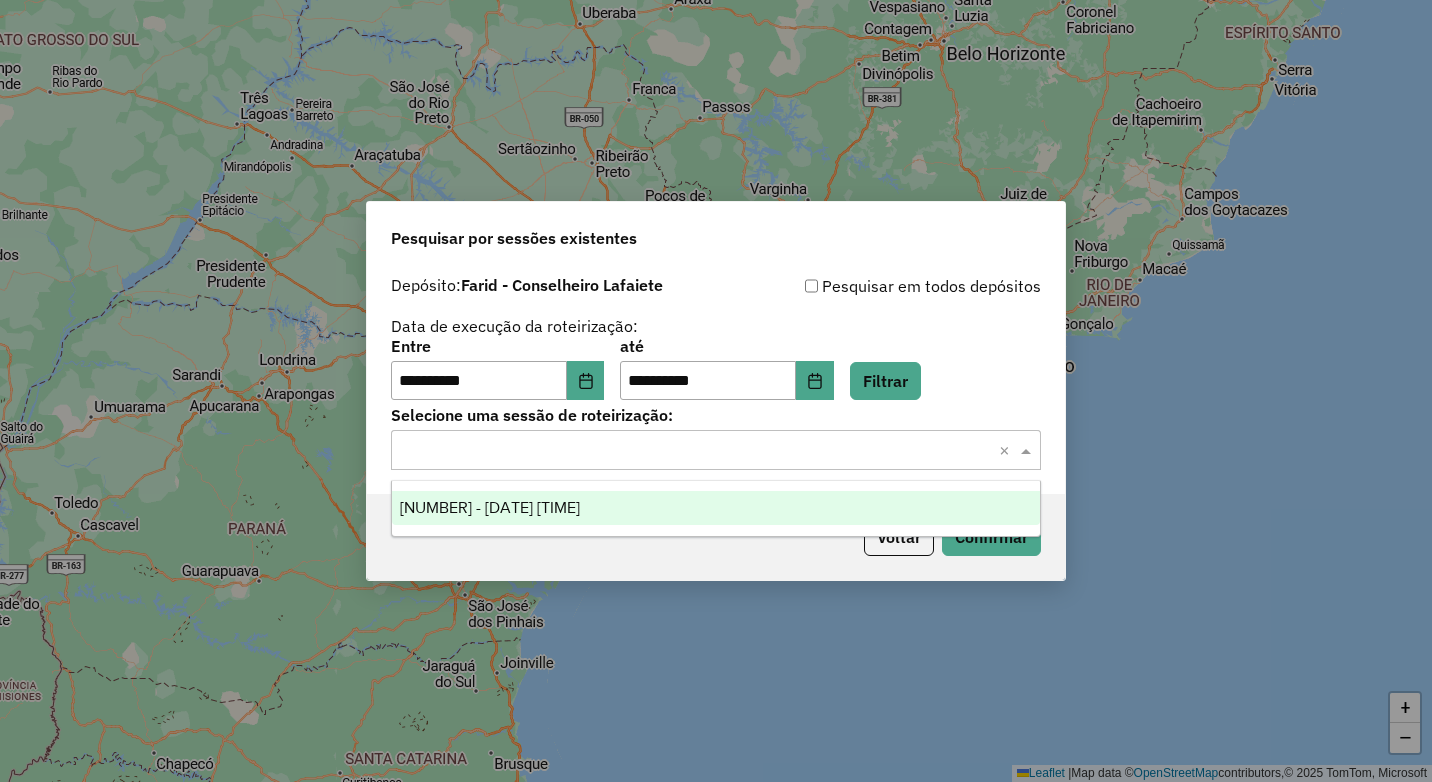 click 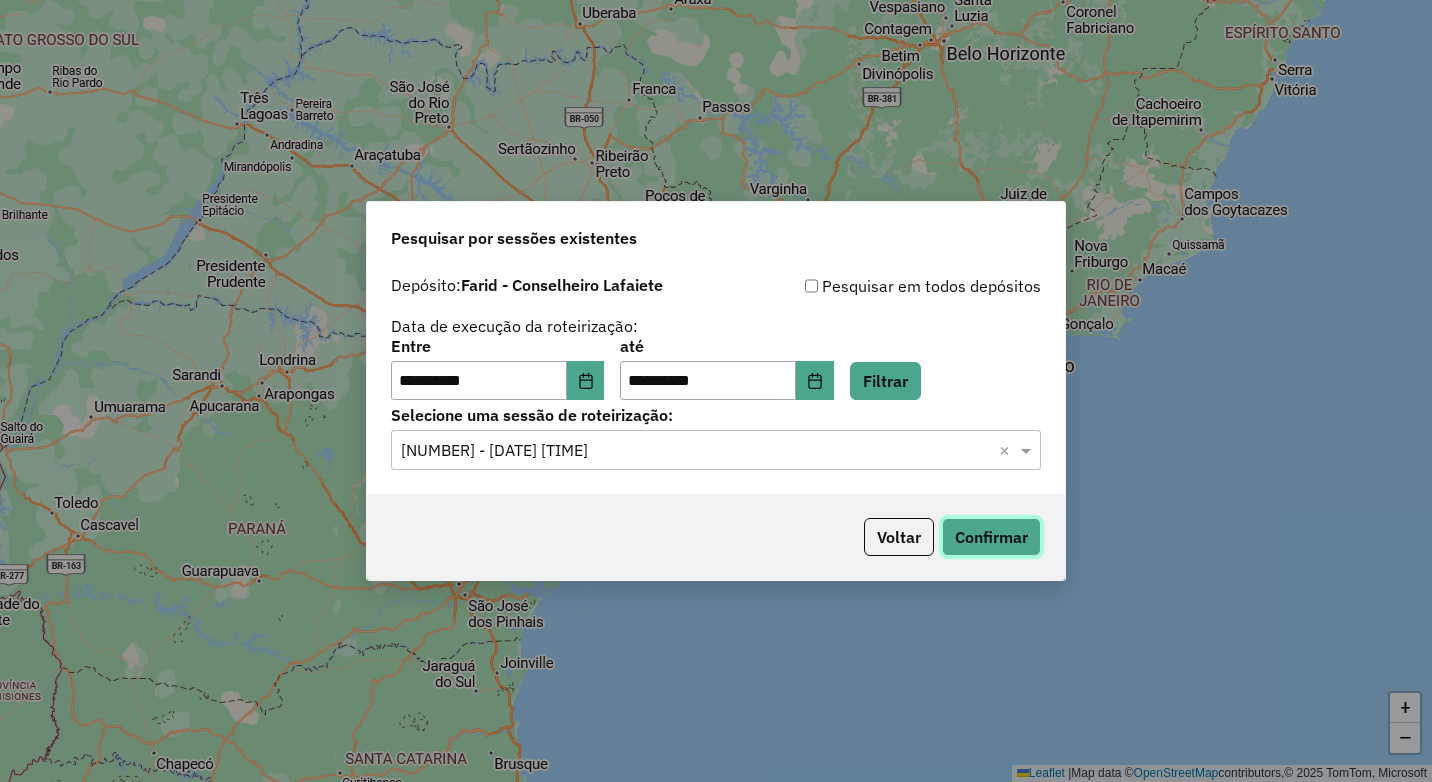 click on "Confirmar" 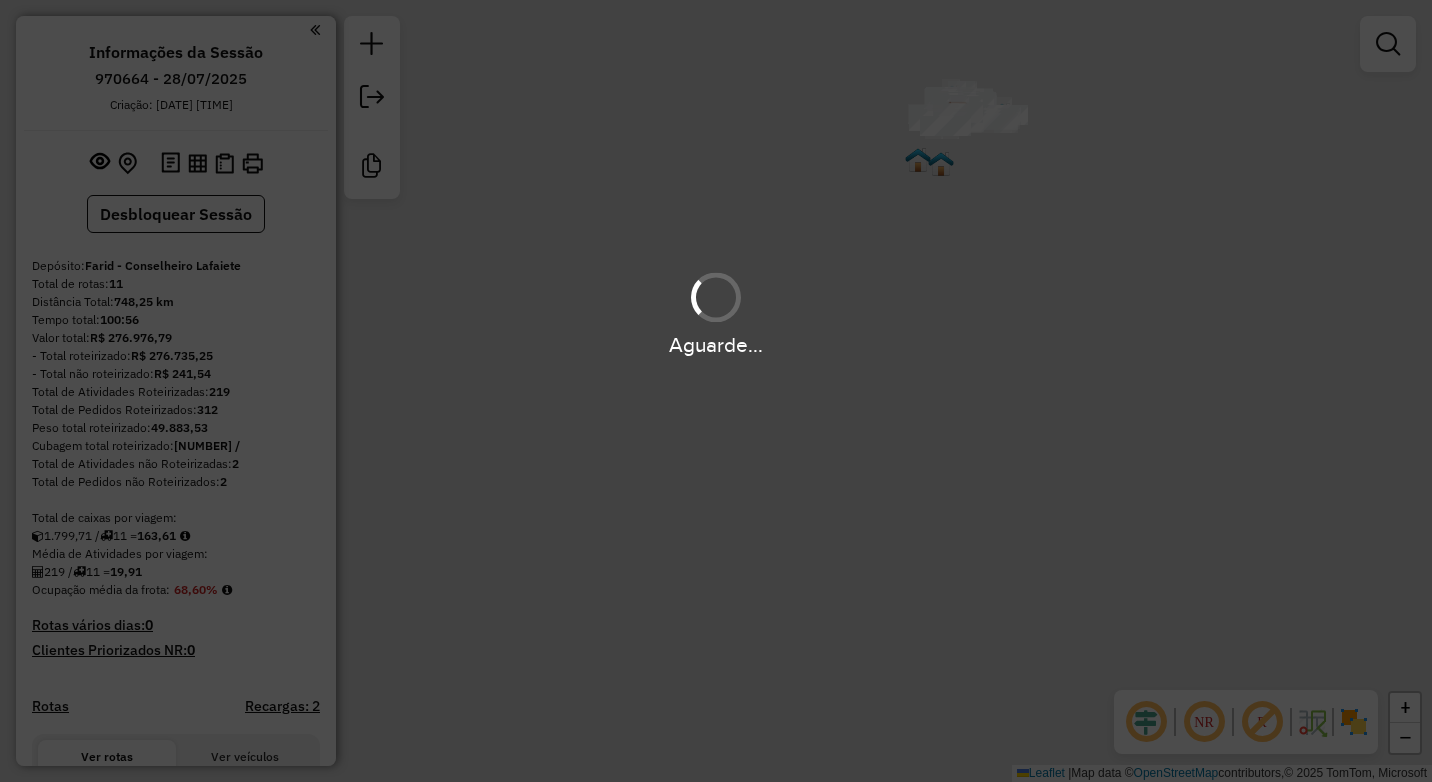scroll, scrollTop: 0, scrollLeft: 0, axis: both 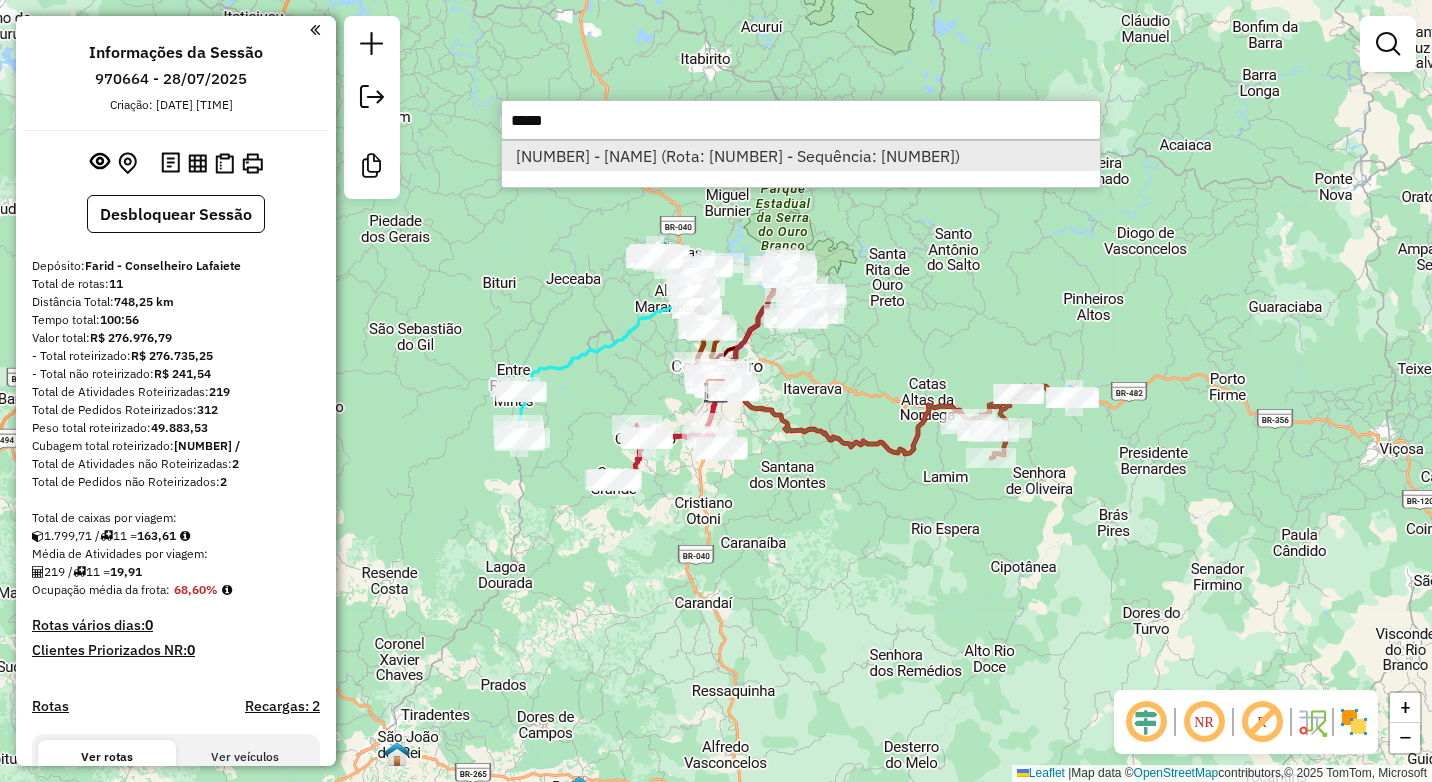 type on "*****" 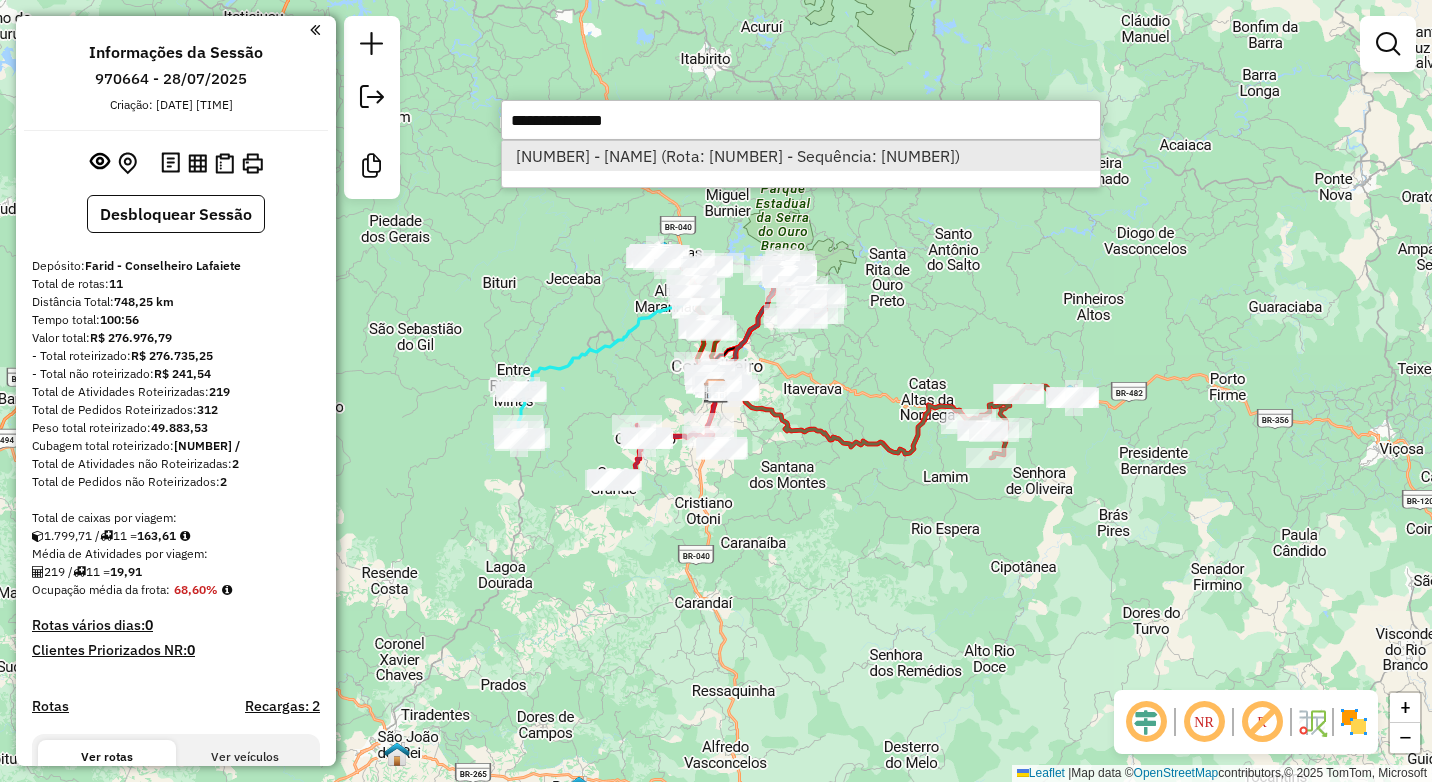 select on "**********" 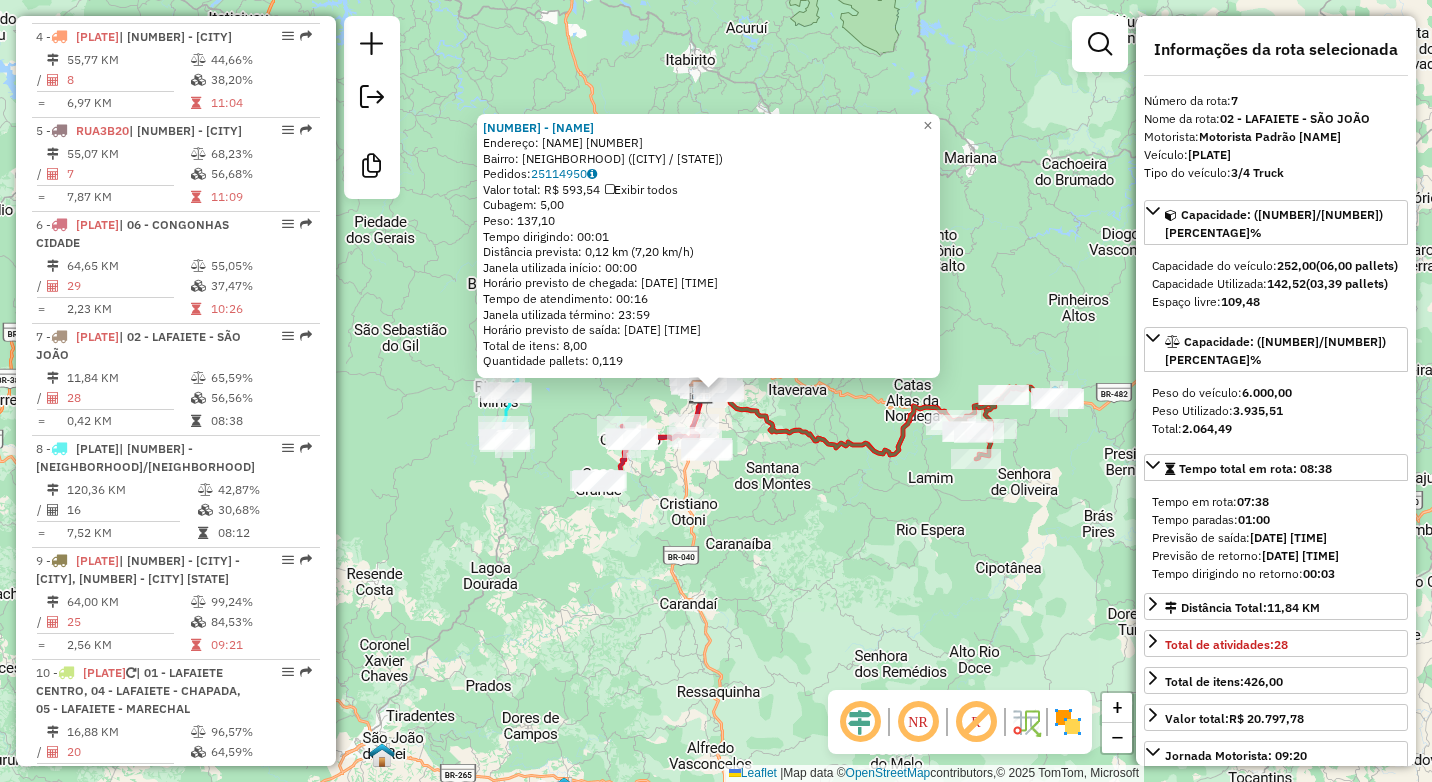 scroll, scrollTop: 1454, scrollLeft: 0, axis: vertical 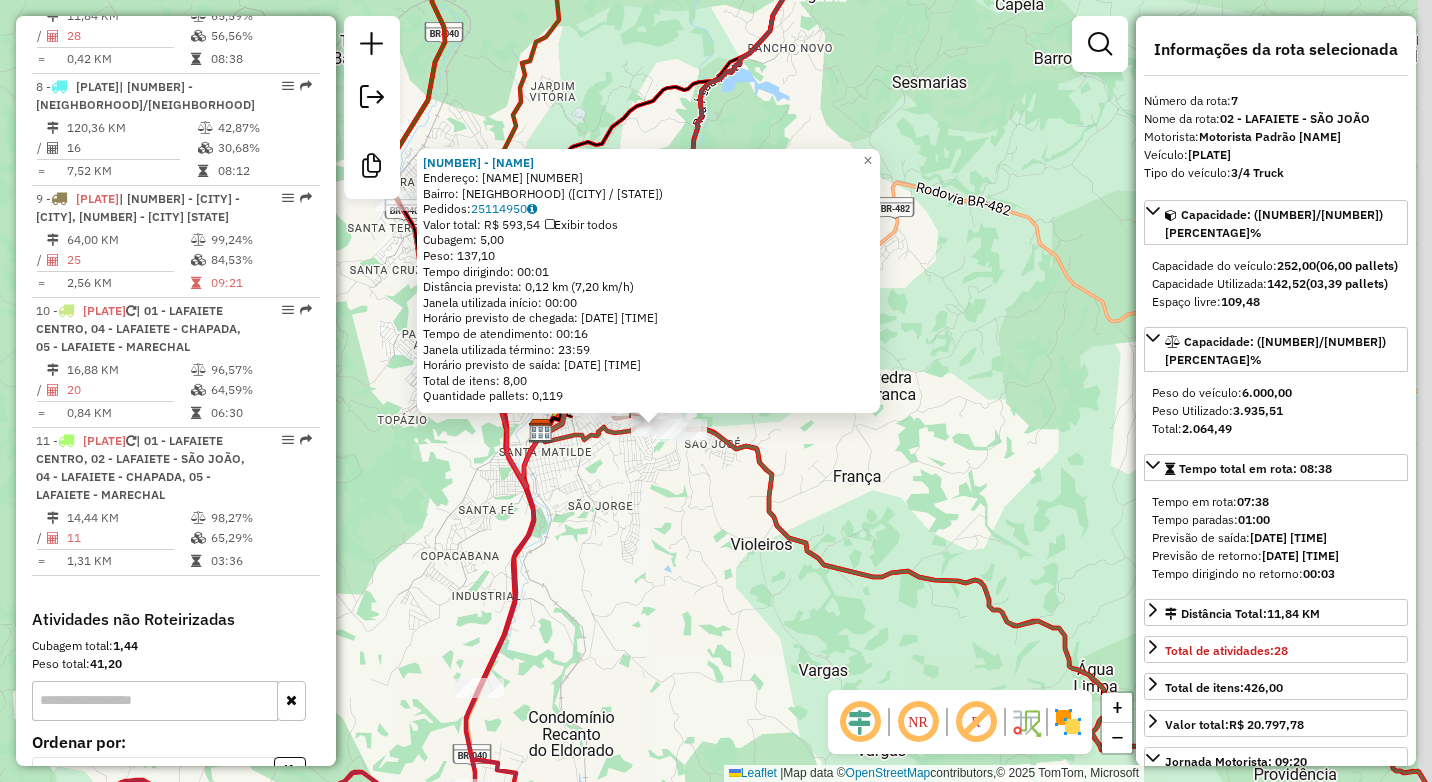 drag, startPoint x: 773, startPoint y: 444, endPoint x: 653, endPoint y: 541, distance: 154.30165 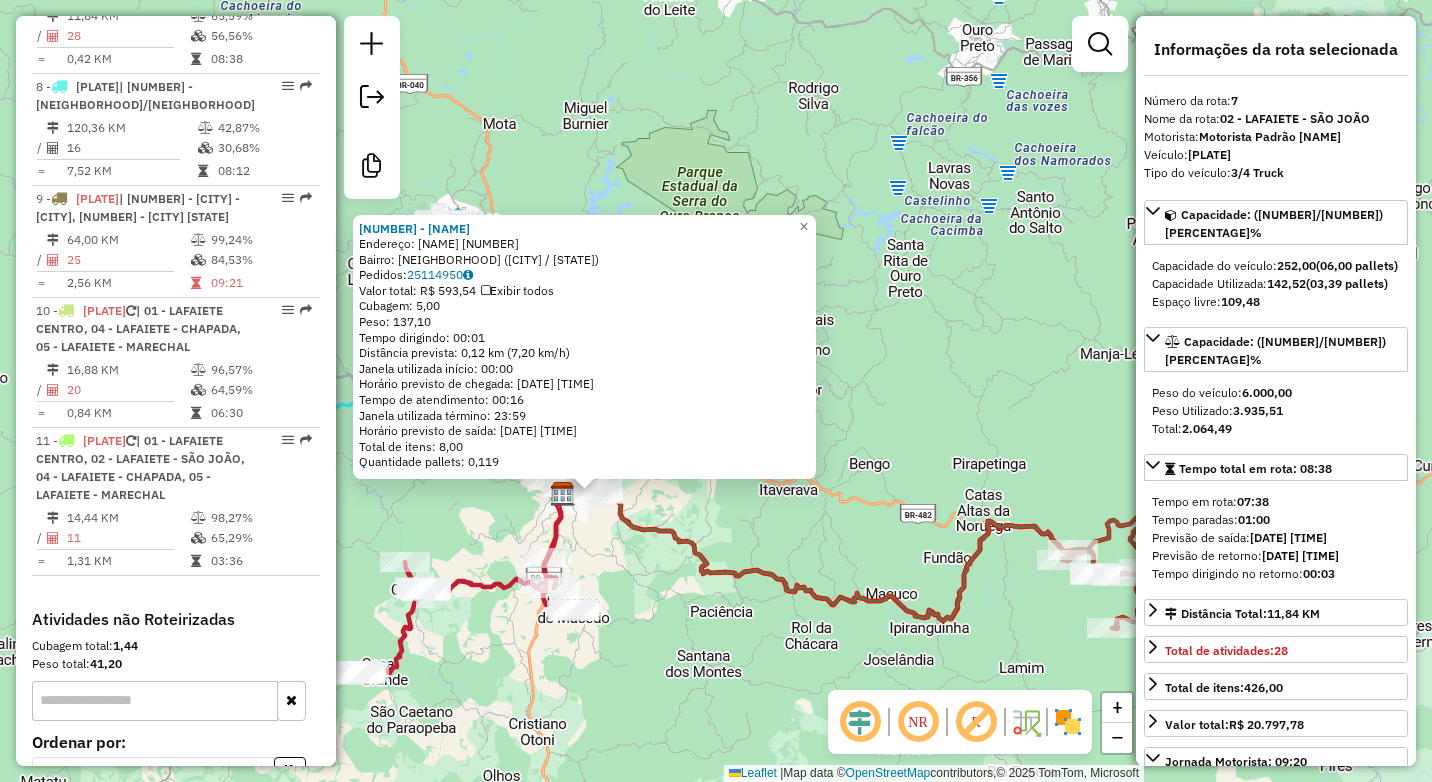 drag, startPoint x: 644, startPoint y: 599, endPoint x: 604, endPoint y: 527, distance: 82.36504 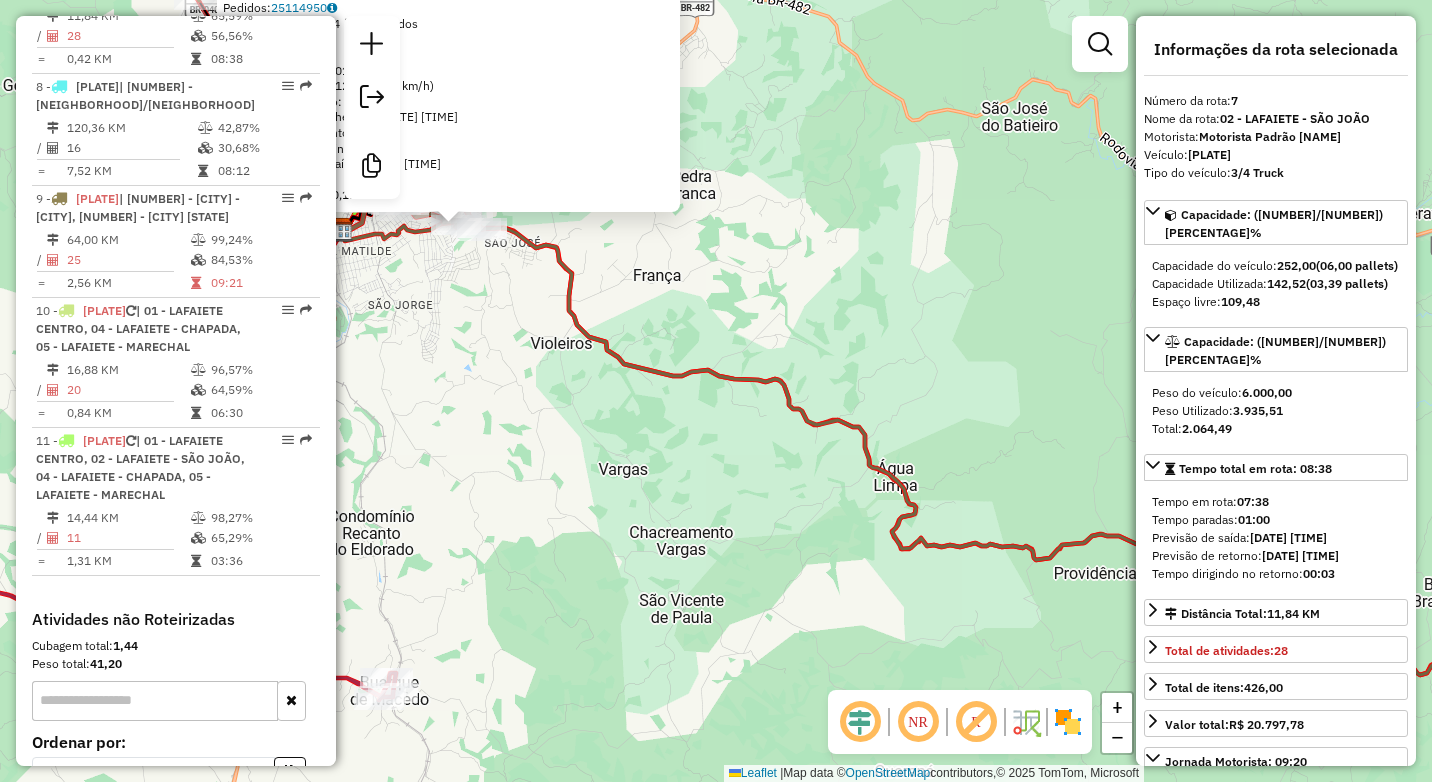 drag, startPoint x: 654, startPoint y: 538, endPoint x: 641, endPoint y: 535, distance: 13.341664 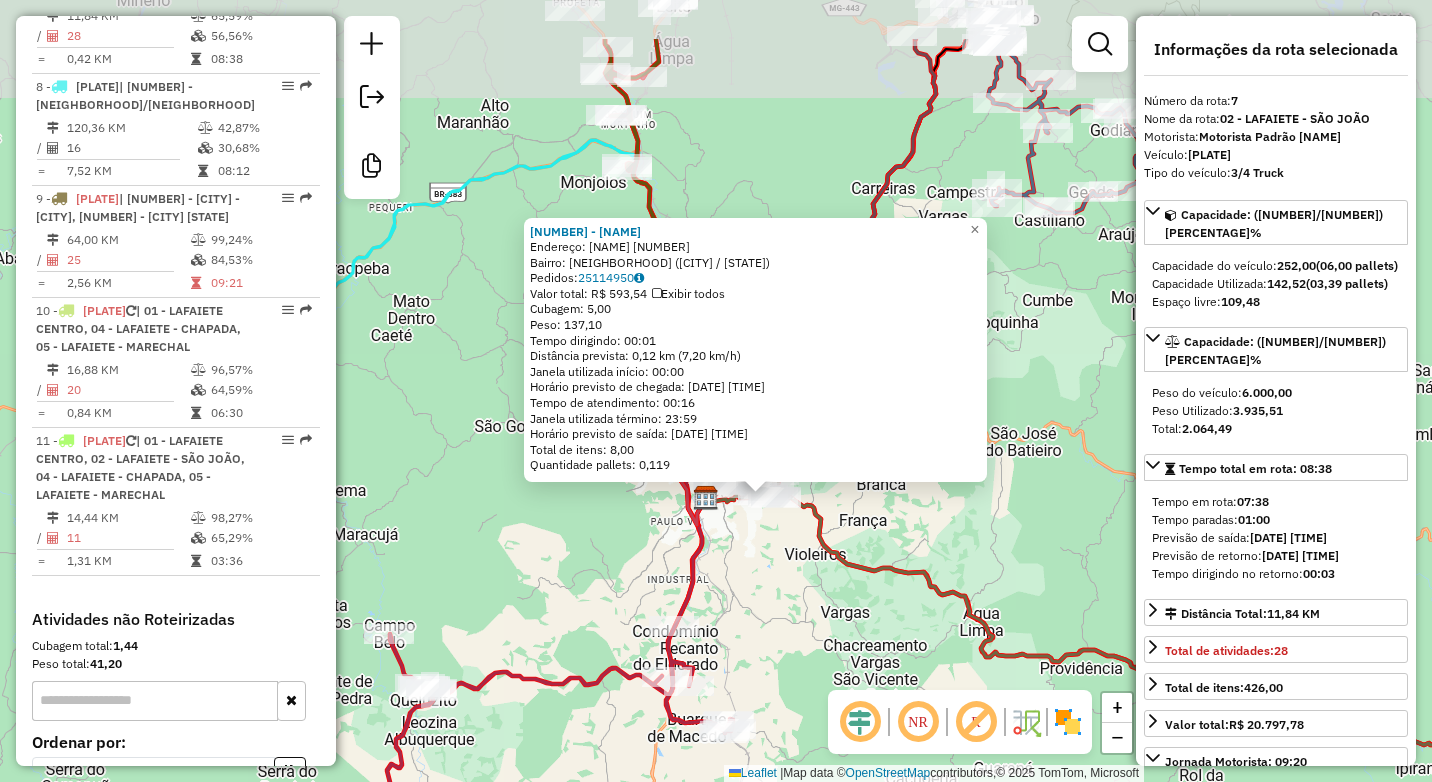 drag, startPoint x: 522, startPoint y: 462, endPoint x: 743, endPoint y: 579, distance: 250.06 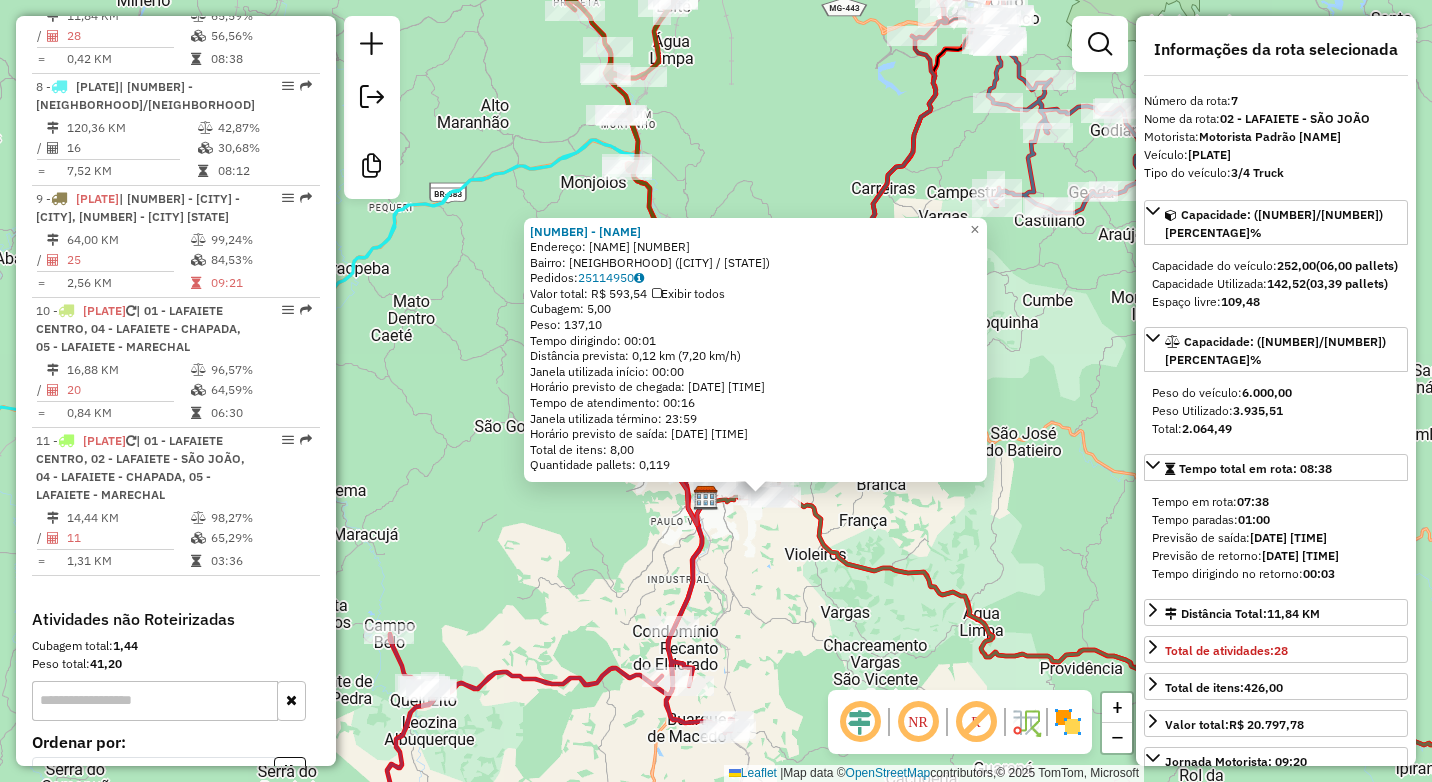 click on "16359 - WESLEY SILVA  Endereço:  APOLINARIO CORREIA 55   Bairro: SANTA MARIA (CONSELHEIRO LAFAIETE / MG)   Pedidos:  25114950   Valor total: R$ 593,54   Exibir todos   Cubagem: 5,00  Peso: 137,10  Tempo dirigindo: 00:01   Distância prevista: 0,12 km (7,20 km/h)   Janela utilizada início: 00:00   Horário previsto de chegada: 28/07/2025 13:46   Tempo de atendimento: 00:16   Janela utilizada término: 23:59   Horário previsto de saída: 28/07/2025 14:02   Total de itens: 8,00   Quantidade pallets: 0,119  × Janela de atendimento Grade de atendimento Capacidade Transportadoras Veículos Cliente Pedidos  Rotas Selecione os dias de semana para filtrar as janelas de atendimento  Seg   Ter   Qua   Qui   Sex   Sáb   Dom  Informe o período da janela de atendimento: De: Até:  Filtrar exatamente a janela do cliente  Considerar janela de atendimento padrão  Selecione os dias de semana para filtrar as grades de atendimento  Seg   Ter   Qua   Qui   Sex   Sáb   Dom   Clientes fora do dia de atendimento selecionado" 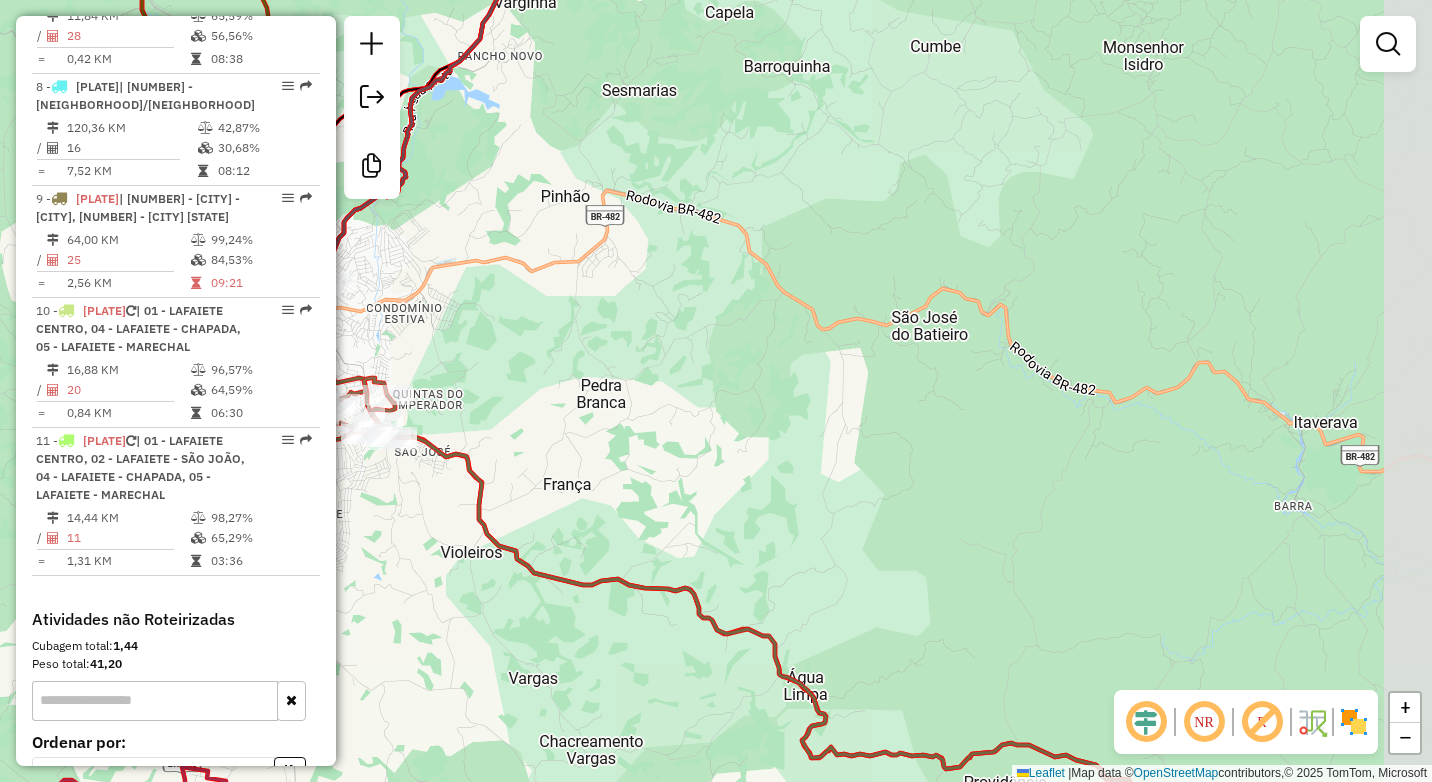 drag, startPoint x: 1209, startPoint y: 473, endPoint x: 830, endPoint y: 455, distance: 379.4272 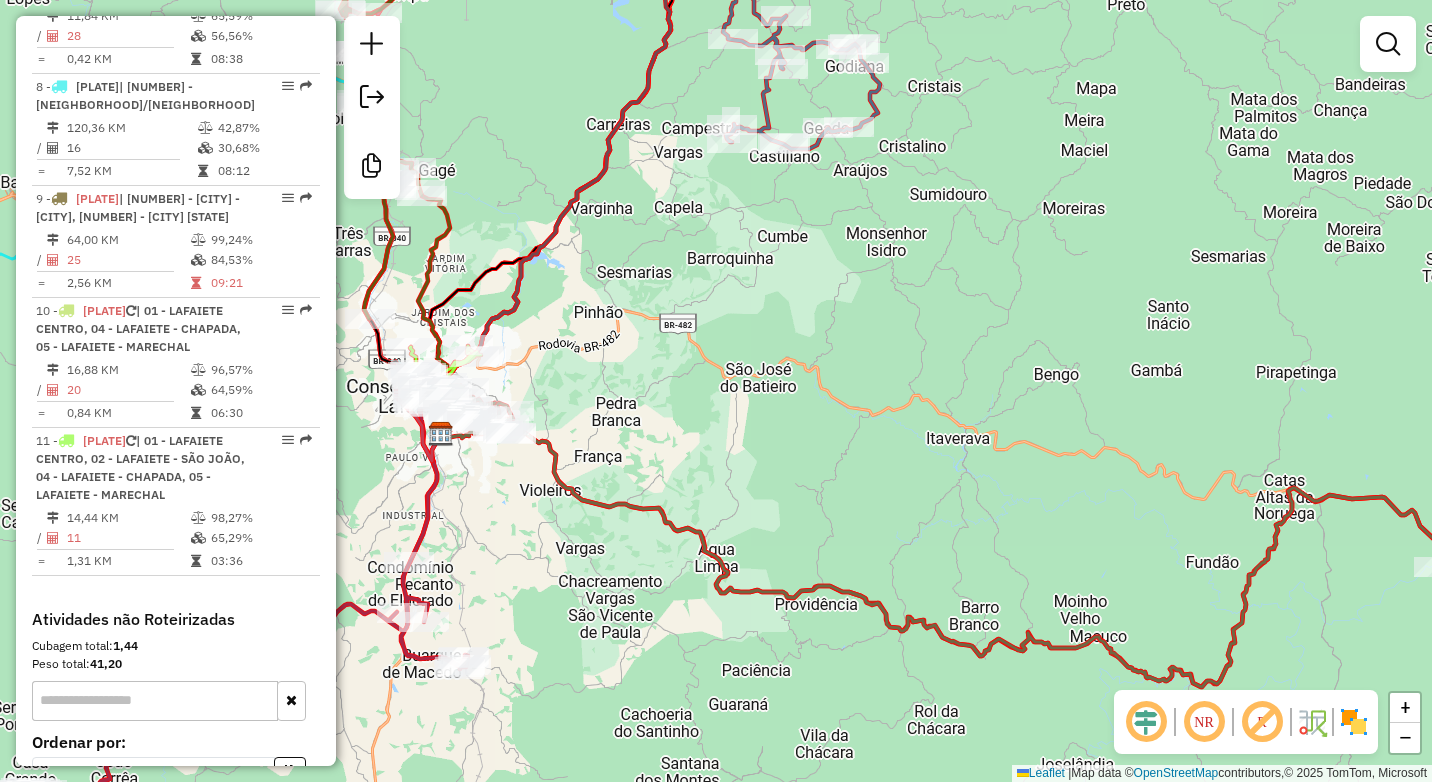 drag, startPoint x: 1097, startPoint y: 509, endPoint x: 997, endPoint y: 496, distance: 100.84146 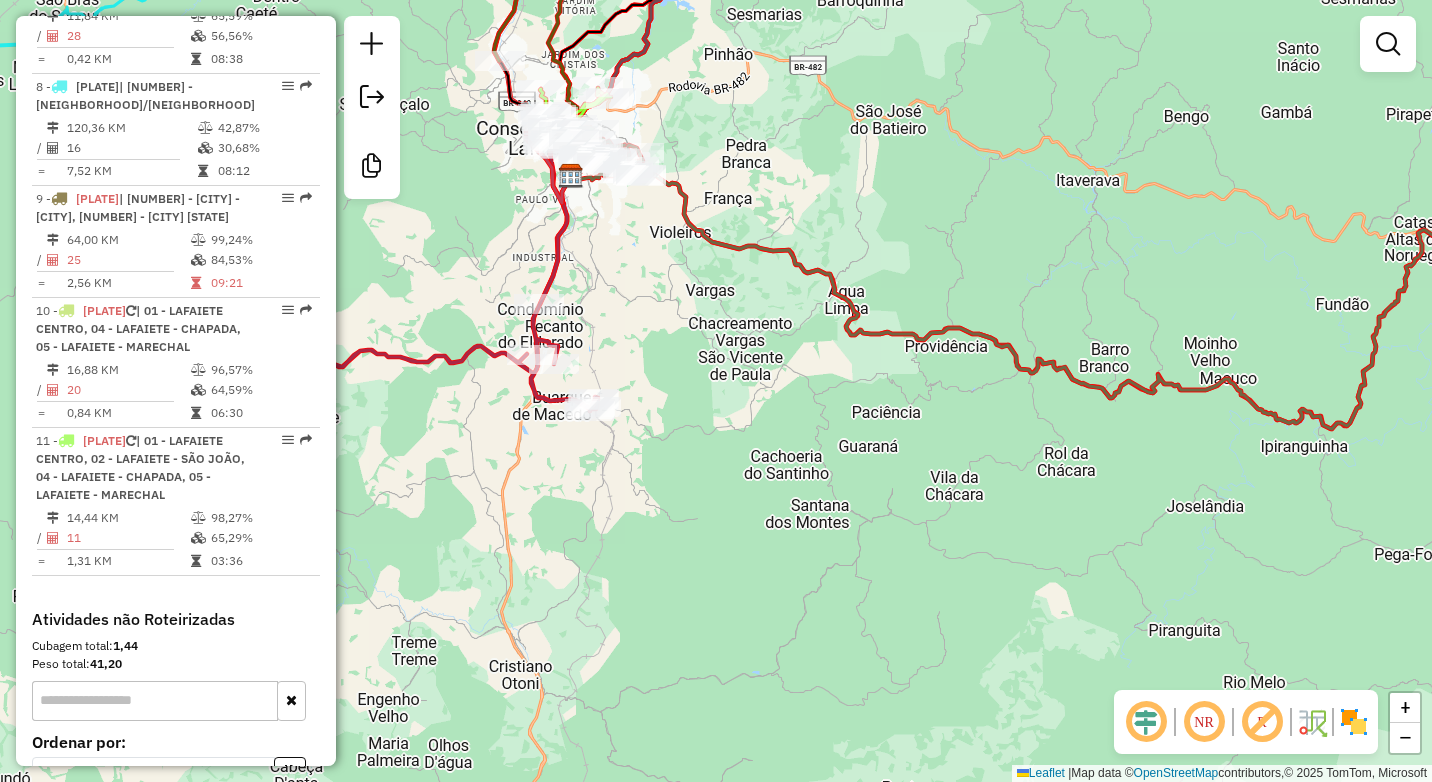 drag, startPoint x: 831, startPoint y: 393, endPoint x: 925, endPoint y: 153, distance: 257.75183 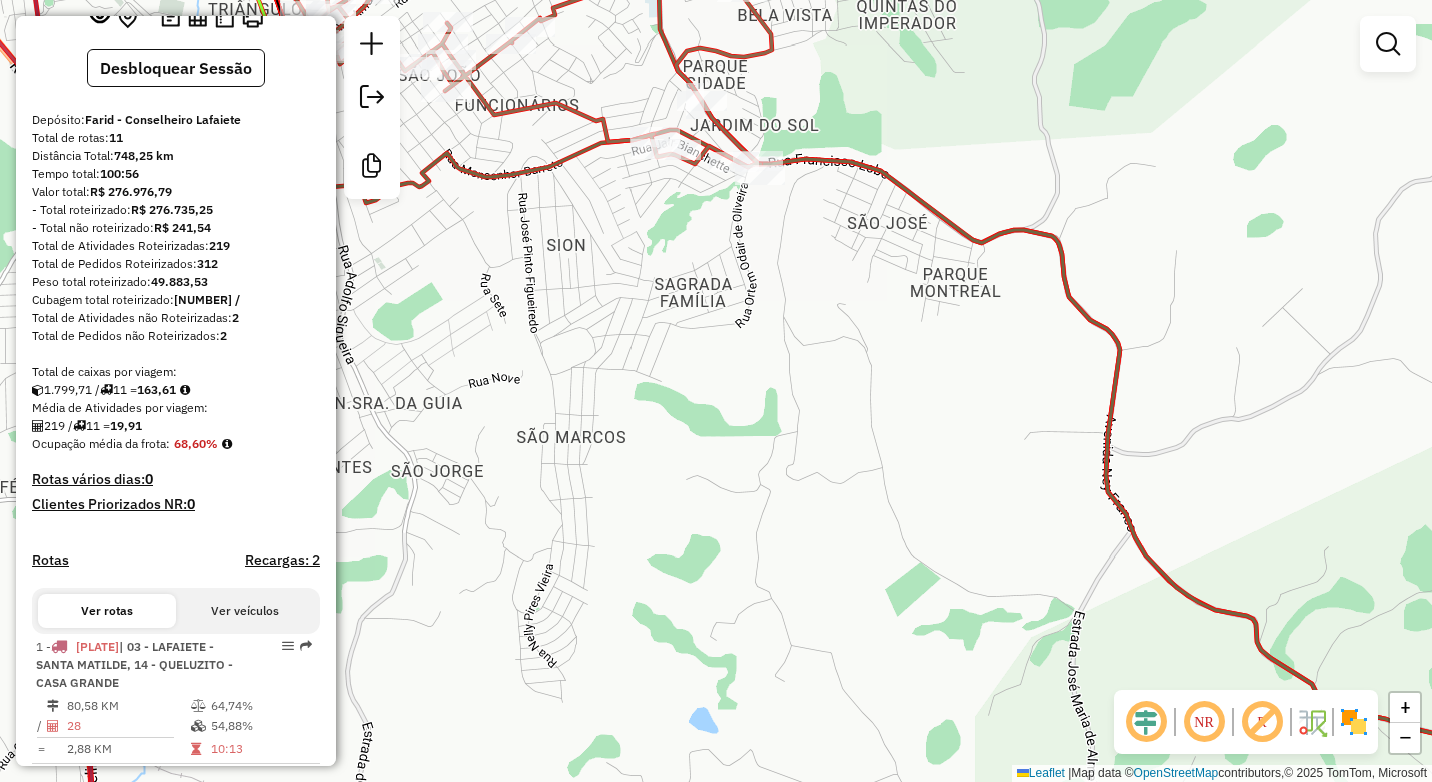 scroll, scrollTop: 0, scrollLeft: 0, axis: both 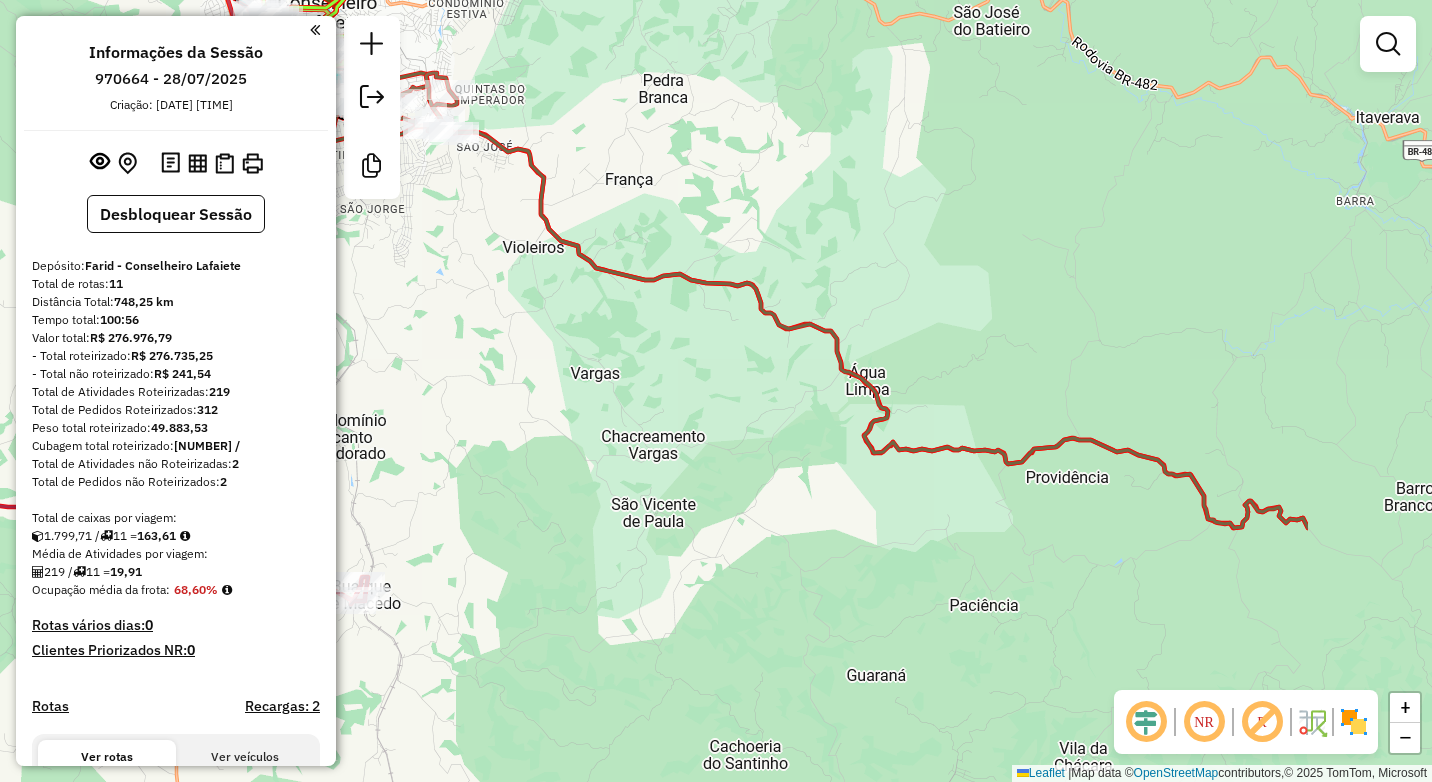 drag, startPoint x: 857, startPoint y: 508, endPoint x: 603, endPoint y: 330, distance: 310.16125 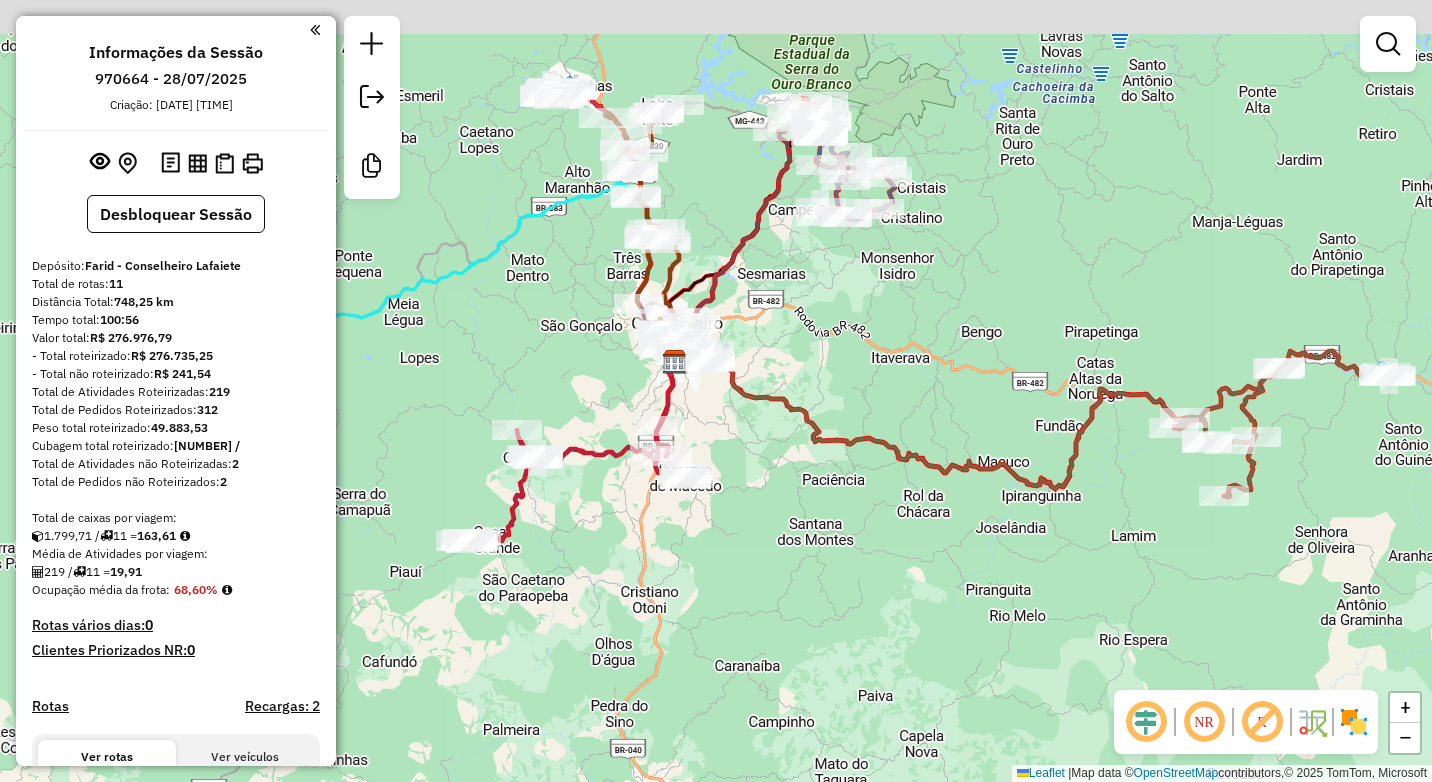 drag, startPoint x: 806, startPoint y: 464, endPoint x: 771, endPoint y: 436, distance: 44.82187 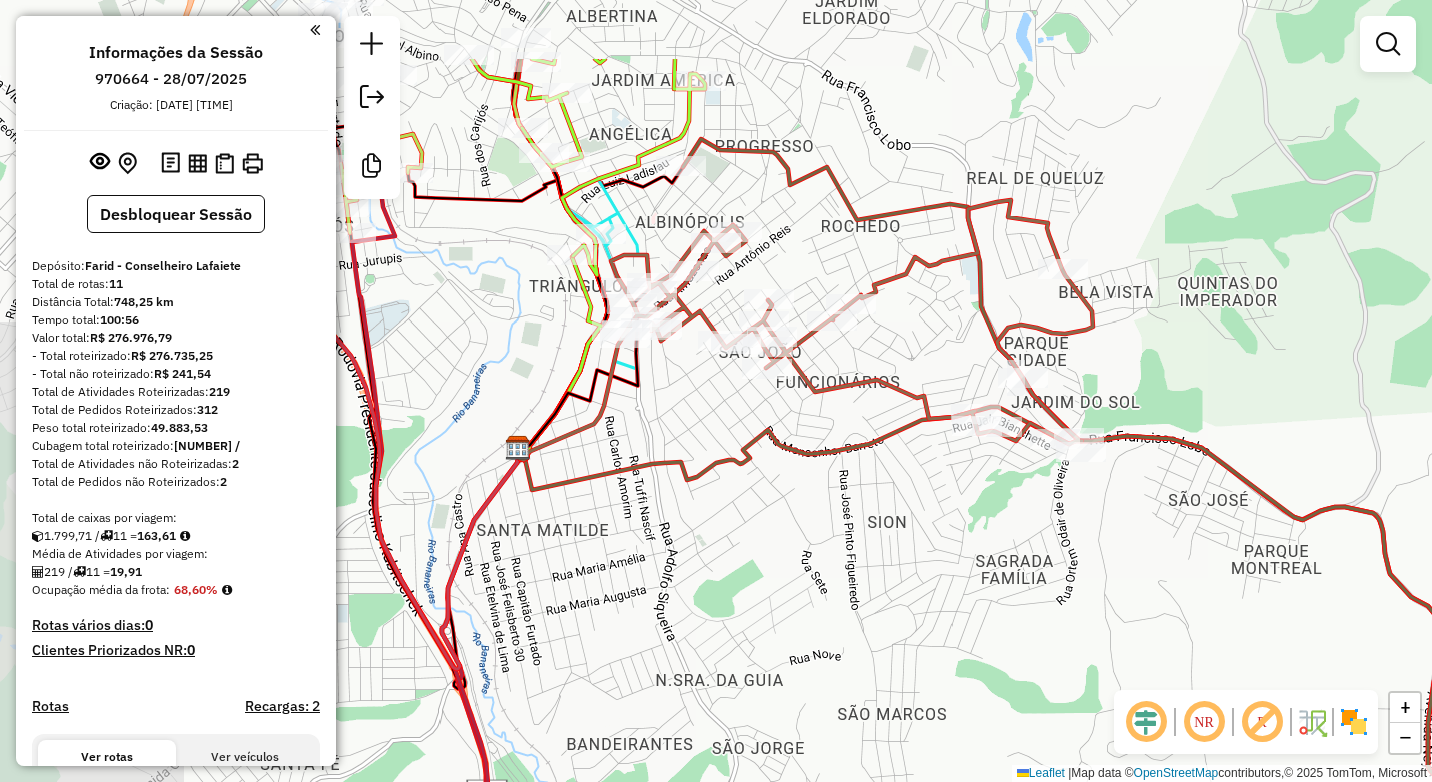 drag, startPoint x: 644, startPoint y: 234, endPoint x: 918, endPoint y: 352, distance: 298.32867 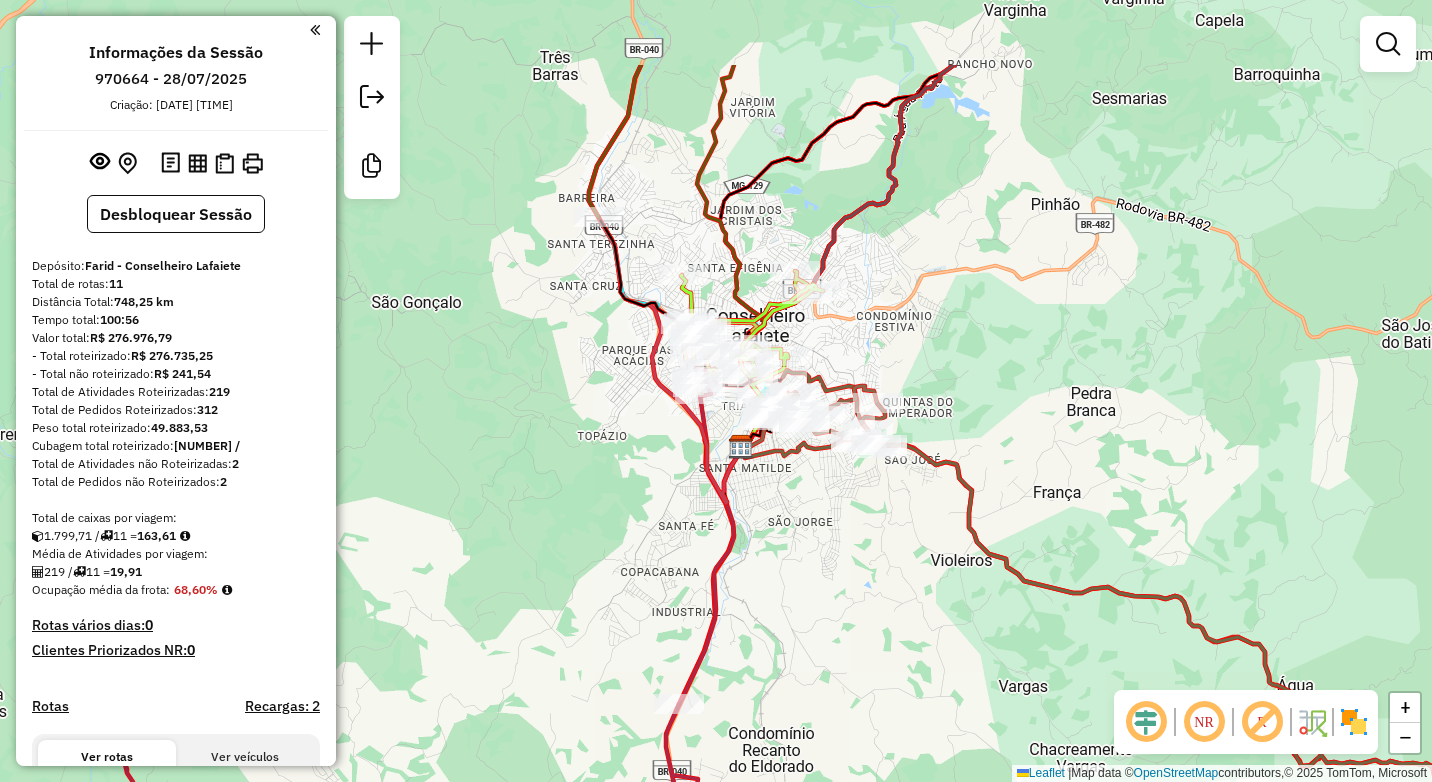 drag, startPoint x: 912, startPoint y: 190, endPoint x: 861, endPoint y: 394, distance: 210.27838 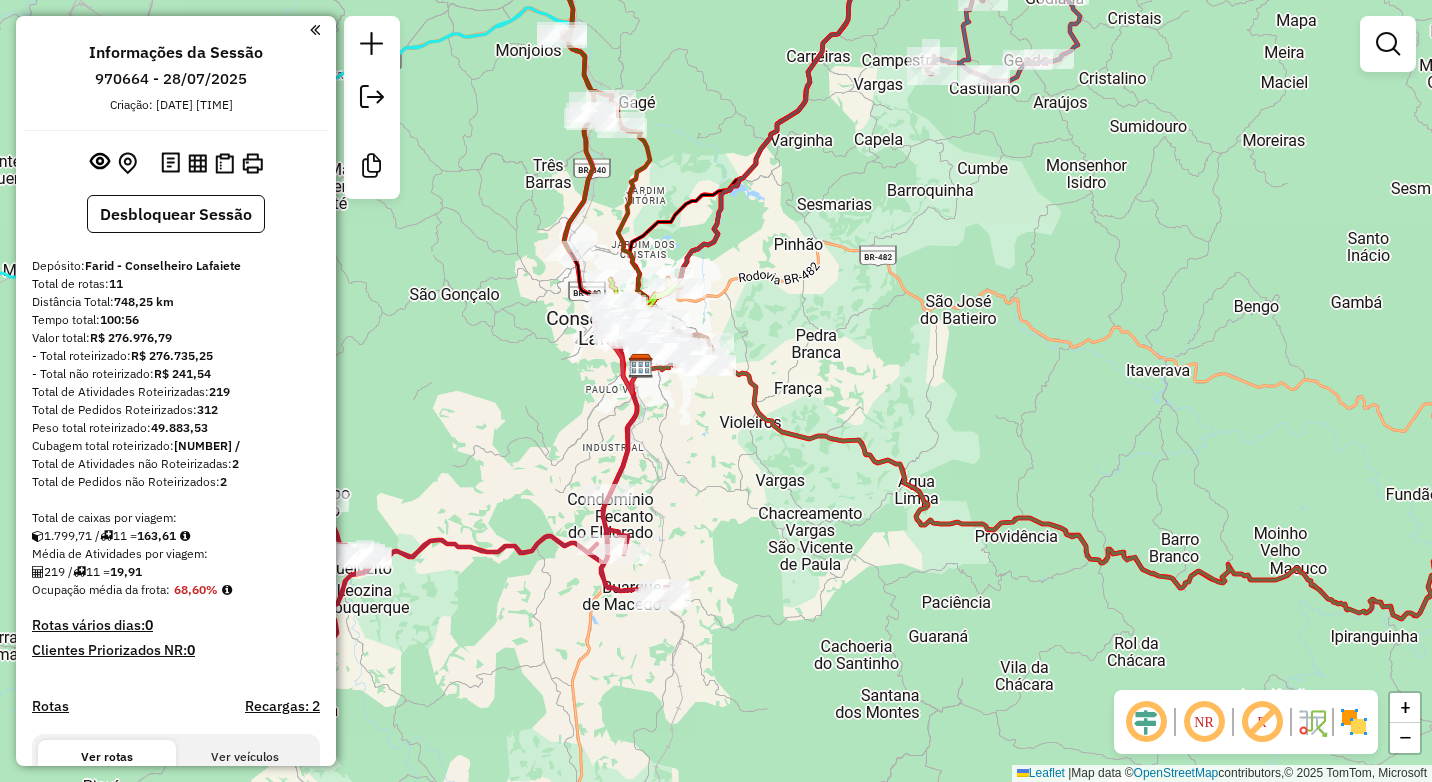 drag, startPoint x: 1139, startPoint y: 536, endPoint x: 1047, endPoint y: 438, distance: 134.41727 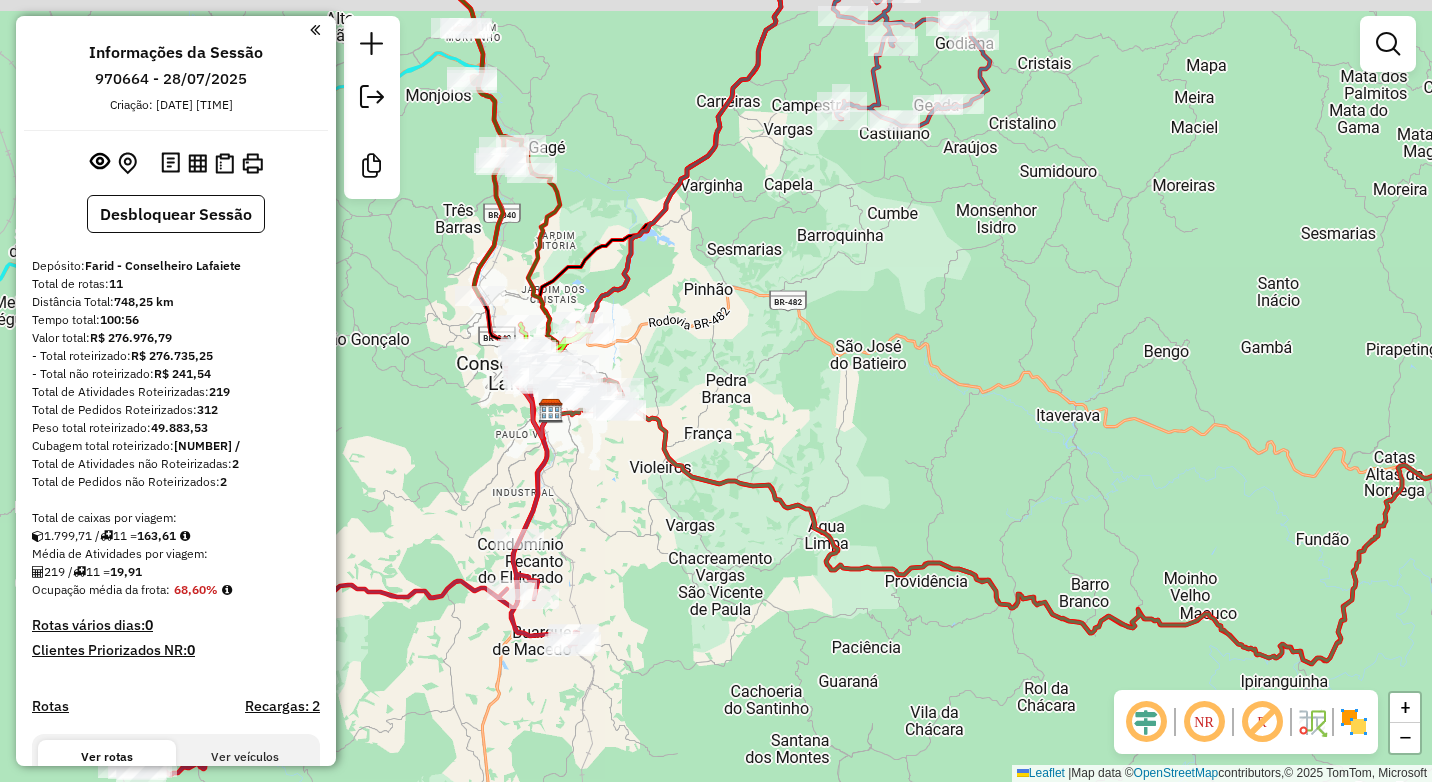 drag, startPoint x: 1000, startPoint y: 401, endPoint x: 964, endPoint y: 438, distance: 51.62364 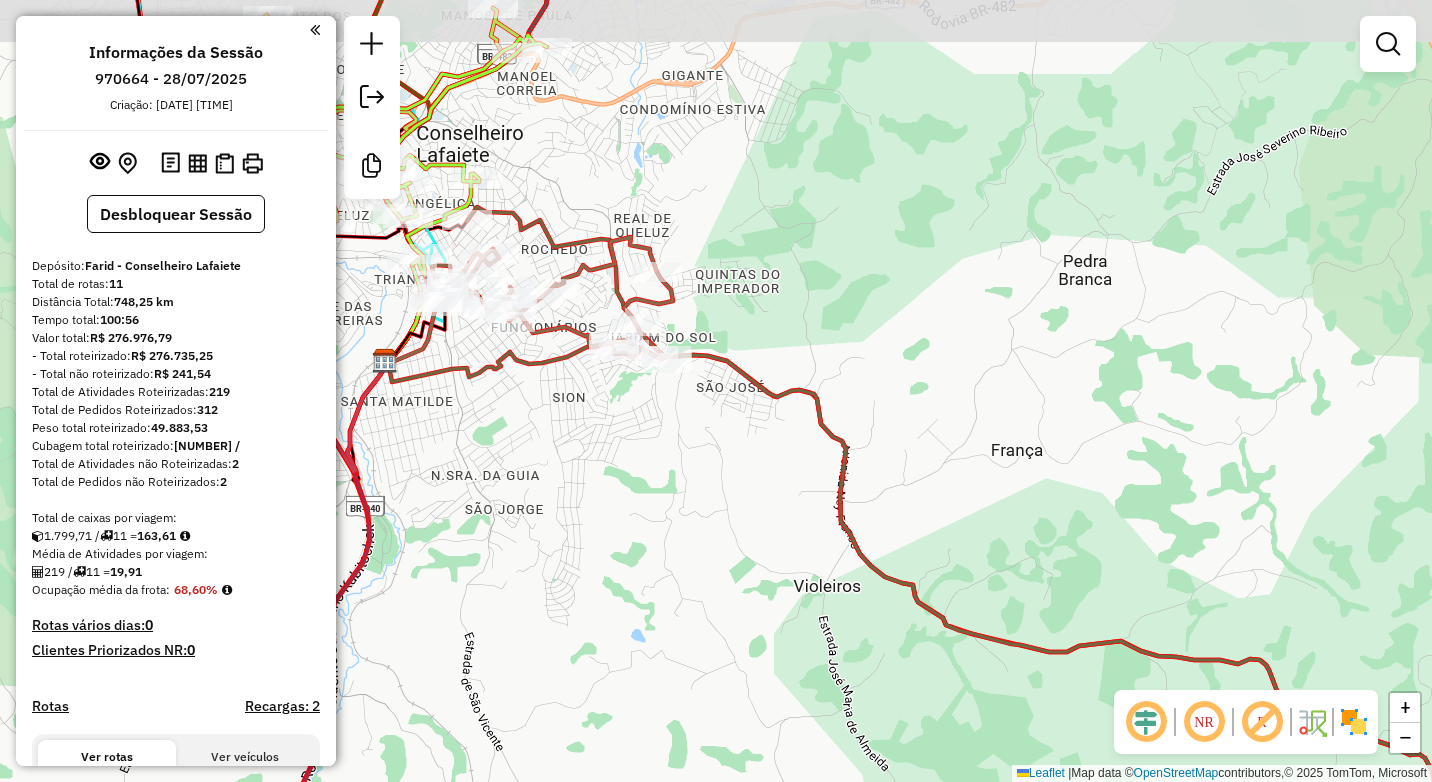 drag, startPoint x: 653, startPoint y: 403, endPoint x: 685, endPoint y: 554, distance: 154.35349 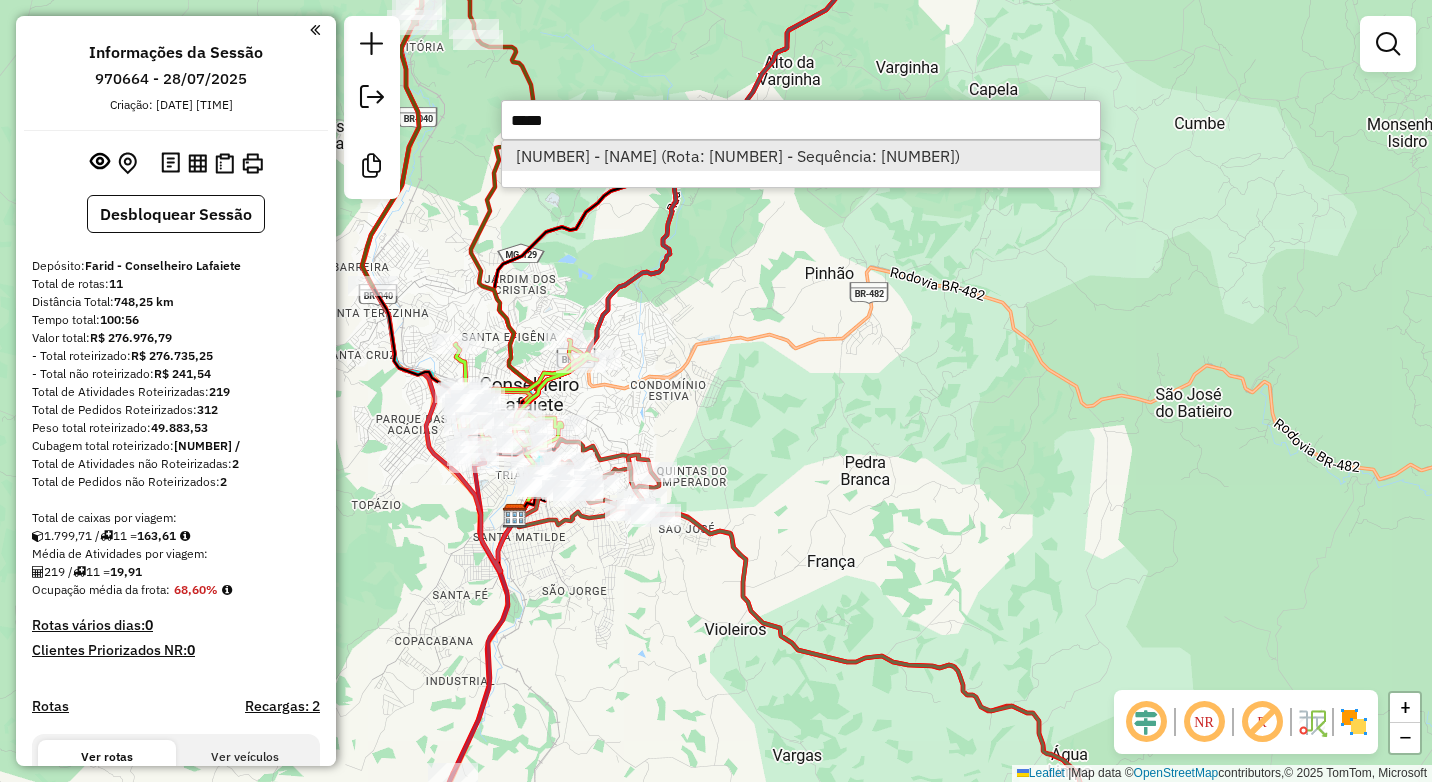 type on "*****" 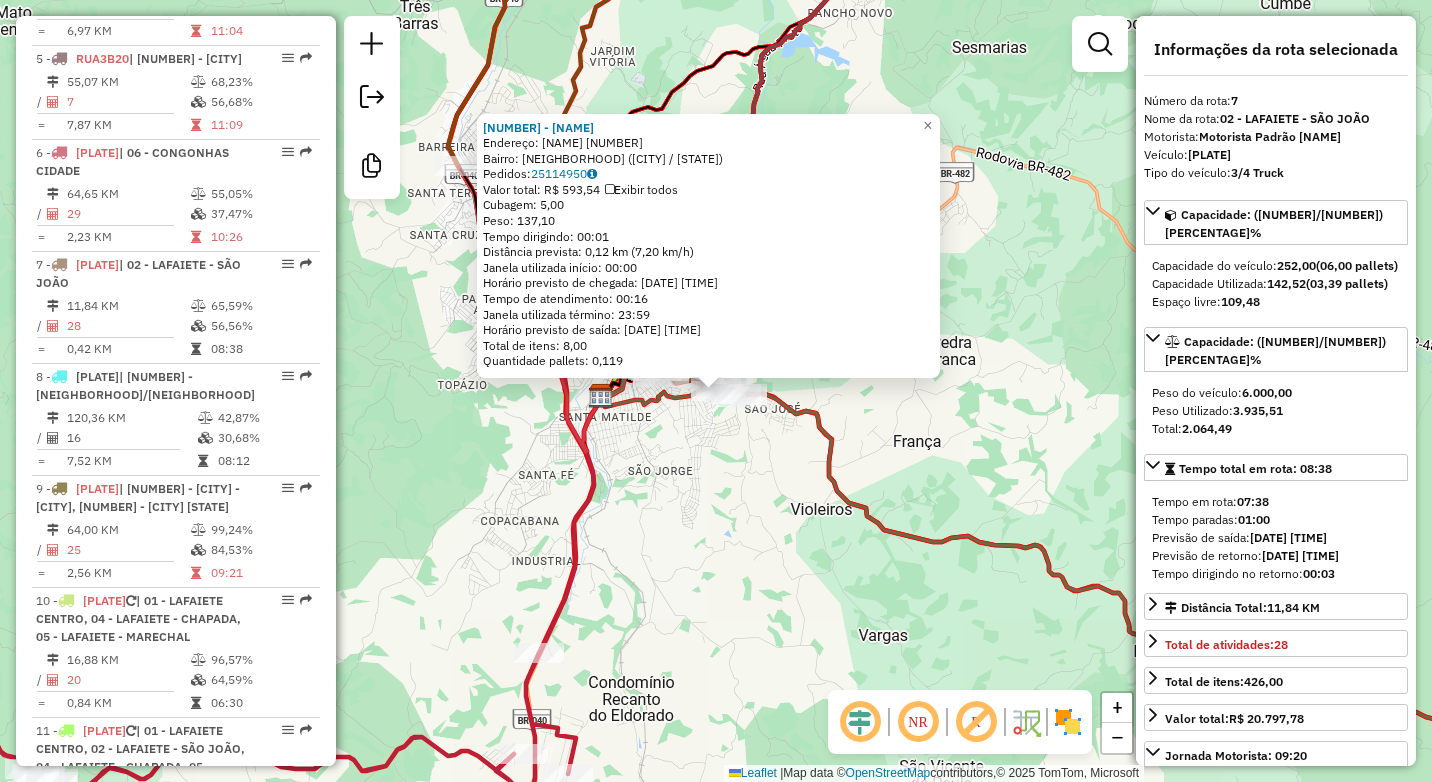 scroll, scrollTop: 1454, scrollLeft: 0, axis: vertical 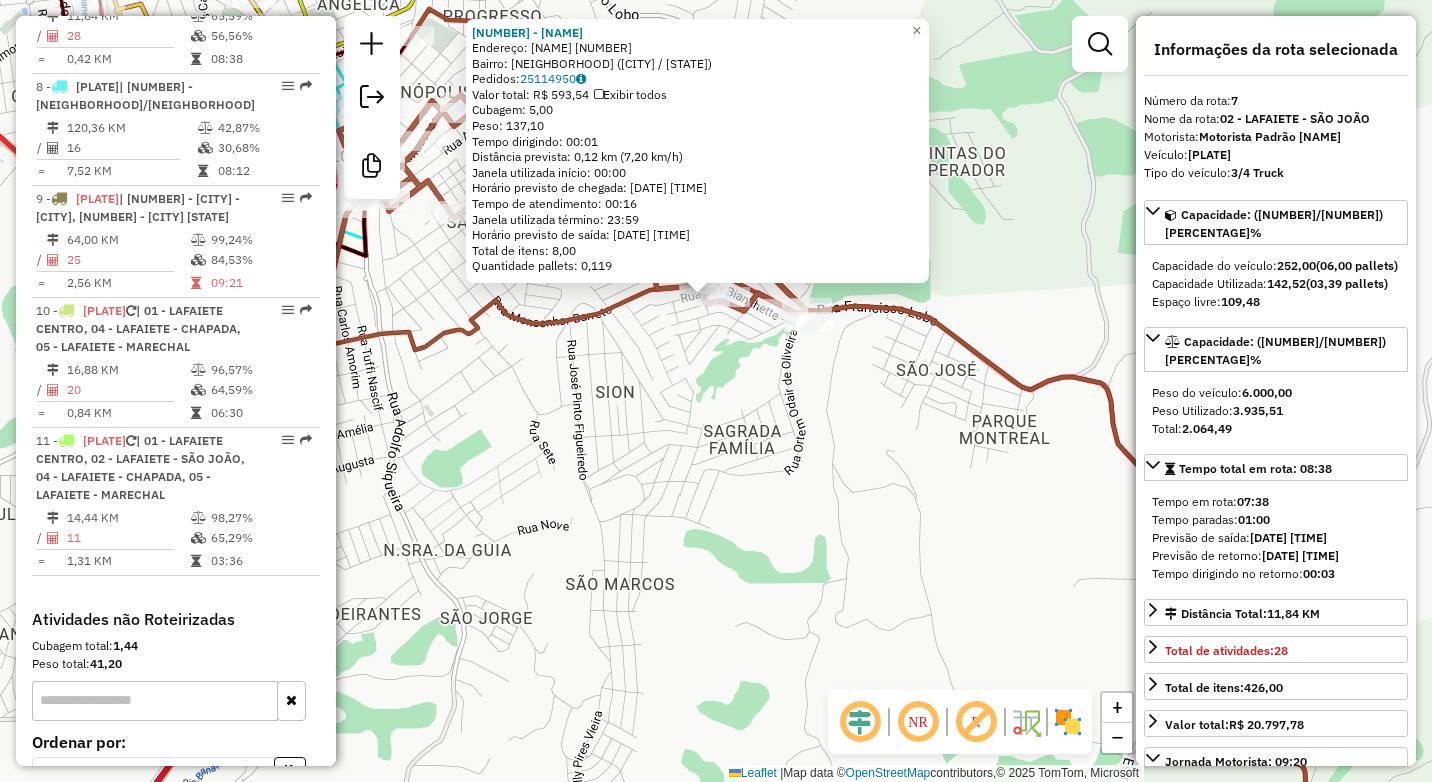 click on "16359 - WESLEY SILVA  Endereço:  APOLINARIO CORREIA 55   Bairro: SANTA MARIA (CONSELHEIRO LAFAIETE / MG)   Pedidos:  25114950   Valor total: R$ 593,54   Exibir todos   Cubagem: 5,00  Peso: 137,10  Tempo dirigindo: 00:01   Distância prevista: 0,12 km (7,20 km/h)   Janela utilizada início: 00:00   Horário previsto de chegada: 28/07/2025 13:46   Tempo de atendimento: 00:16   Janela utilizada término: 23:59   Horário previsto de saída: 28/07/2025 14:02   Total de itens: 8,00   Quantidade pallets: 0,119  × Janela de atendimento Grade de atendimento Capacidade Transportadoras Veículos Cliente Pedidos  Rotas Selecione os dias de semana para filtrar as janelas de atendimento  Seg   Ter   Qua   Qui   Sex   Sáb   Dom  Informe o período da janela de atendimento: De: Até:  Filtrar exatamente a janela do cliente  Considerar janela de atendimento padrão  Selecione os dias de semana para filtrar as grades de atendimento  Seg   Ter   Qua   Qui   Sex   Sáb   Dom   Clientes fora do dia de atendimento selecionado" 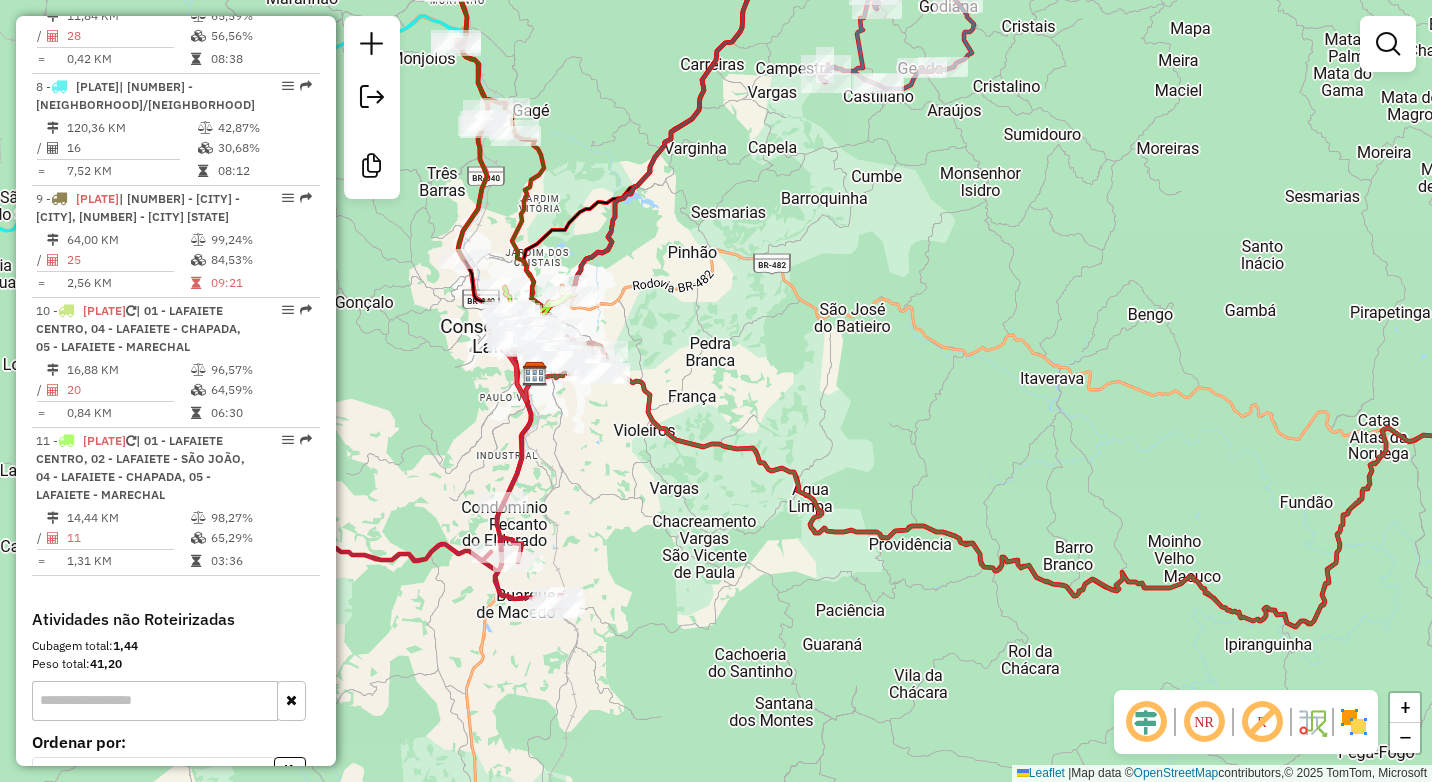 drag, startPoint x: 970, startPoint y: 390, endPoint x: 892, endPoint y: 415, distance: 81.908485 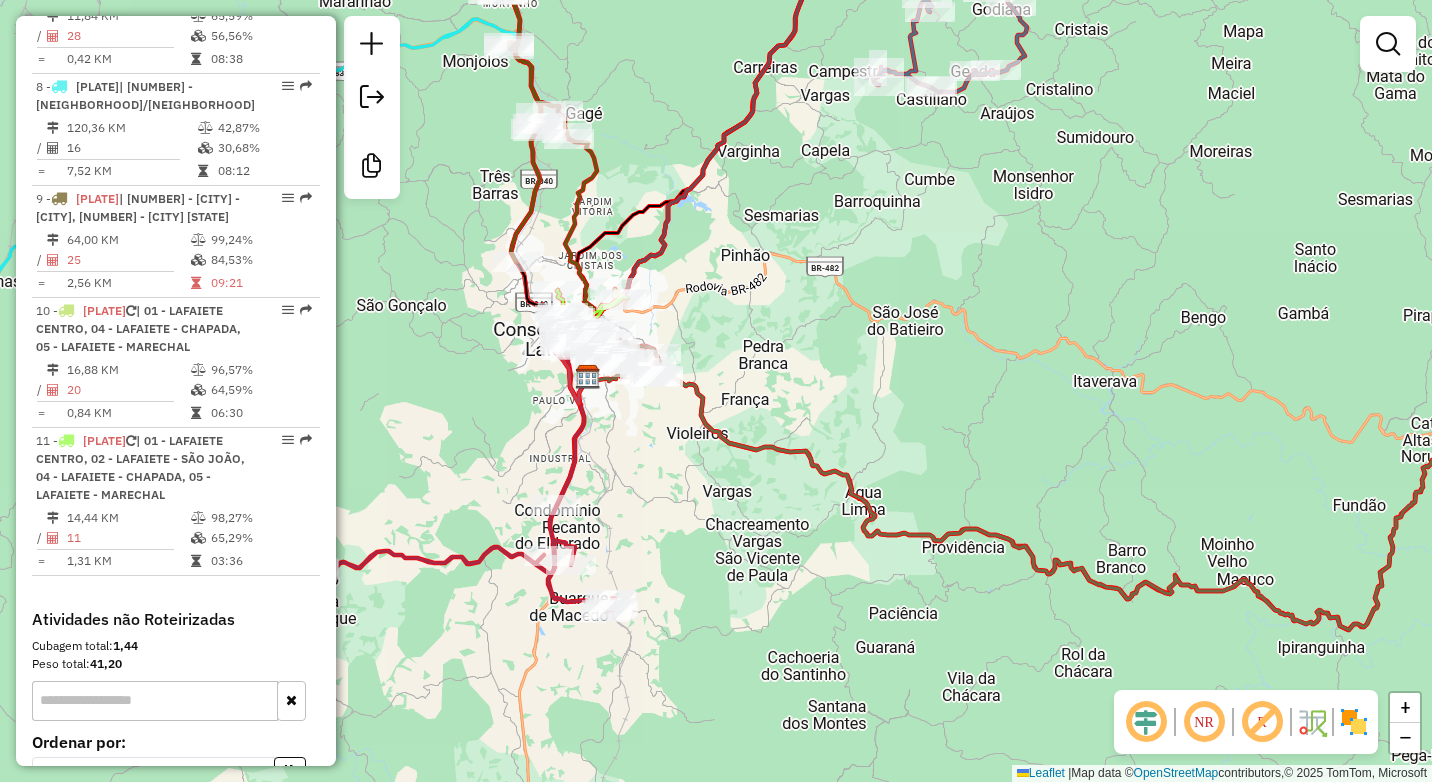 drag, startPoint x: 948, startPoint y: 359, endPoint x: 965, endPoint y: 327, distance: 36.23534 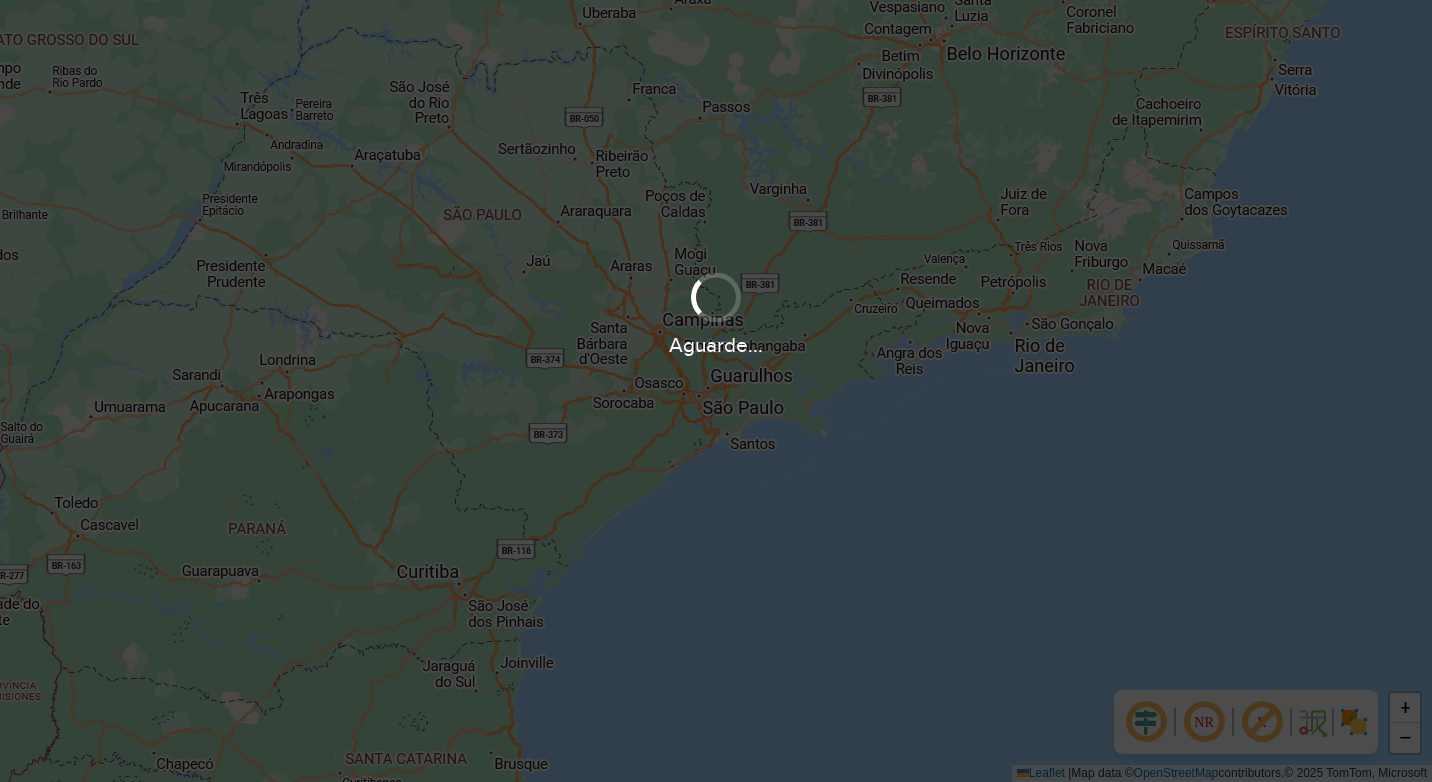 scroll, scrollTop: 0, scrollLeft: 0, axis: both 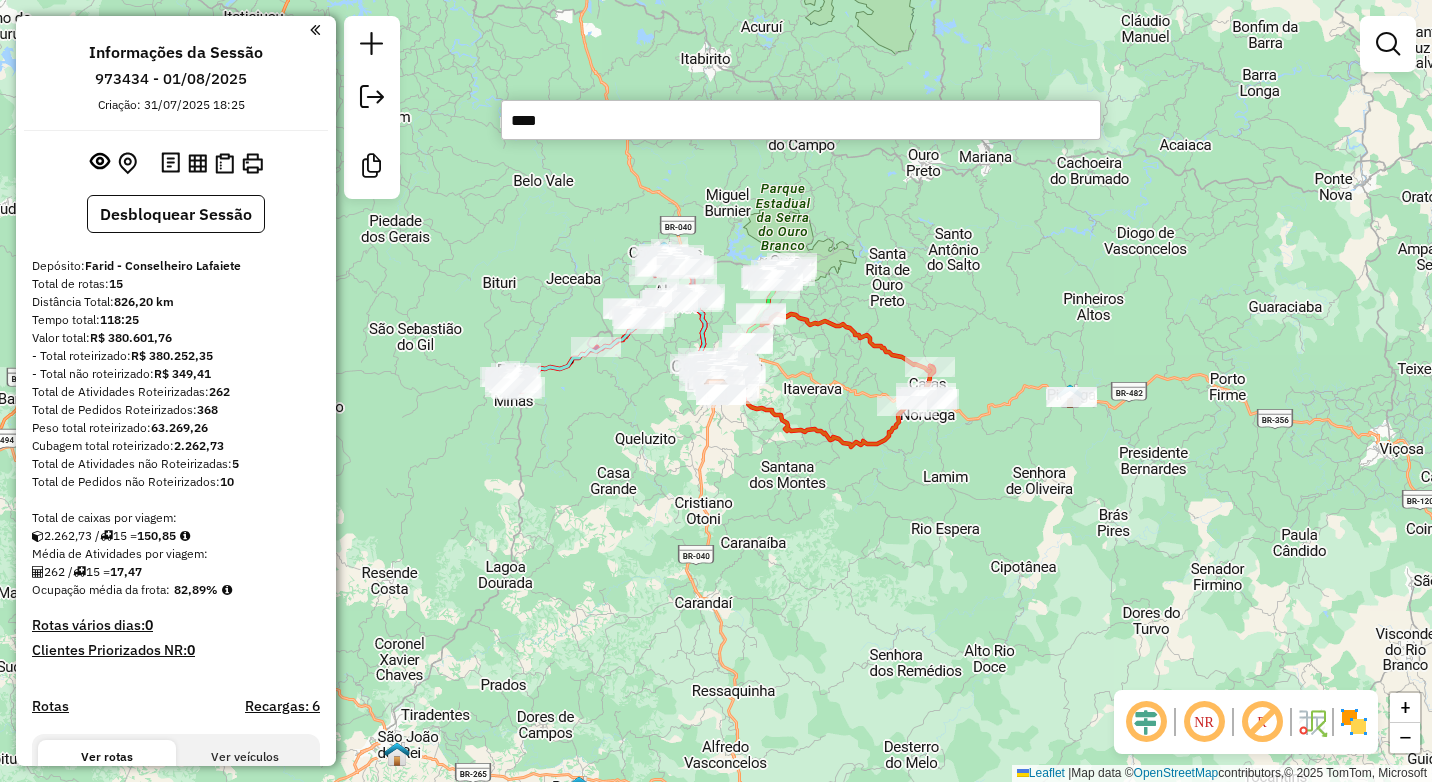 type on "*****" 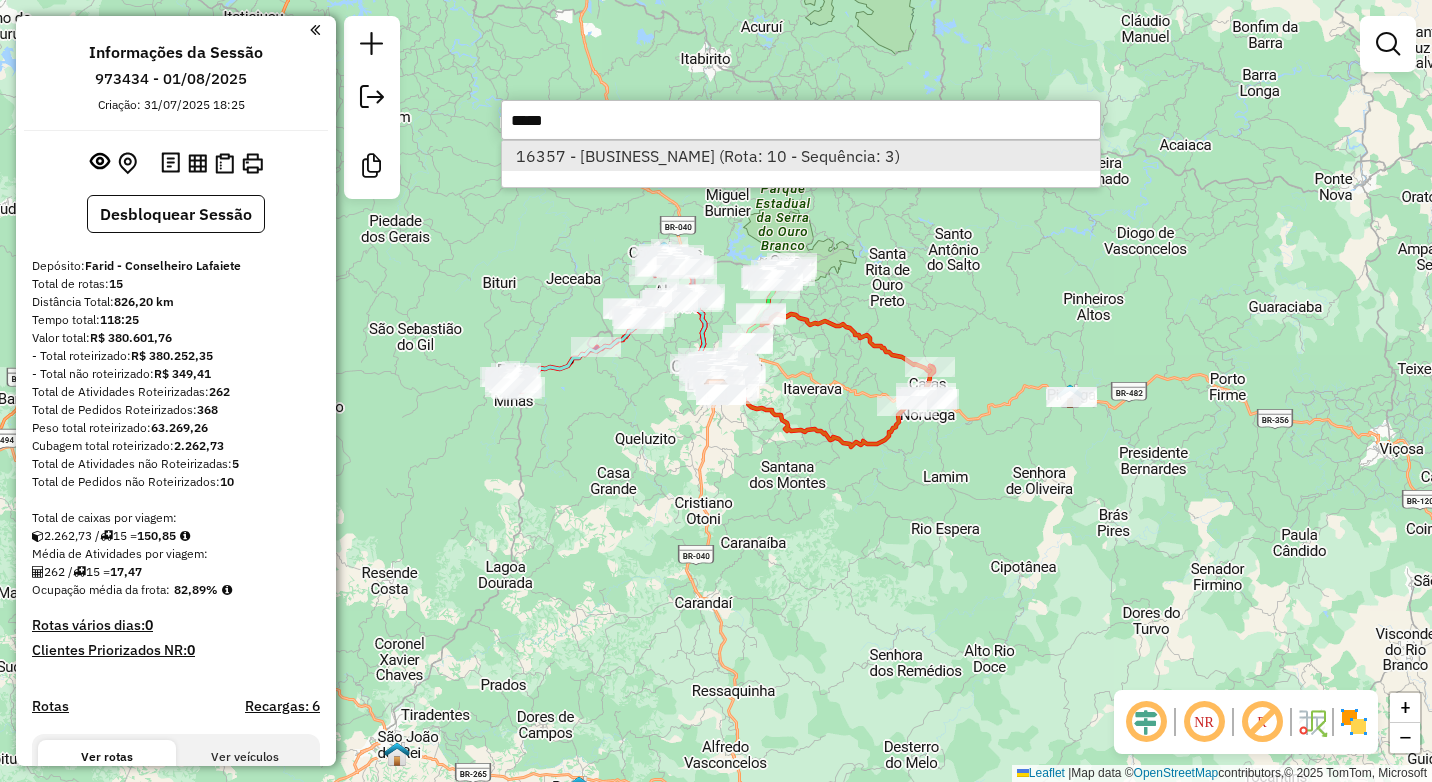 click on "16357 - RIVIERA DISTRIBUIDOR (Rota: 10 - Sequência: 3)" at bounding box center [801, 156] 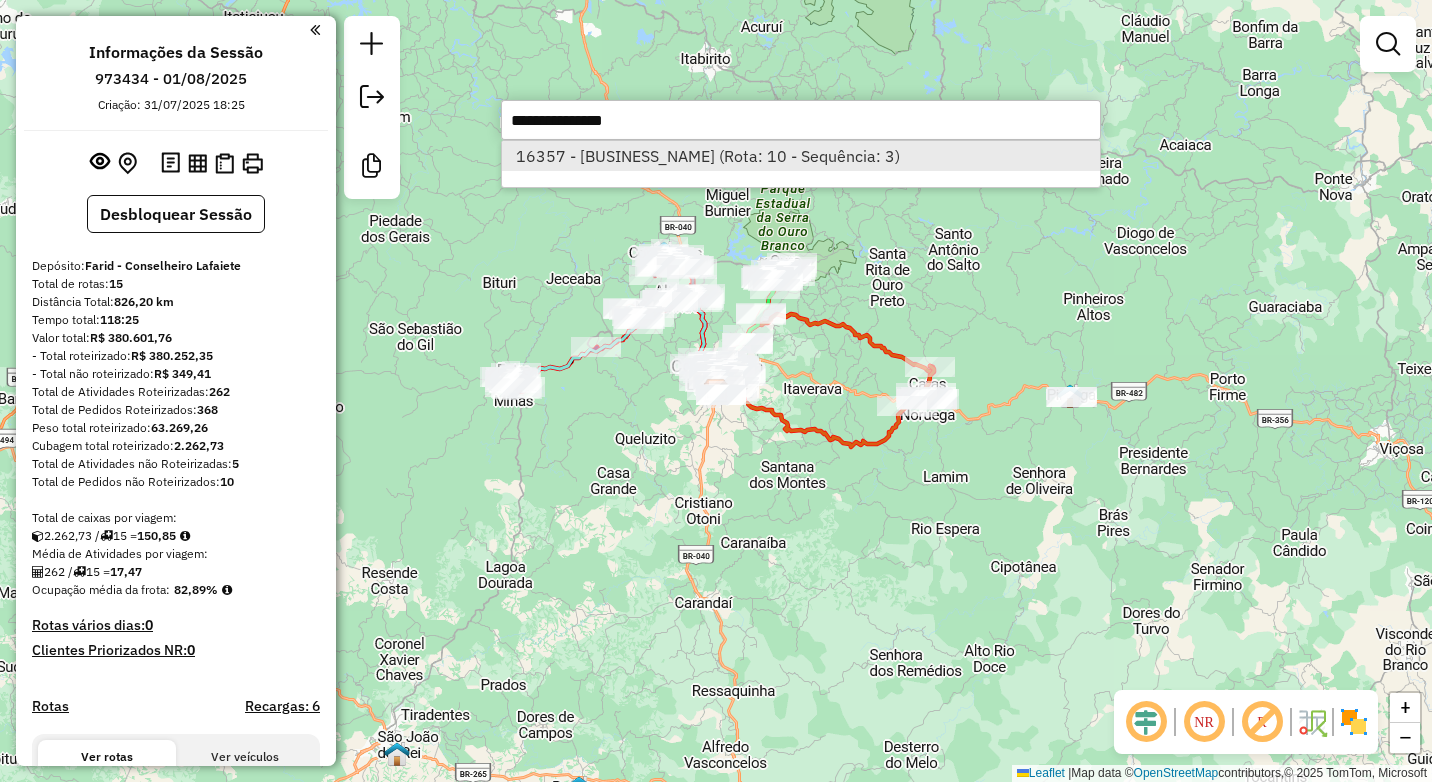 select on "**********" 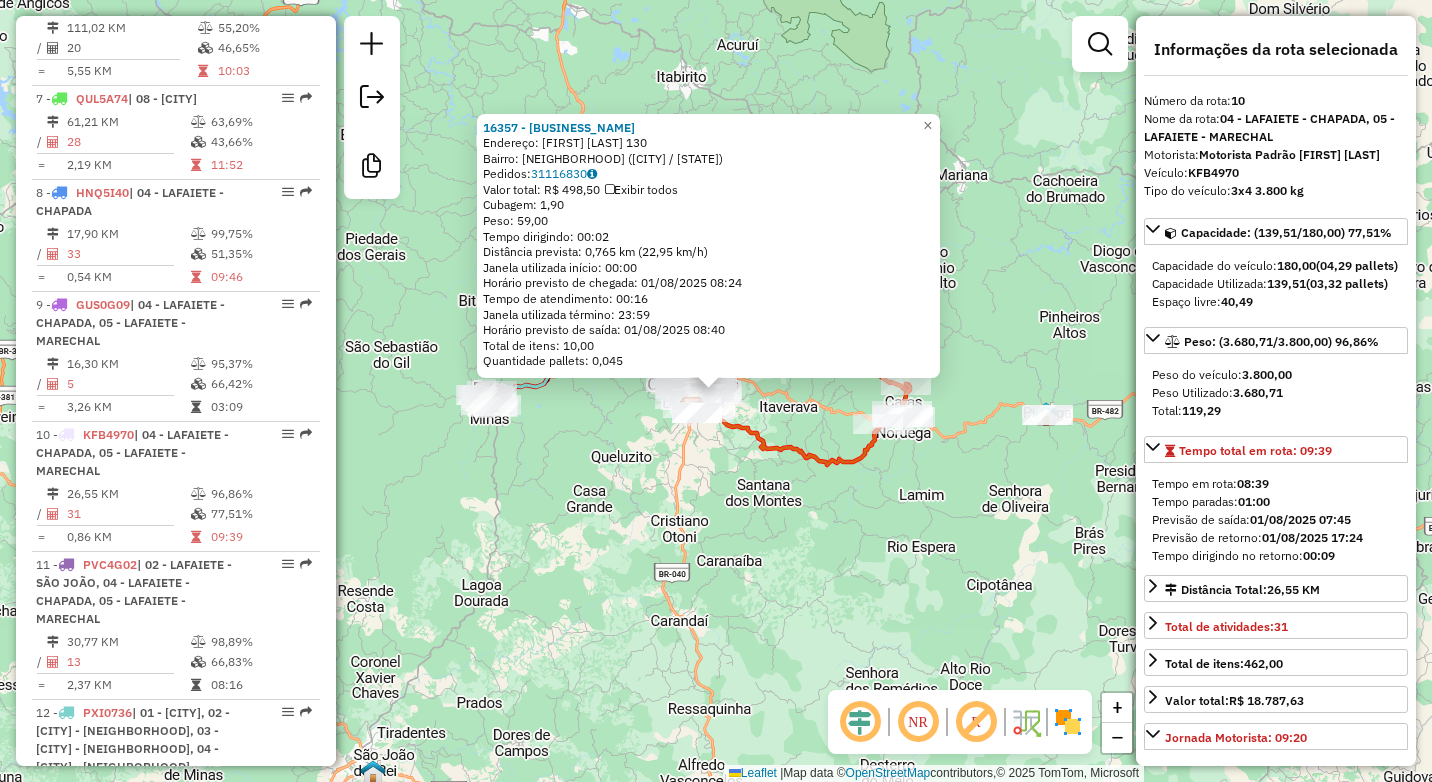 scroll, scrollTop: 1772, scrollLeft: 0, axis: vertical 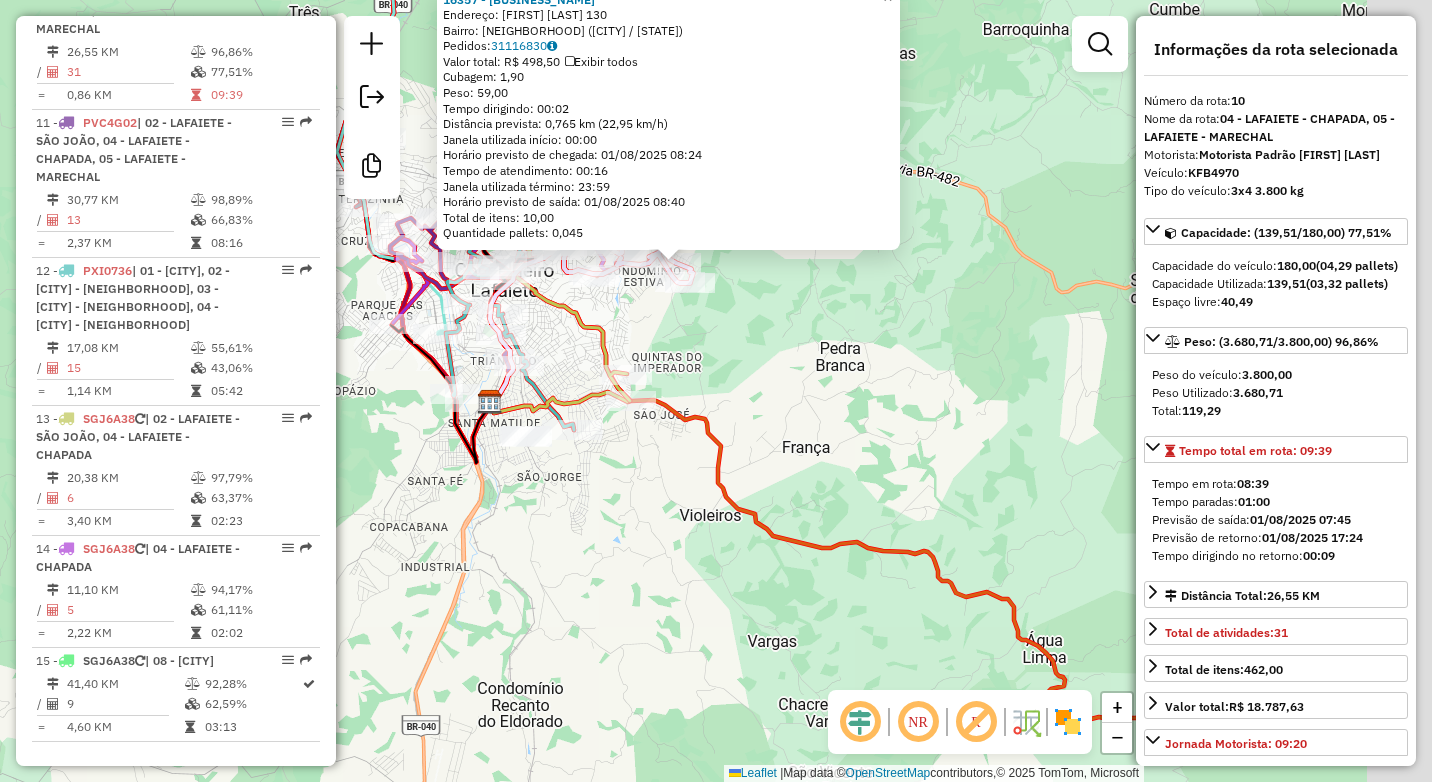 drag, startPoint x: 987, startPoint y: 308, endPoint x: 601, endPoint y: 386, distance: 393.80197 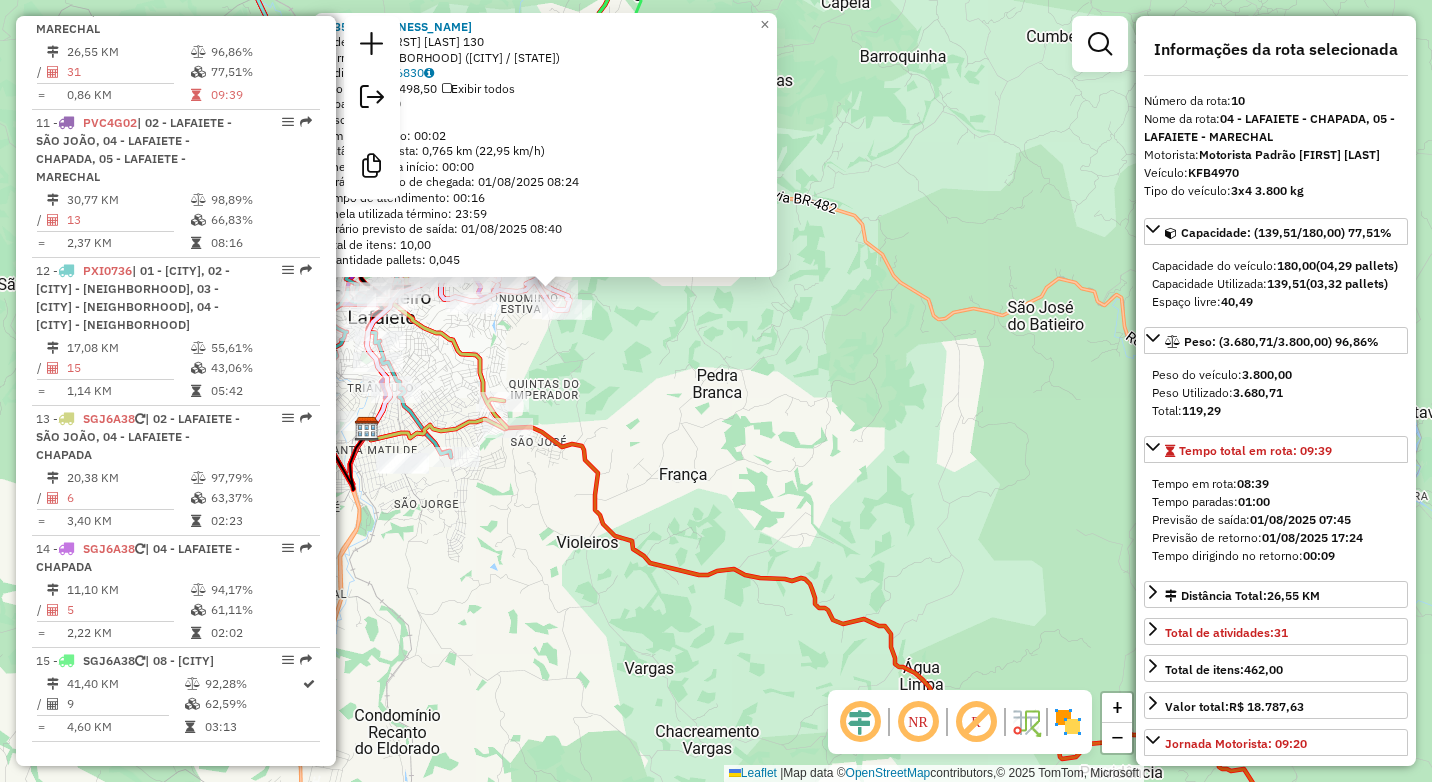 click on "16357 - RIVIERA DISTRIBUIDOR  Endereço:  JOSE HILARIO DA COSTA 130   Bairro: NOVO HORIZONTE (CONSELHEIRO LAFAIETE / MG)   Pedidos:  31116830   Valor total: R$ 498,50   Exibir todos   Cubagem: 1,90  Peso: 59,00  Tempo dirigindo: 00:02   Distância prevista: 0,765 km (22,95 km/h)   Janela utilizada início: 00:00   Horário previsto de chegada: 01/08/2025 08:24   Tempo de atendimento: 00:16   Janela utilizada término: 23:59   Horário previsto de saída: 01/08/2025 08:40   Total de itens: 10,00   Quantidade pallets: 0,045  × Janela de atendimento Grade de atendimento Capacidade Transportadoras Veículos Cliente Pedidos  Rotas Selecione os dias de semana para filtrar as janelas de atendimento  Seg   Ter   Qua   Qui   Sex   Sáb   Dom  Informe o período da janela de atendimento: De: Até:  Filtrar exatamente a janela do cliente  Considerar janela de atendimento padrão  Selecione os dias de semana para filtrar as grades de atendimento  Seg   Ter   Qua   Qui   Sex   Sáb   Dom   Peso mínimo:   Peso máximo:" 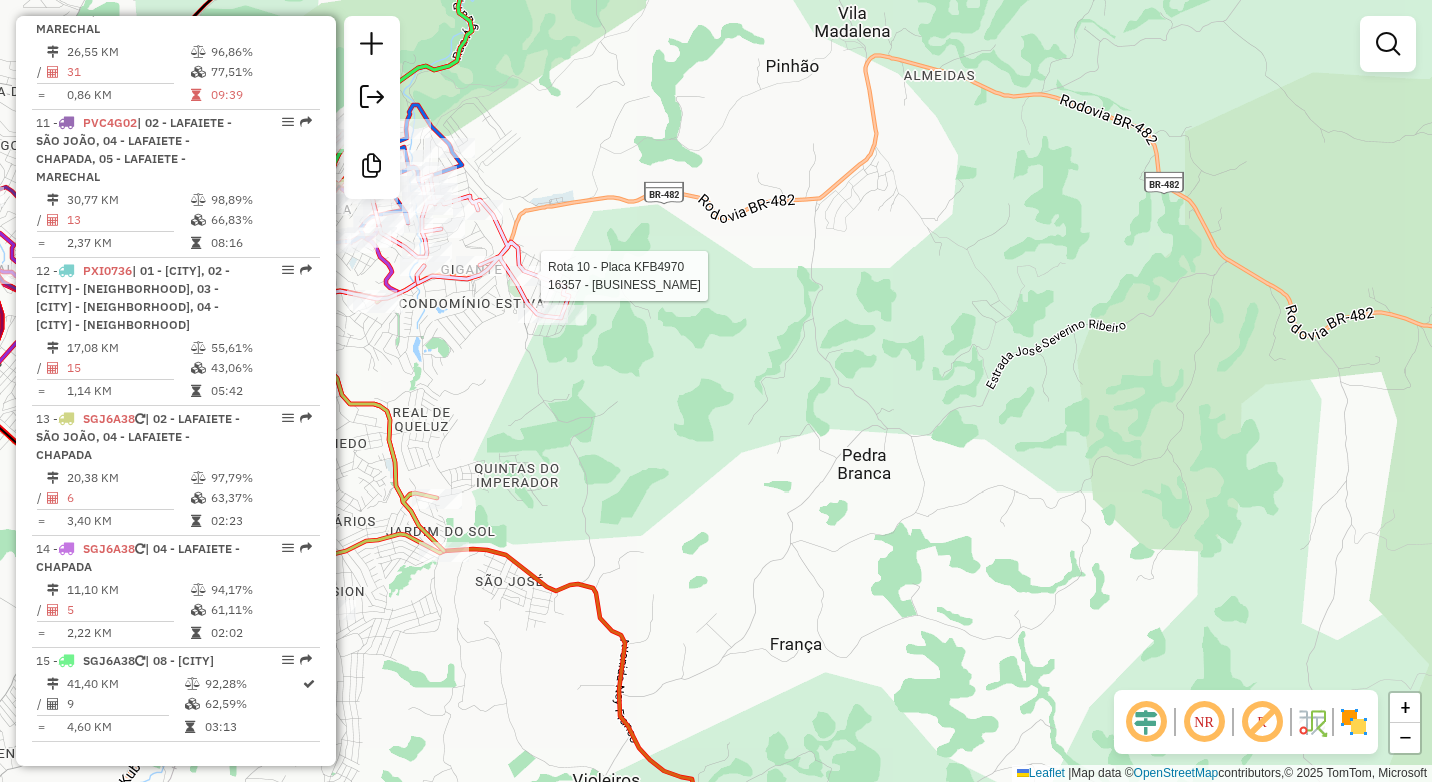 select on "**********" 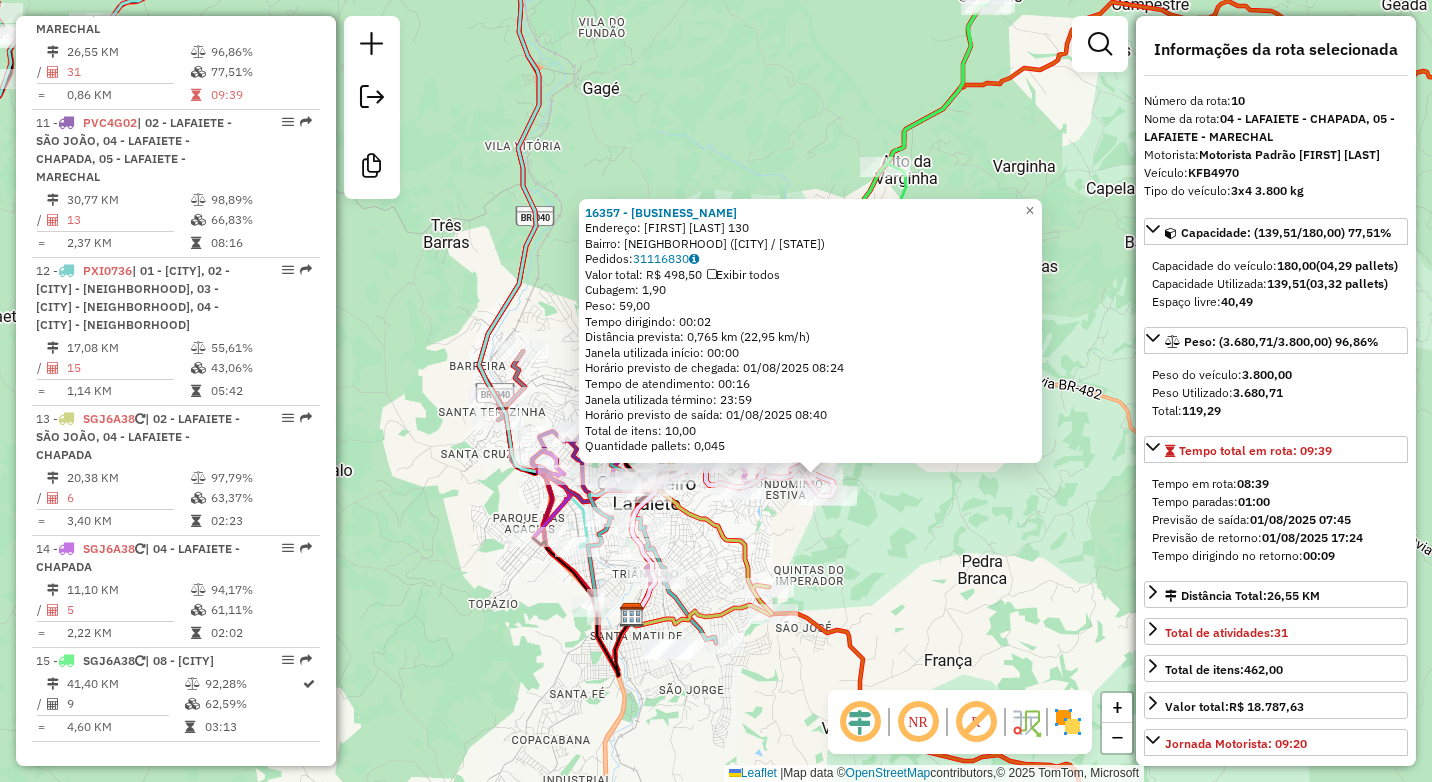 click on "16357 - RIVIERA DISTRIBUIDOR  Endereço:  JOSE HILARIO DA COSTA 130   Bairro: NOVO HORIZONTE (CONSELHEIRO LAFAIETE / MG)   Pedidos:  31116830   Valor total: R$ 498,50   Exibir todos   Cubagem: 1,90  Peso: 59,00  Tempo dirigindo: 00:02   Distância prevista: 0,765 km (22,95 km/h)   Janela utilizada início: 00:00   Horário previsto de chegada: 01/08/2025 08:24   Tempo de atendimento: 00:16   Janela utilizada término: 23:59   Horário previsto de saída: 01/08/2025 08:40   Total de itens: 10,00   Quantidade pallets: 0,045  × Janela de atendimento Grade de atendimento Capacidade Transportadoras Veículos Cliente Pedidos  Rotas Selecione os dias de semana para filtrar as janelas de atendimento  Seg   Ter   Qua   Qui   Sex   Sáb   Dom  Informe o período da janela de atendimento: De: Até:  Filtrar exatamente a janela do cliente  Considerar janela de atendimento padrão  Selecione os dias de semana para filtrar as grades de atendimento  Seg   Ter   Qua   Qui   Sex   Sáb   Dom   Peso mínimo:   Peso máximo:" 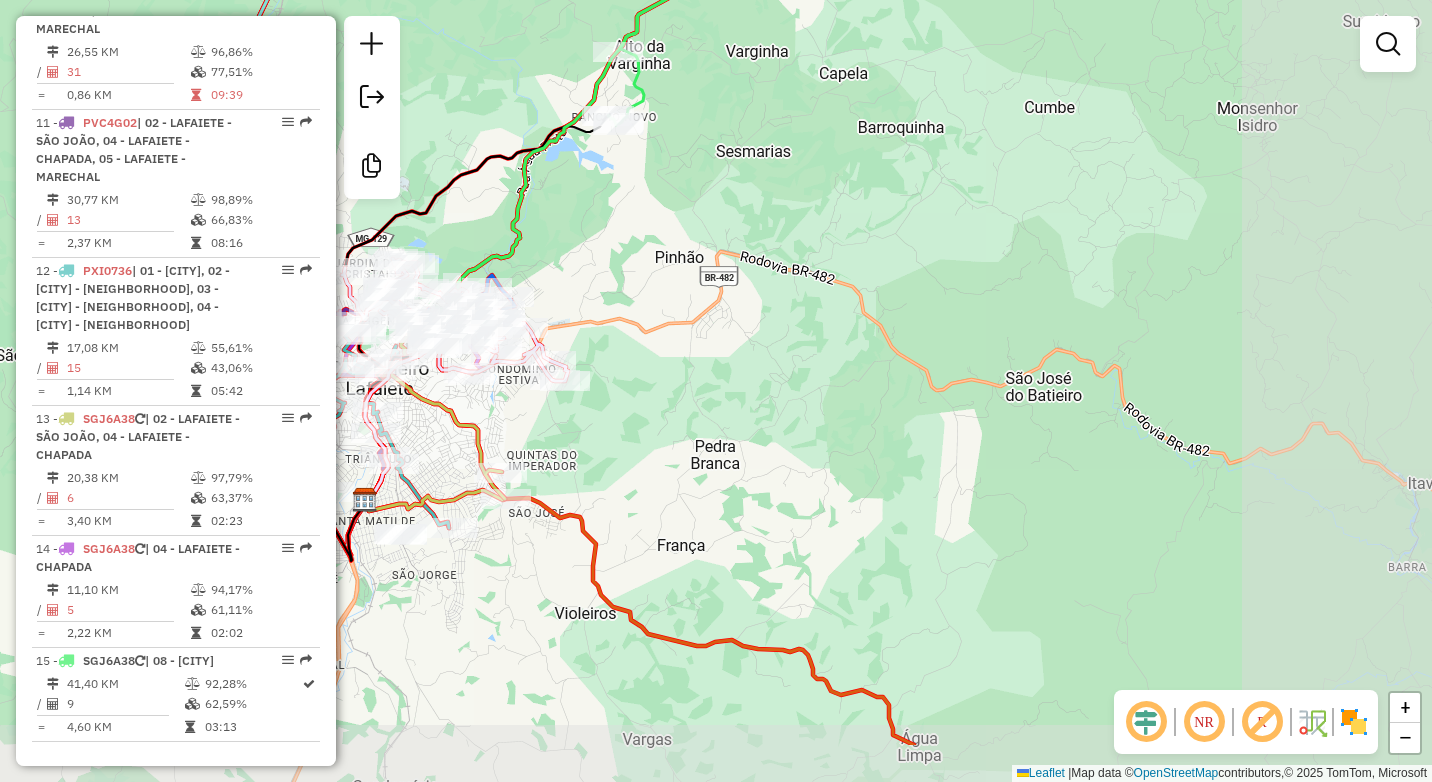 drag, startPoint x: 888, startPoint y: 527, endPoint x: 698, endPoint y: 454, distance: 203.54115 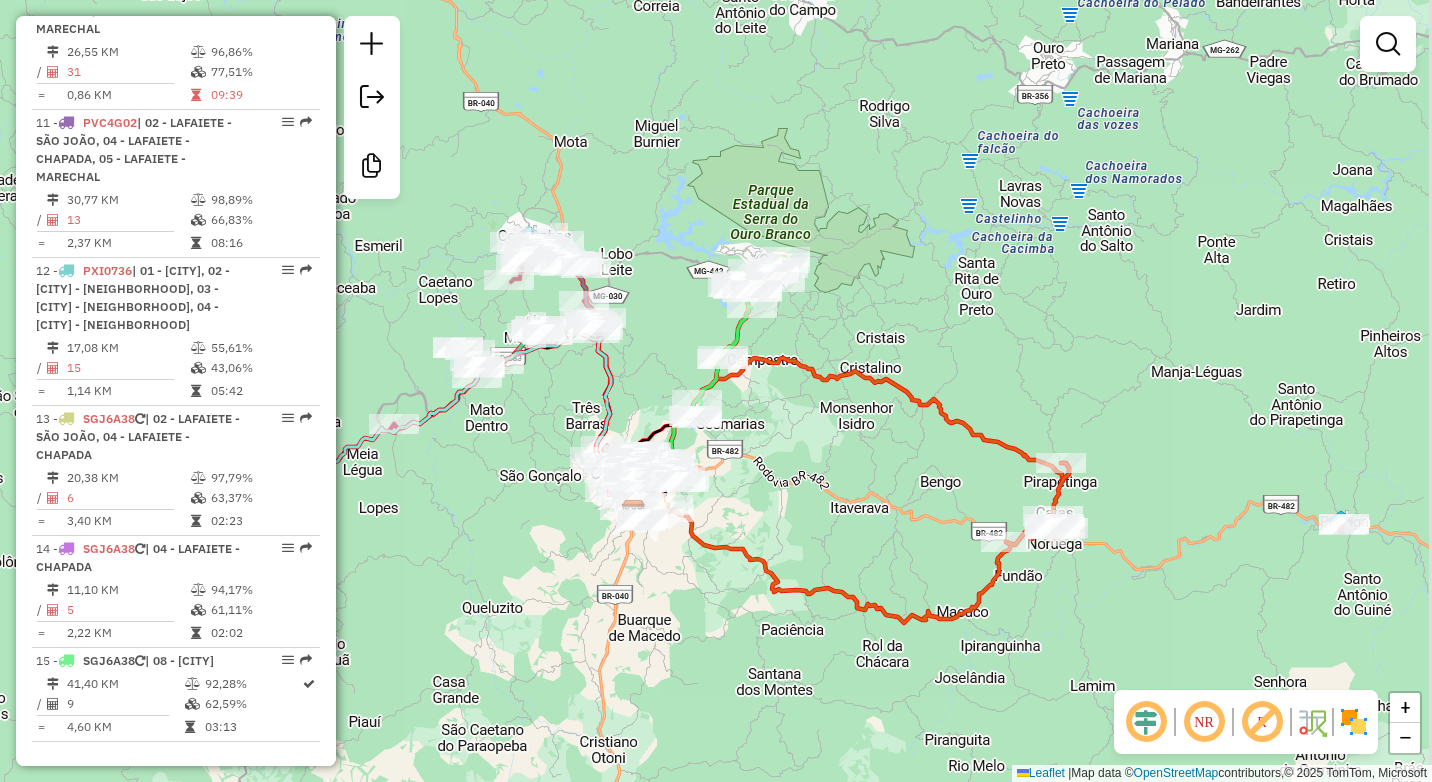 drag, startPoint x: 1064, startPoint y: 499, endPoint x: 865, endPoint y: 518, distance: 199.90498 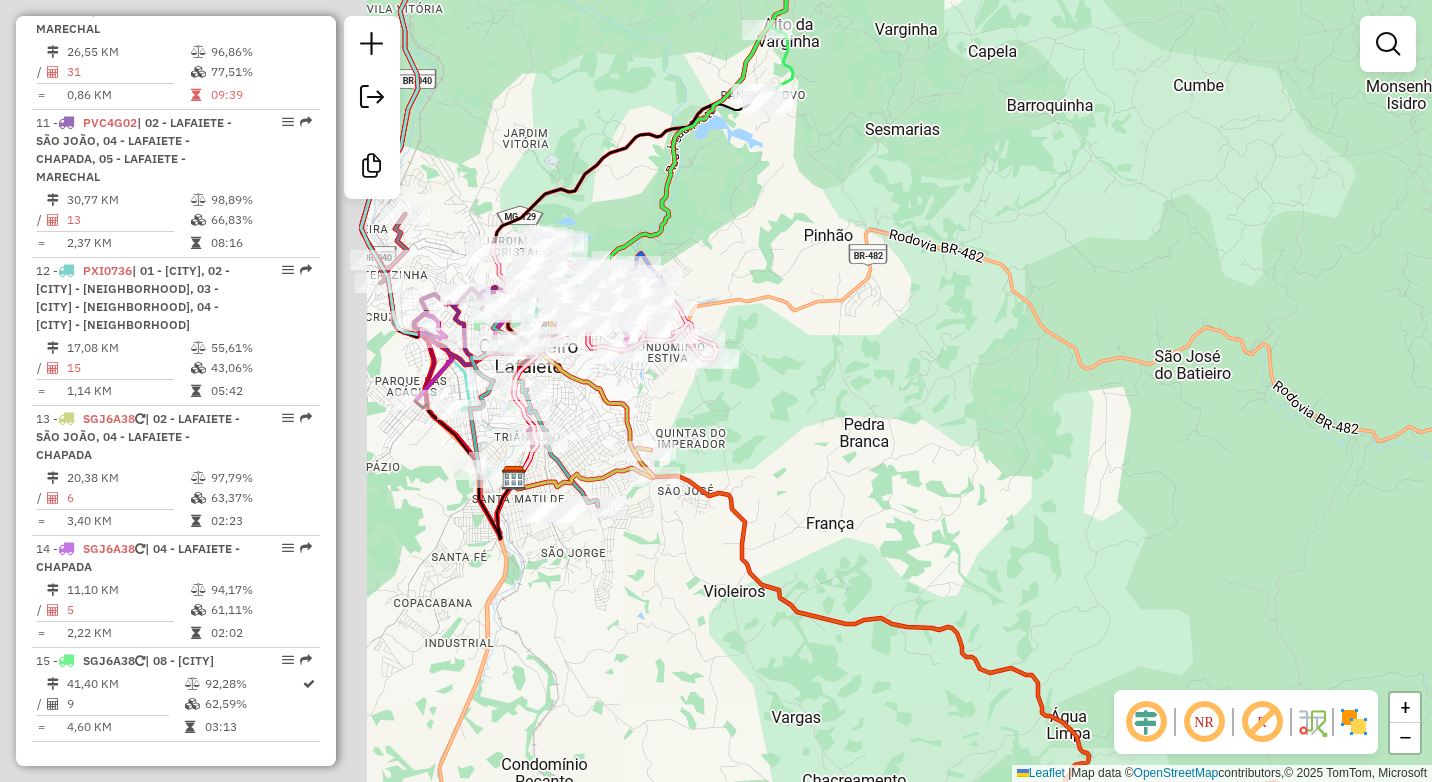drag, startPoint x: 808, startPoint y: 421, endPoint x: 1249, endPoint y: 412, distance: 441.09183 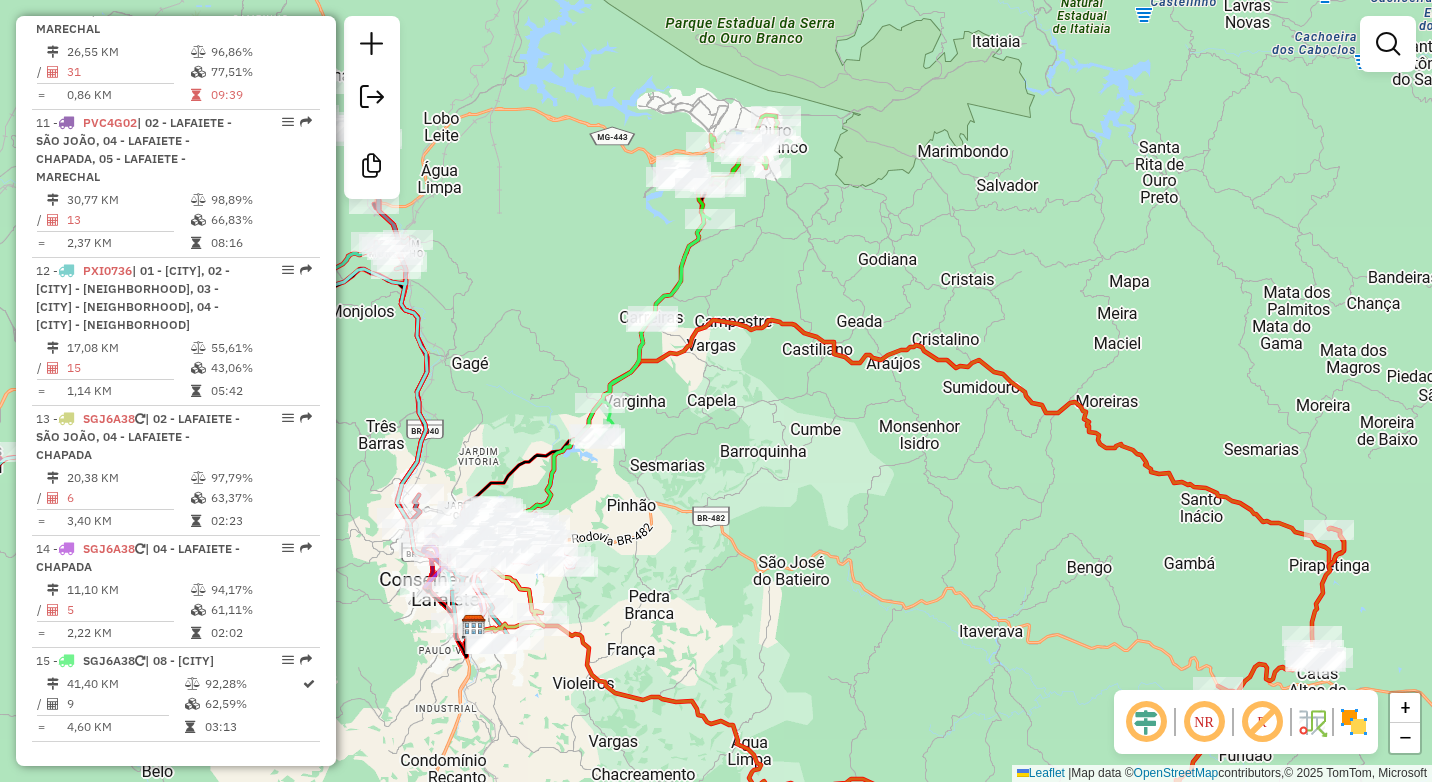 click on "Janela de atendimento Grade de atendimento Capacidade Transportadoras Veículos Cliente Pedidos  Rotas Selecione os dias de semana para filtrar as janelas de atendimento  Seg   Ter   Qua   Qui   Sex   Sáb   Dom  Informe o período da janela de atendimento: De: Até:  Filtrar exatamente a janela do cliente  Considerar janela de atendimento padrão  Selecione os dias de semana para filtrar as grades de atendimento  Seg   Ter   Qua   Qui   Sex   Sáb   Dom   Considerar clientes sem dia de atendimento cadastrado  Clientes fora do dia de atendimento selecionado Filtrar as atividades entre os valores definidos abaixo:  Peso mínimo:   Peso máximo:   Cubagem mínima:   Cubagem máxima:   De:   Até:  Filtrar as atividades entre o tempo de atendimento definido abaixo:  De:   Até:   Considerar capacidade total dos clientes não roteirizados Transportadora: Selecione um ou mais itens Tipo de veículo: Selecione um ou mais itens Veículo: Selecione um ou mais itens Motorista: Selecione um ou mais itens Nome: Rótulo:" 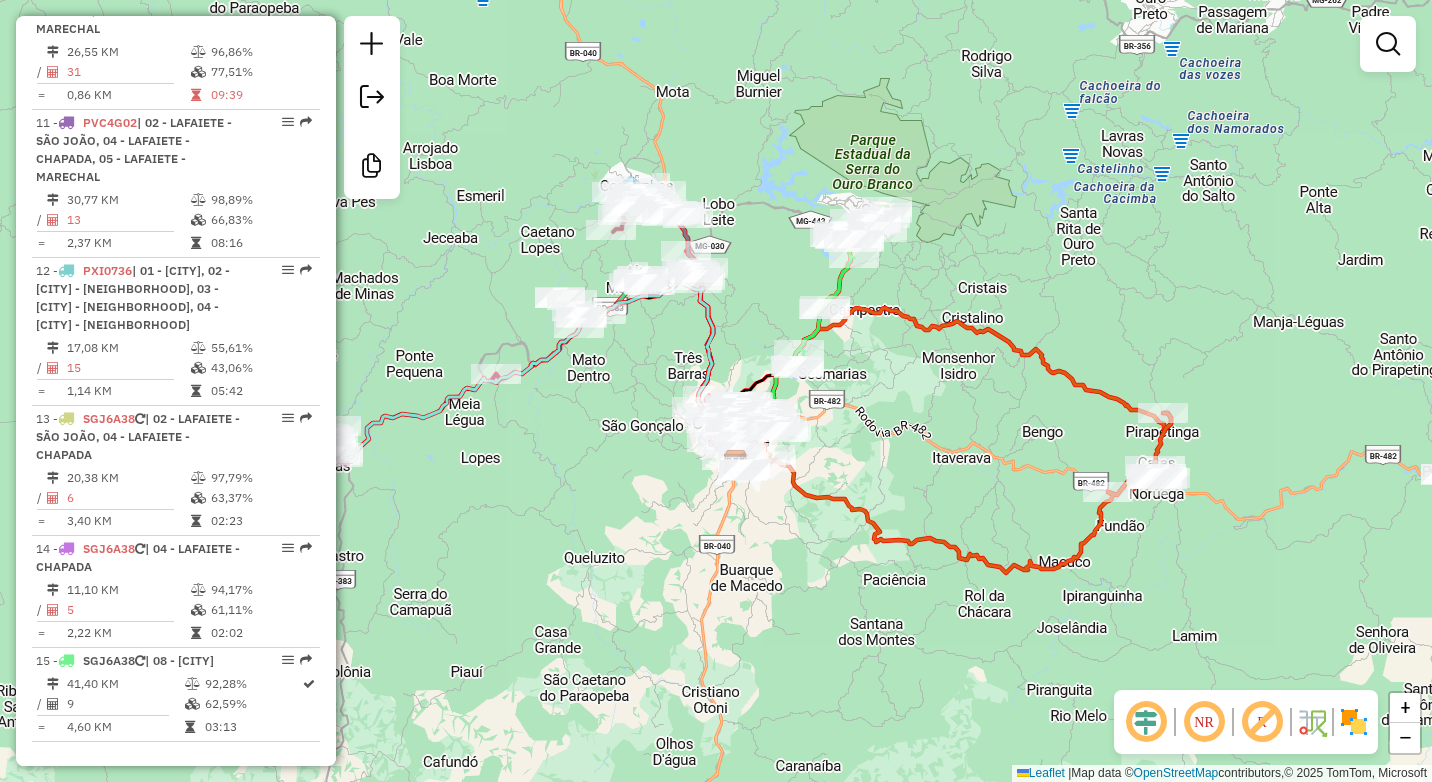 drag, startPoint x: 1064, startPoint y: 302, endPoint x: 1018, endPoint y: 297, distance: 46.270943 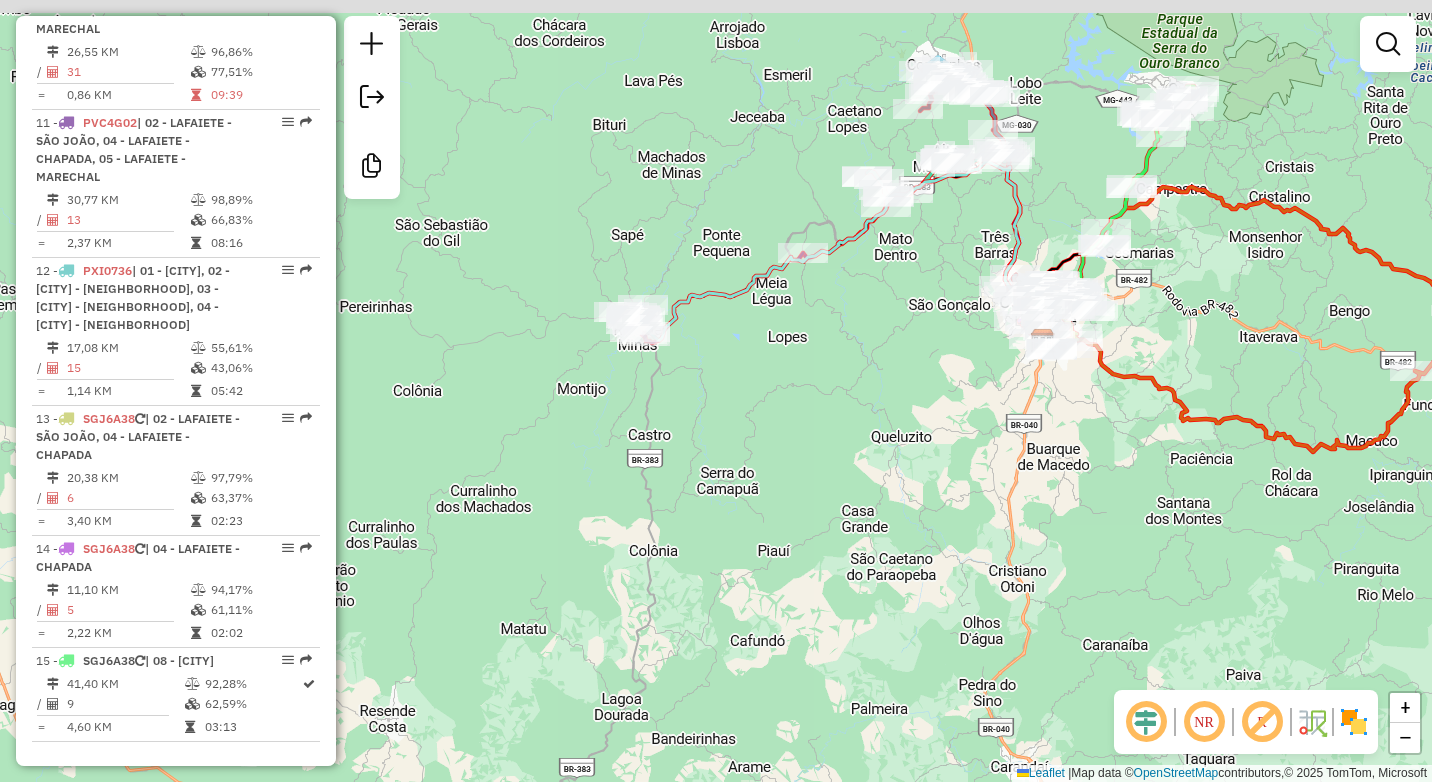 drag, startPoint x: 882, startPoint y: 260, endPoint x: 800, endPoint y: 521, distance: 273.57816 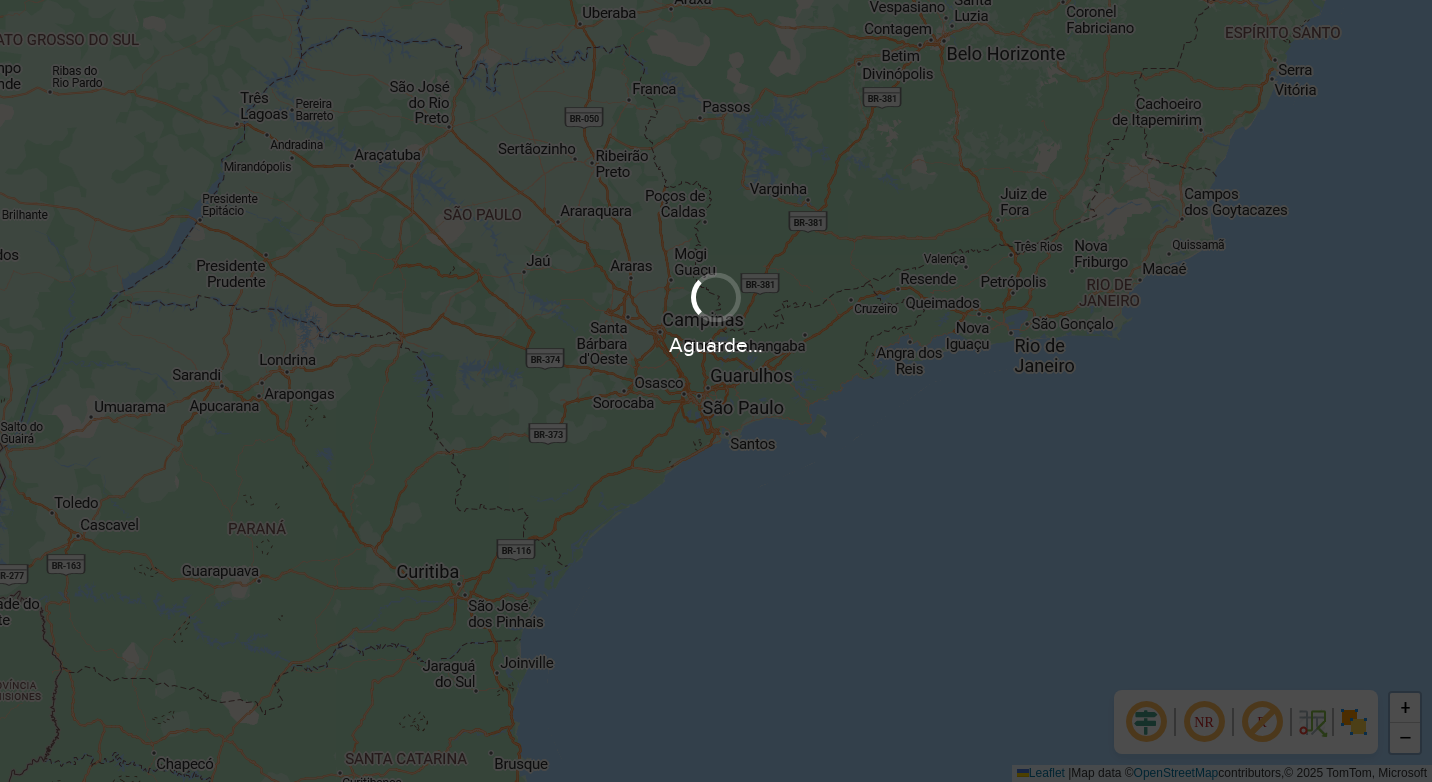 scroll, scrollTop: 0, scrollLeft: 0, axis: both 